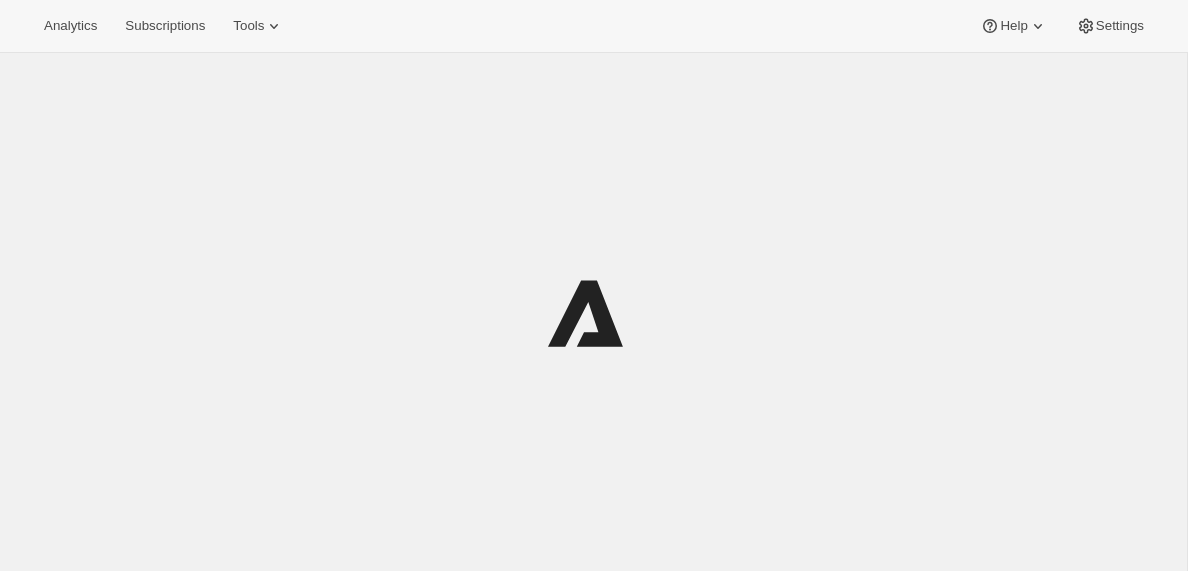 scroll, scrollTop: 0, scrollLeft: 0, axis: both 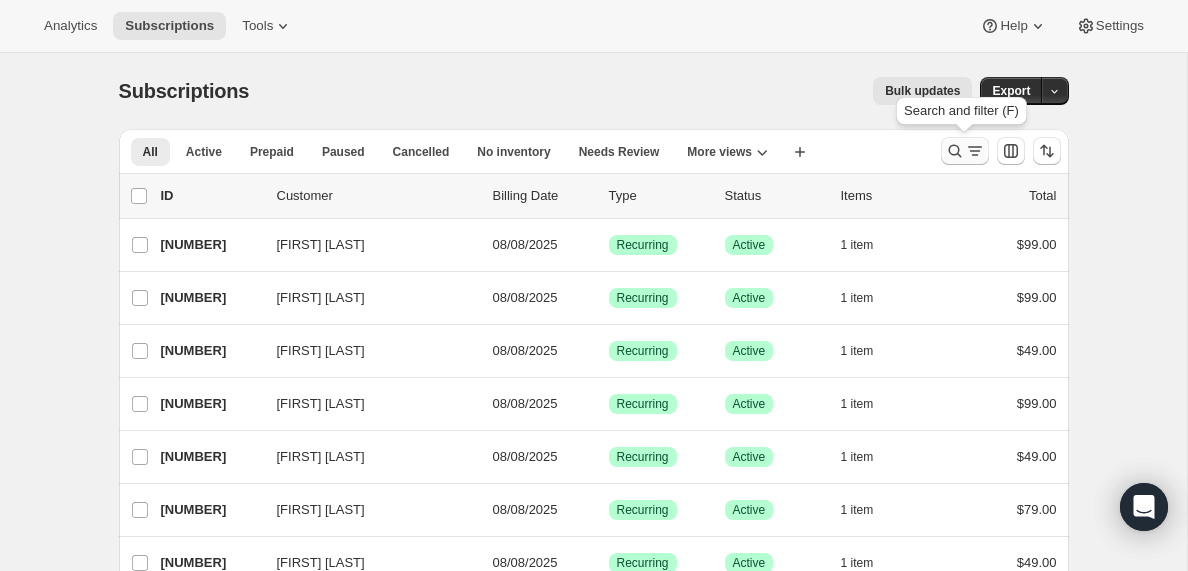 click 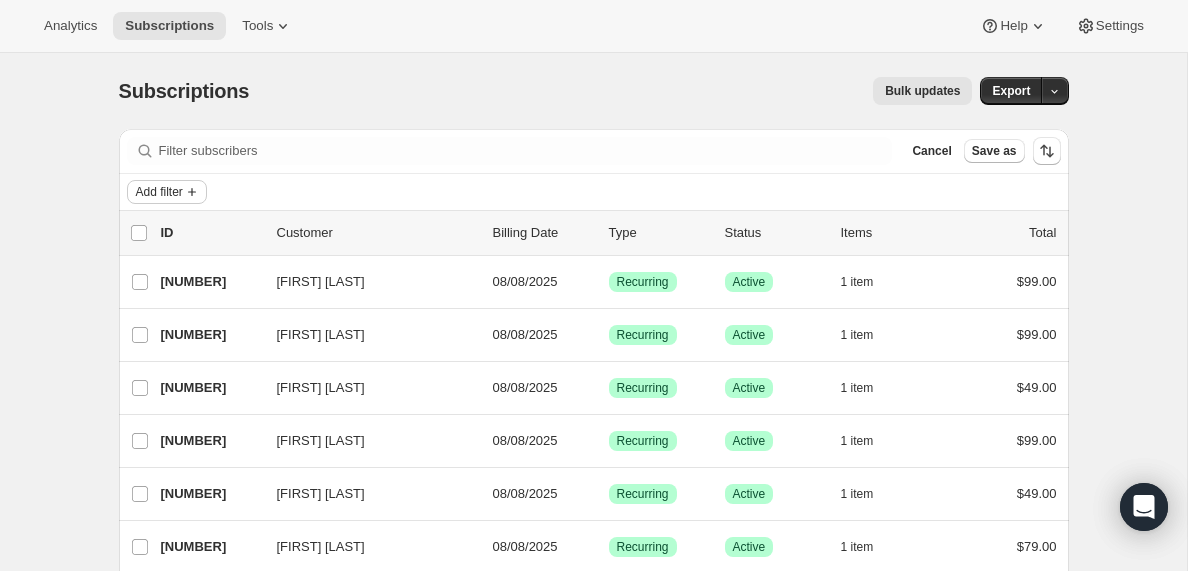 click 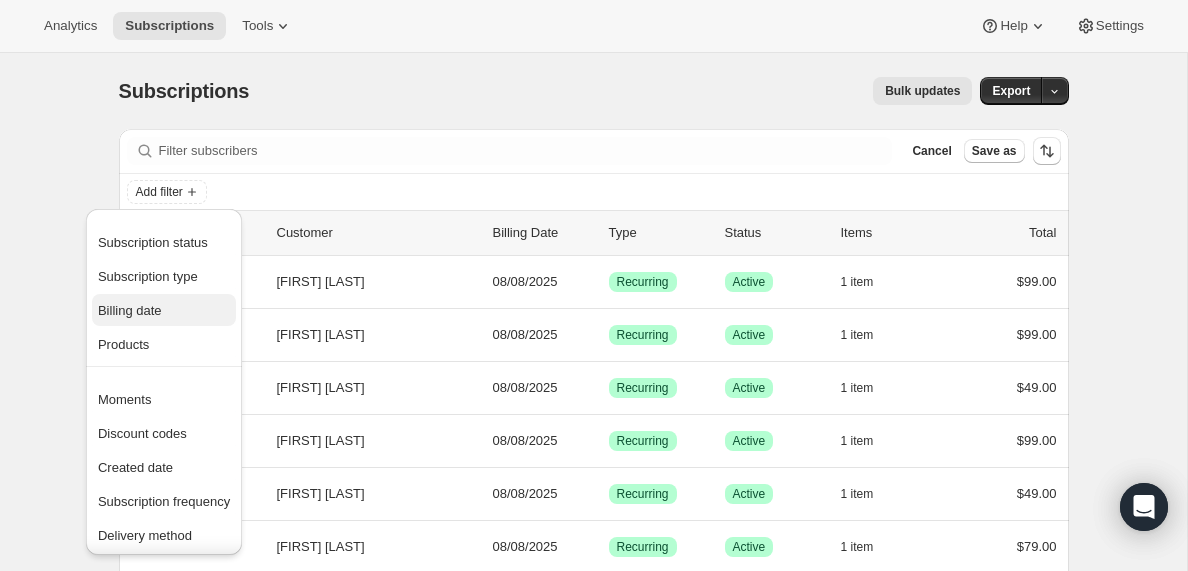 click on "Billing date" at bounding box center (130, 310) 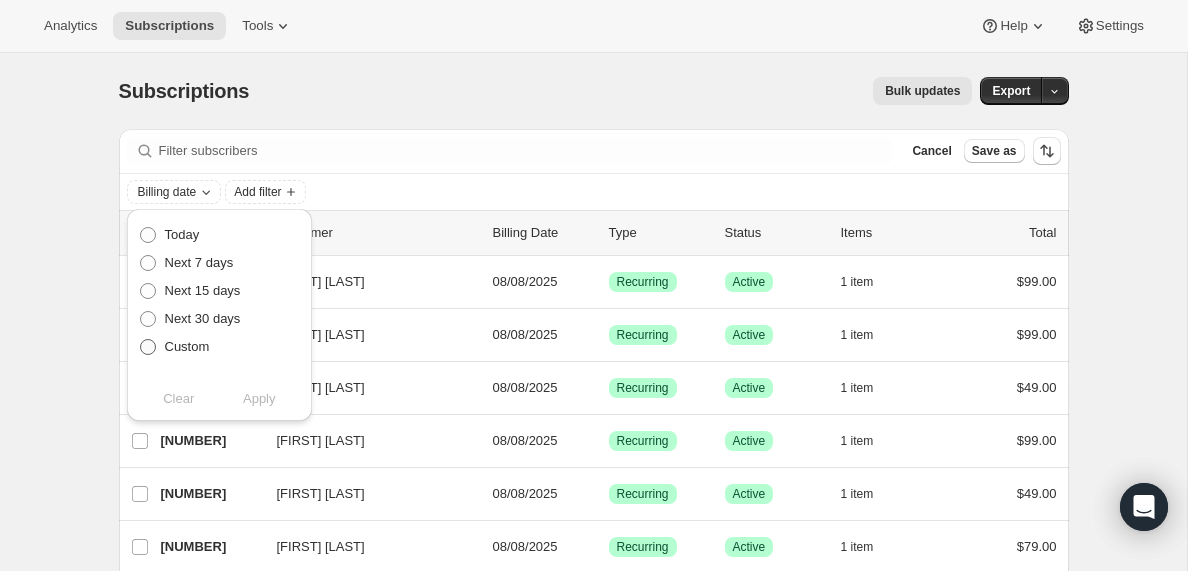 click at bounding box center (148, 347) 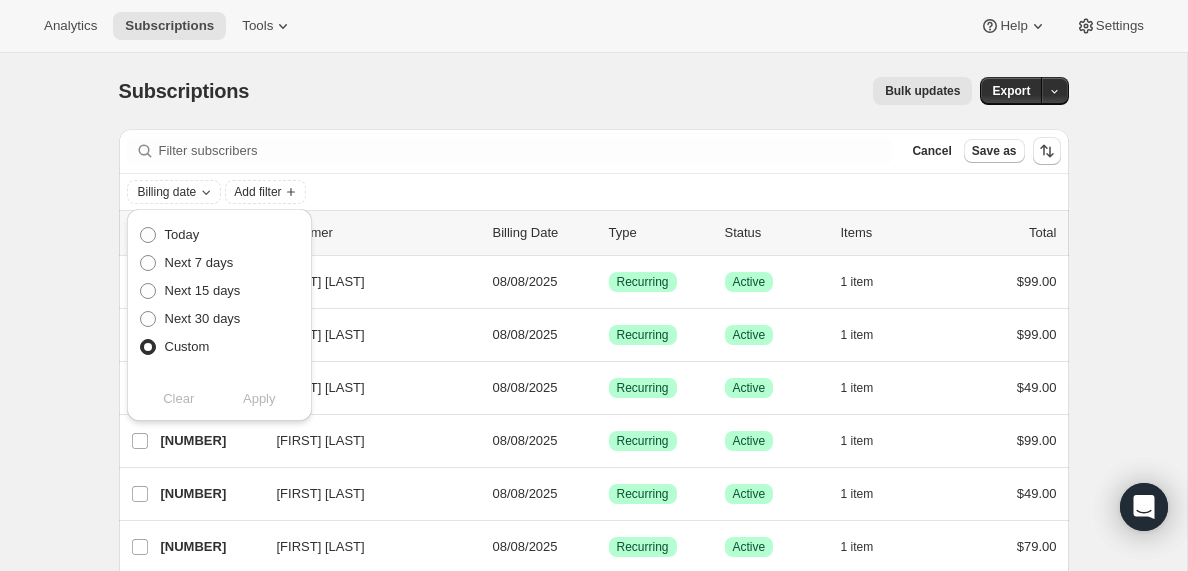 radio on "true" 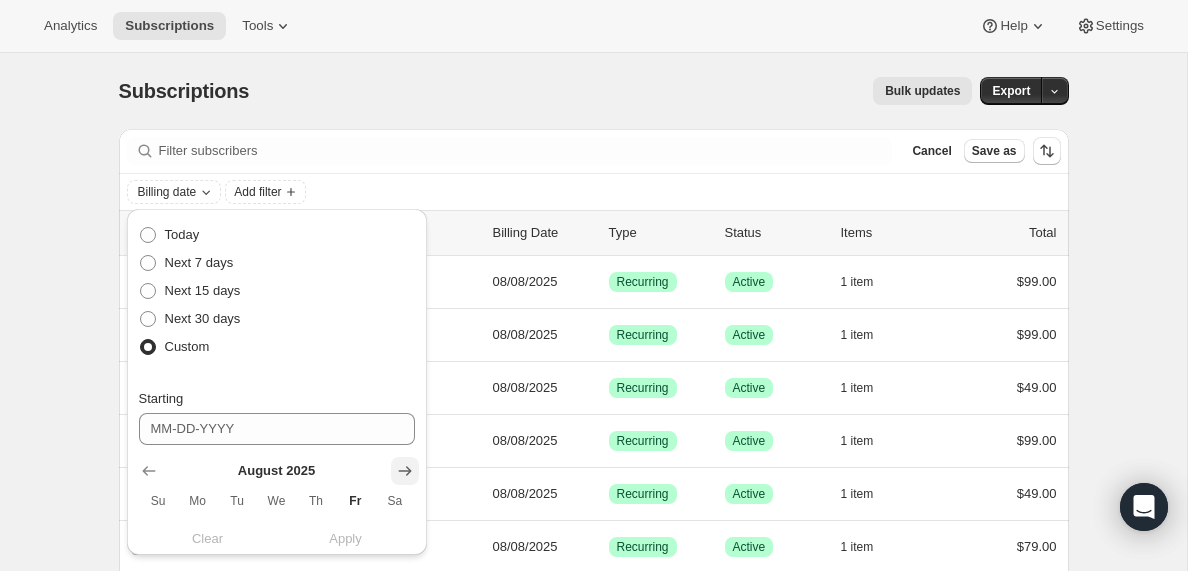 click 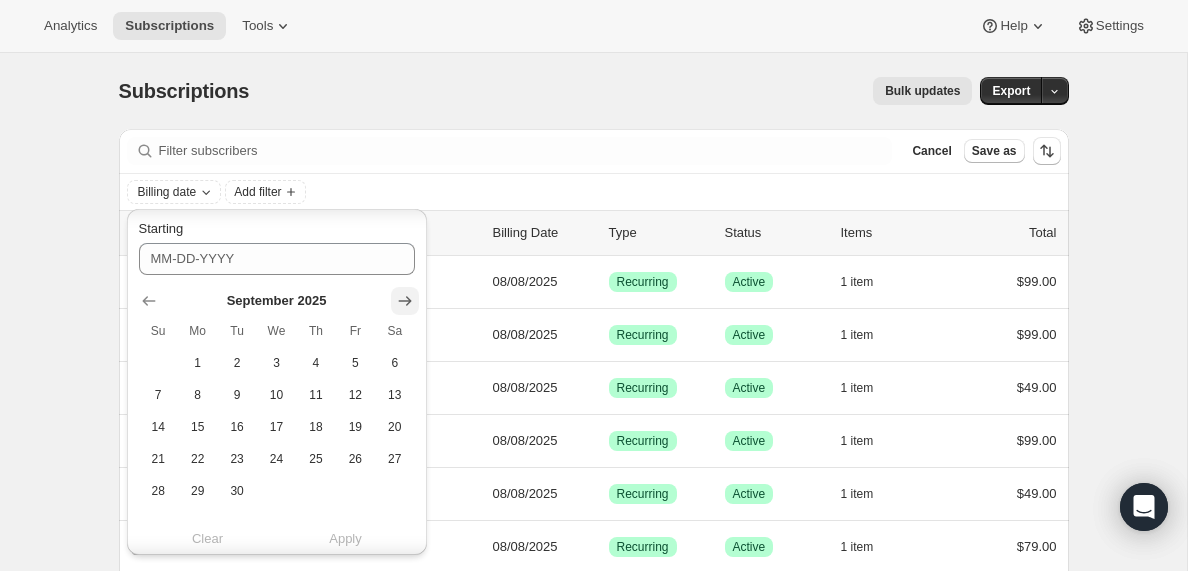 scroll, scrollTop: 197, scrollLeft: 0, axis: vertical 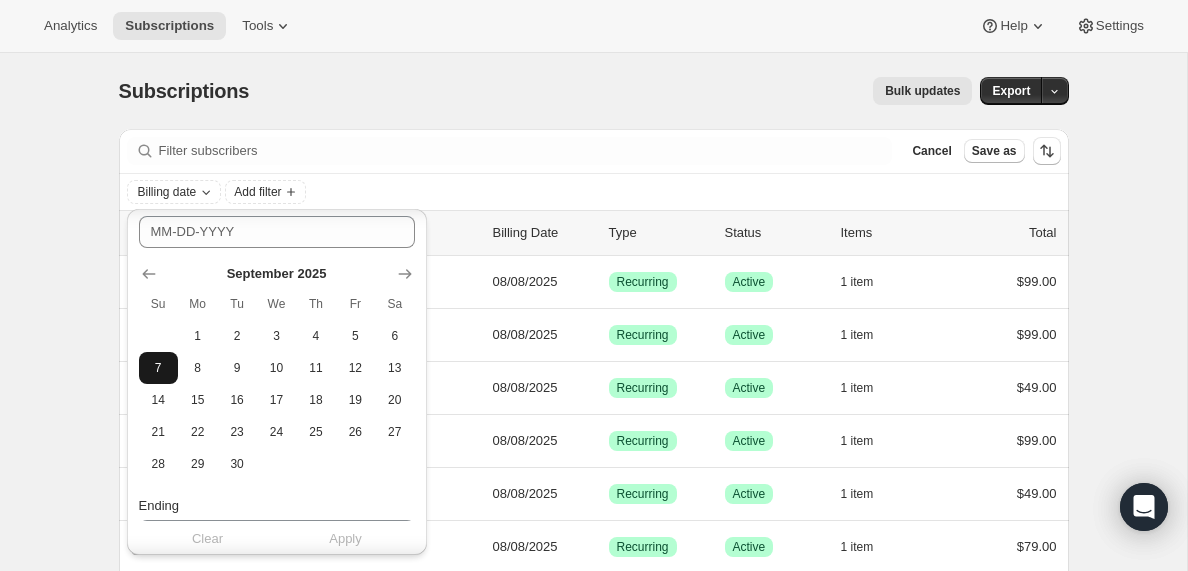 click on "7" at bounding box center (158, 368) 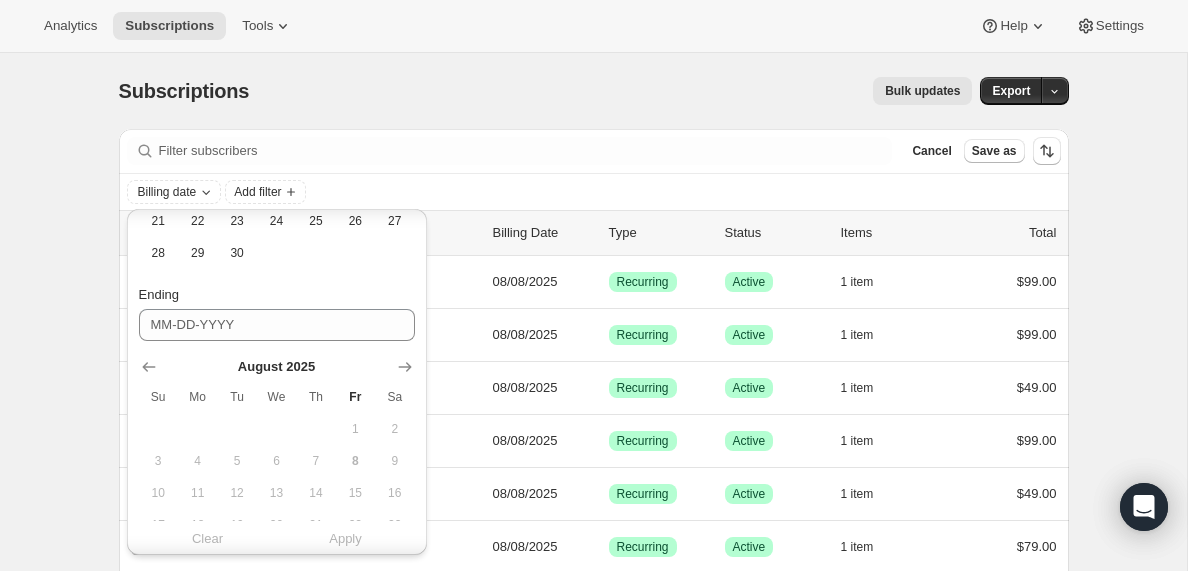 scroll, scrollTop: 534, scrollLeft: 0, axis: vertical 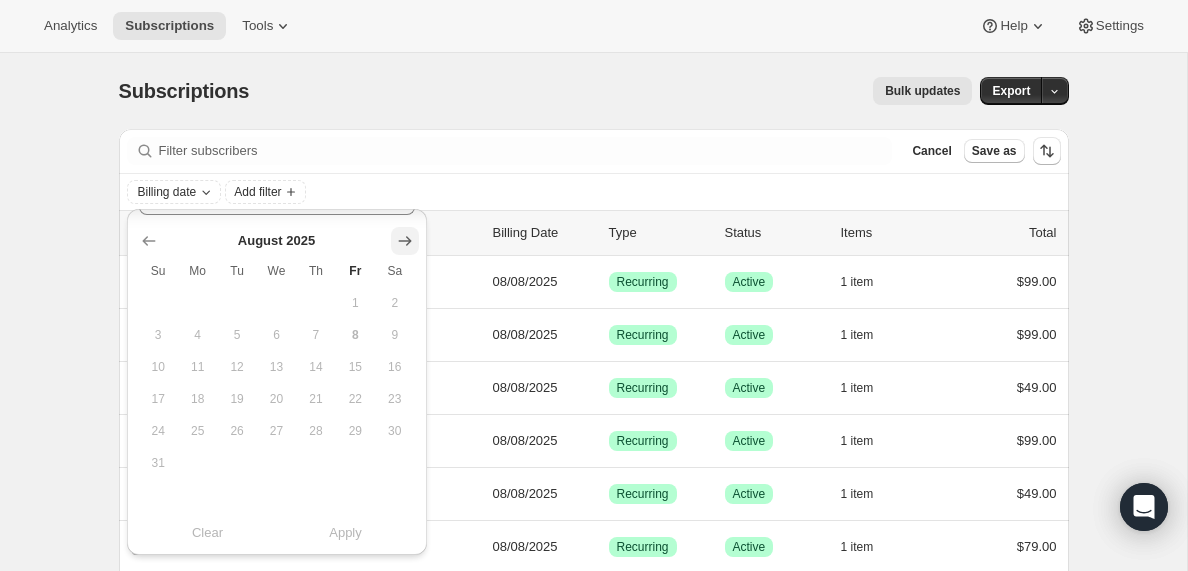 click 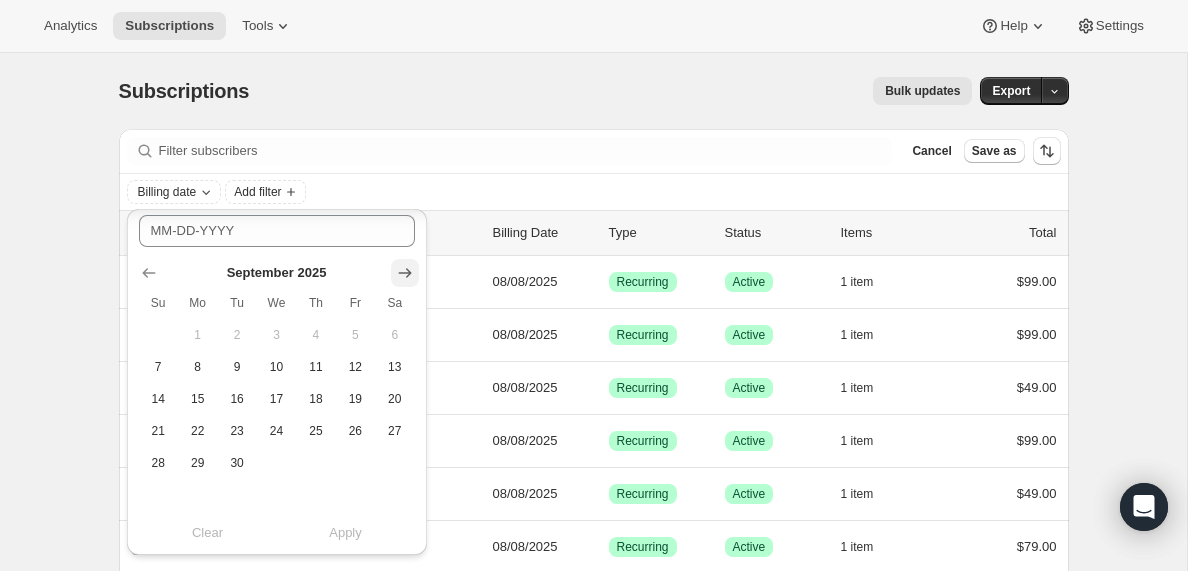scroll, scrollTop: 502, scrollLeft: 0, axis: vertical 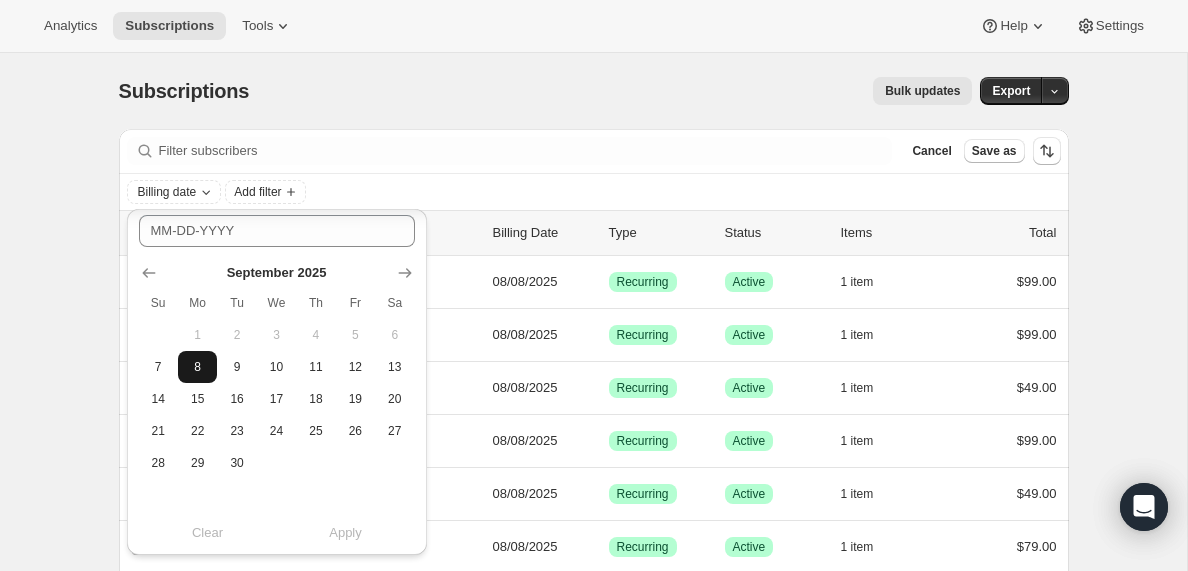 click on "8" at bounding box center (197, 367) 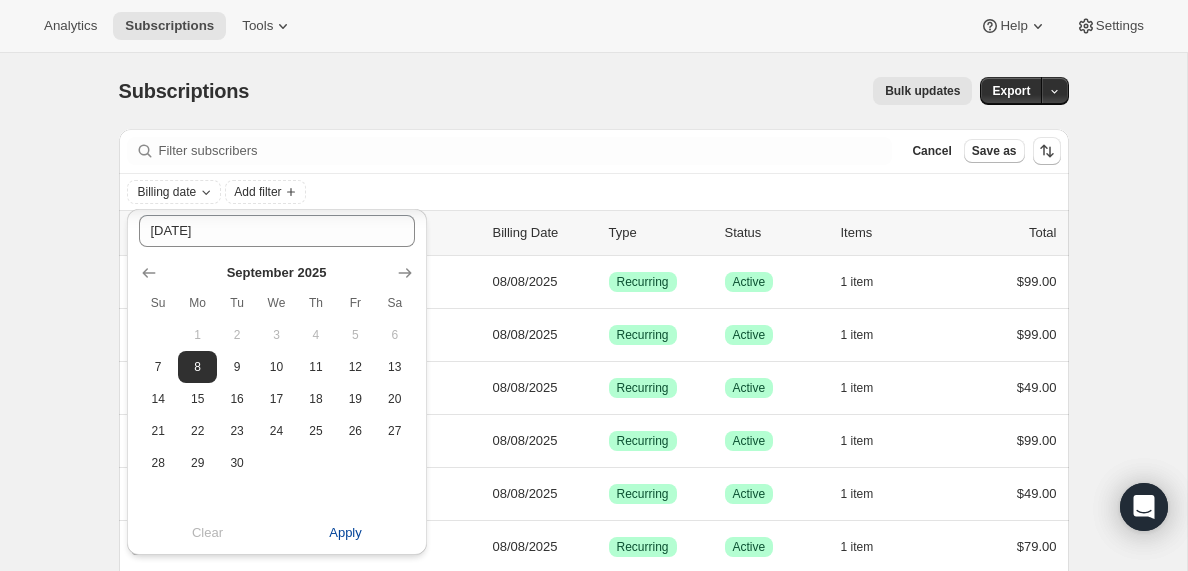 click on "Apply" at bounding box center (345, 533) 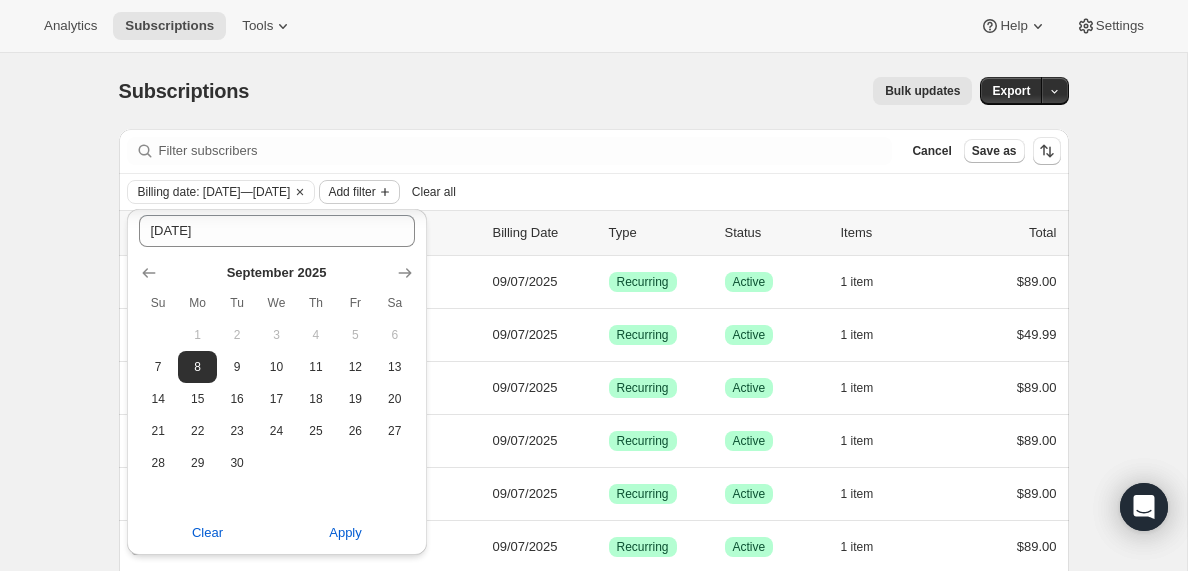 click on "Add filter" at bounding box center [351, 192] 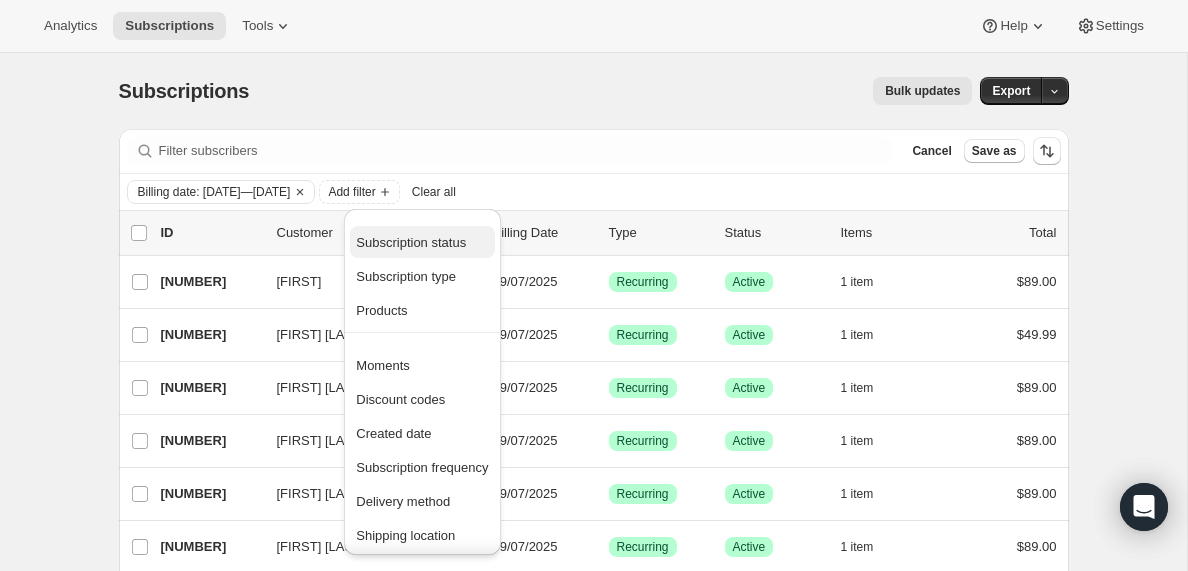 click on "Subscription status" at bounding box center [411, 242] 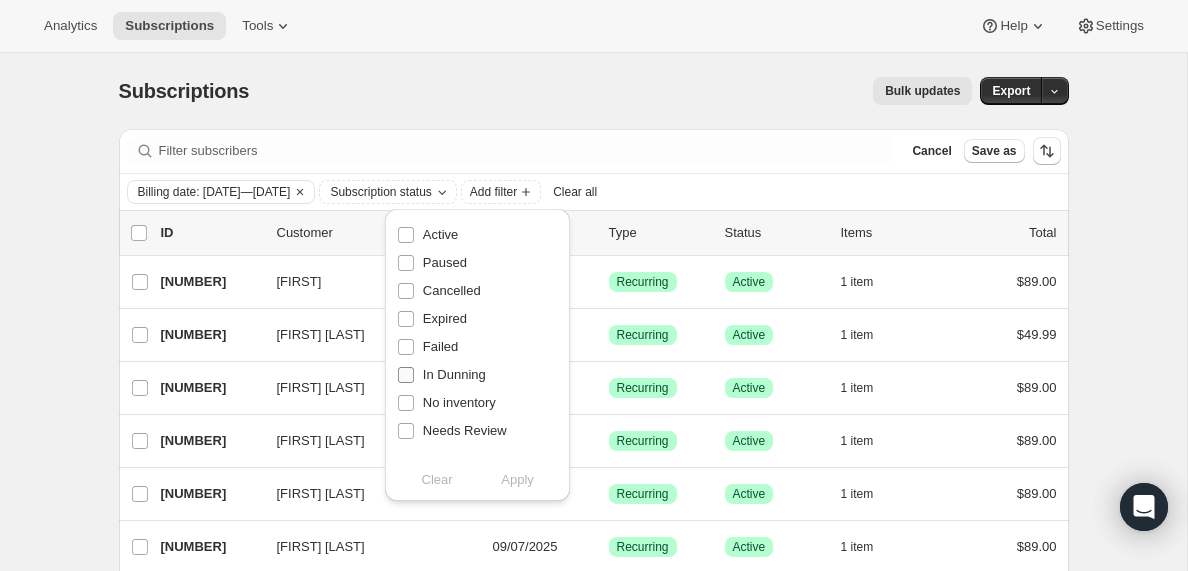 click on "In Dunning" at bounding box center (406, 375) 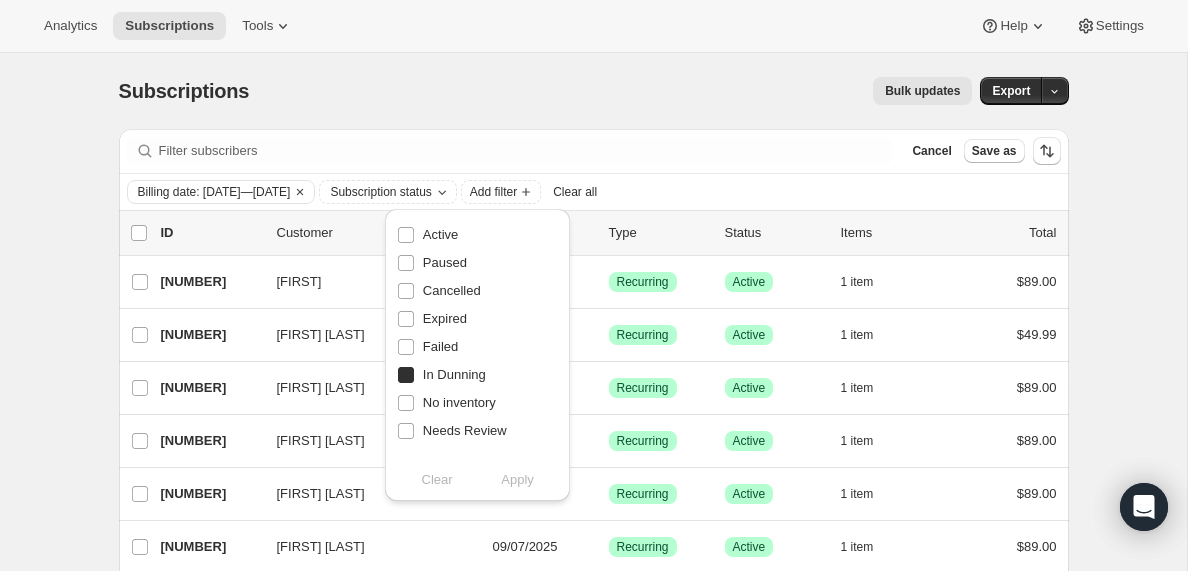 checkbox on "true" 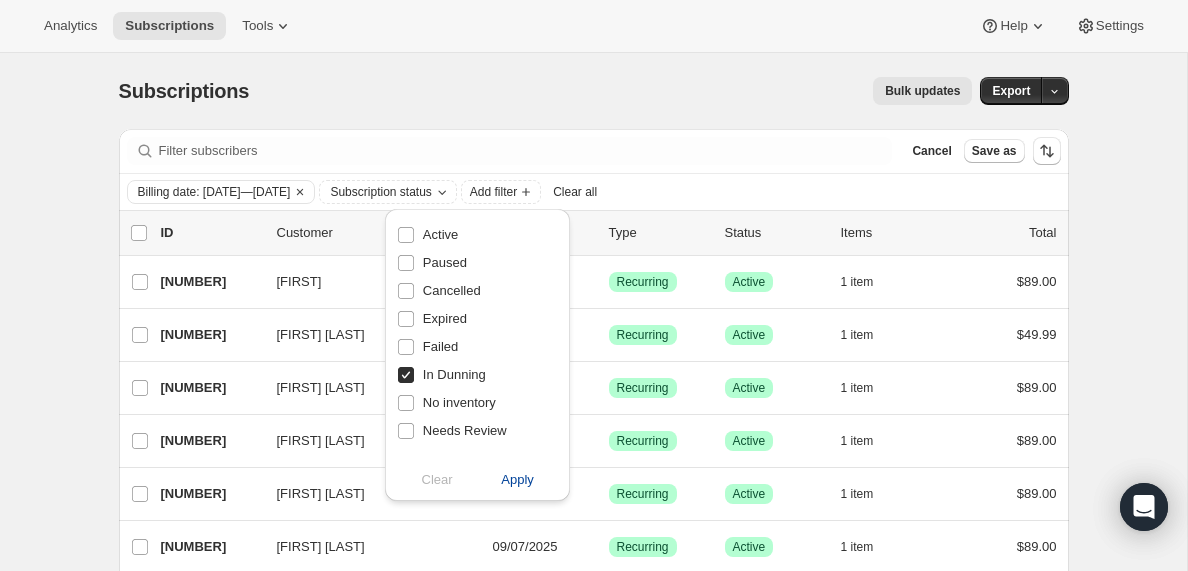 click on "Apply" at bounding box center [517, 480] 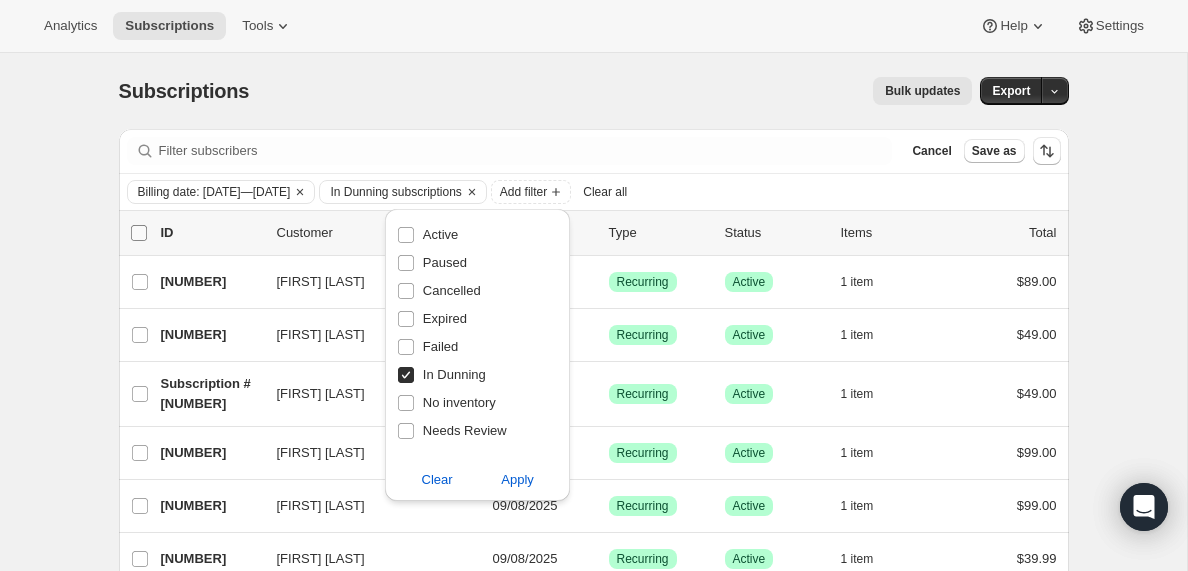 click on "0 selected" at bounding box center (139, 233) 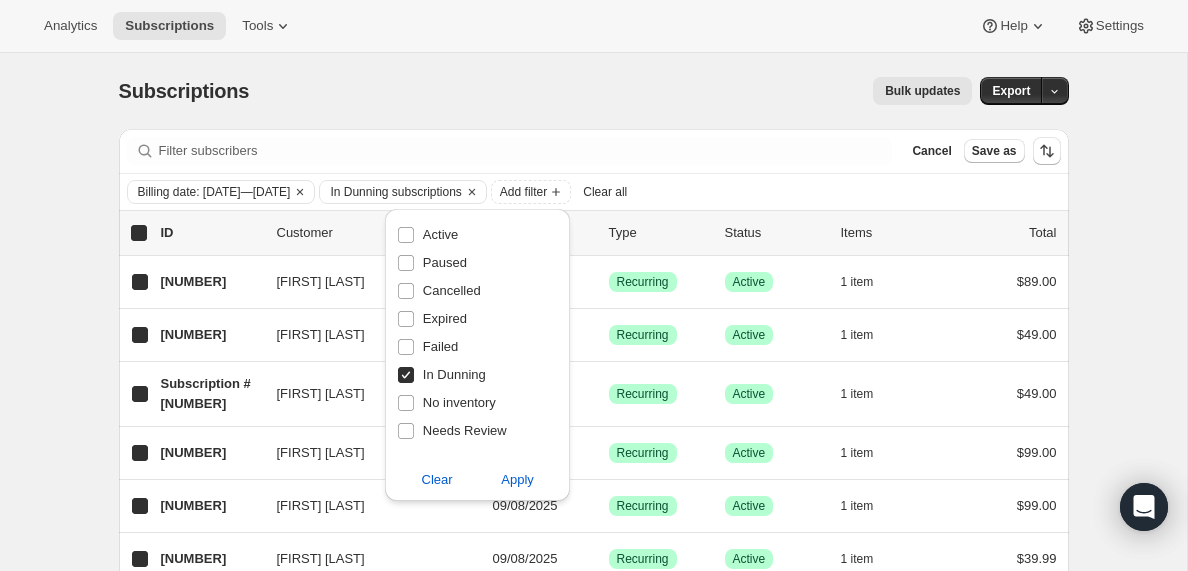 checkbox on "true" 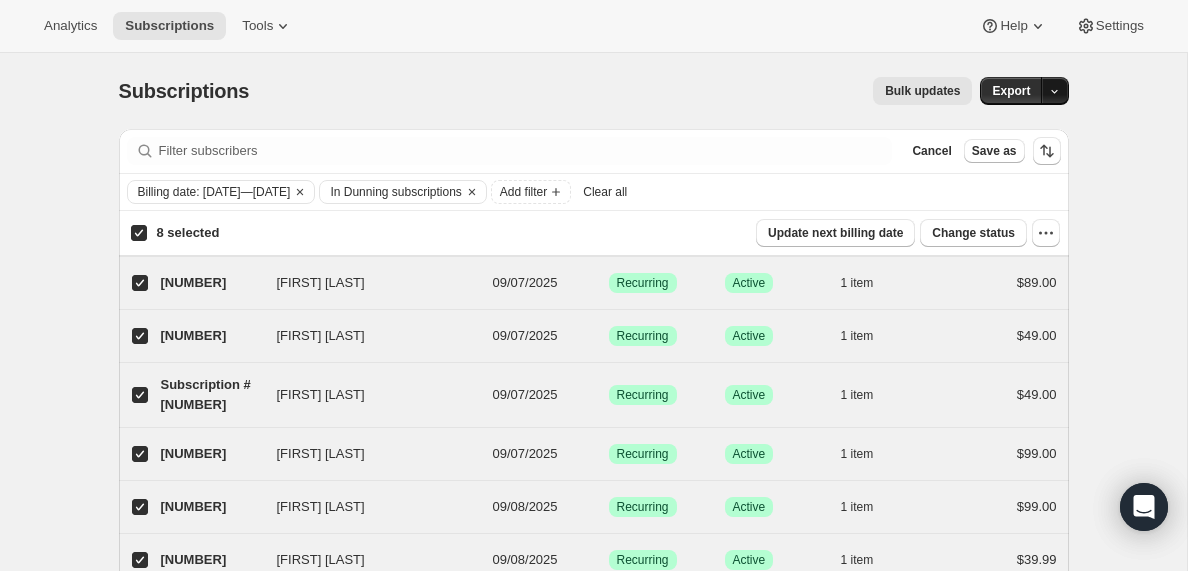 click 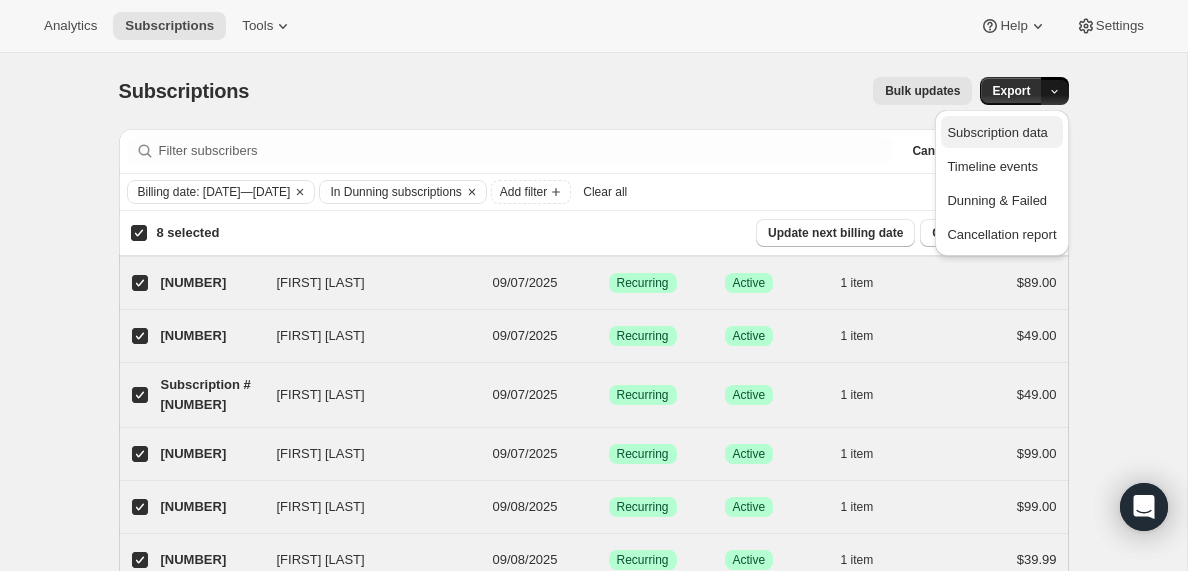 click on "Subscription data" at bounding box center (997, 132) 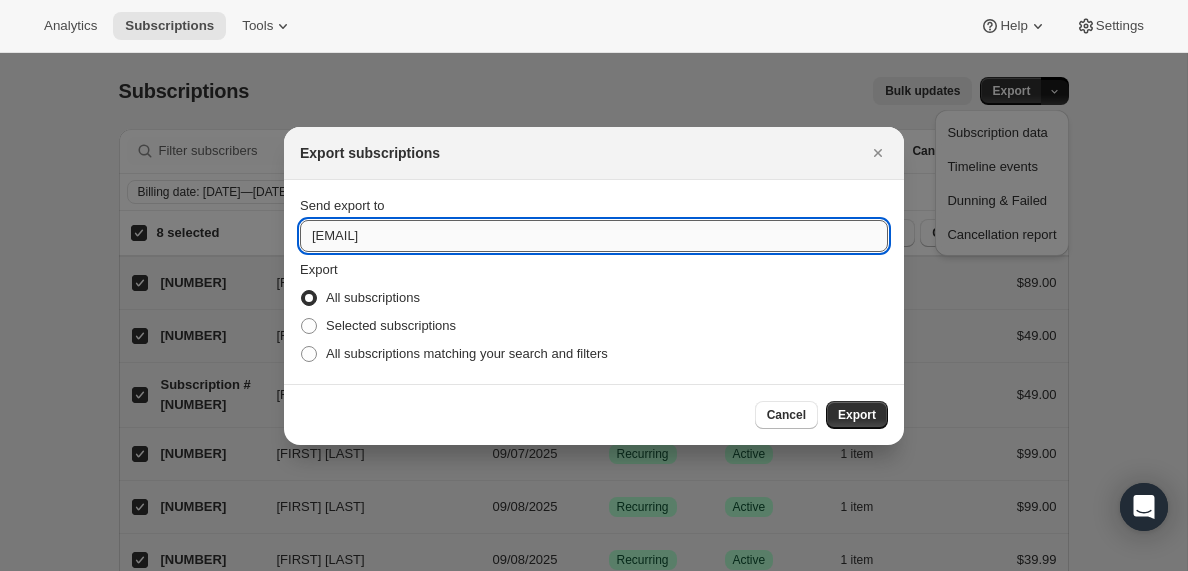 click on "[EMAIL]" at bounding box center [594, 236] 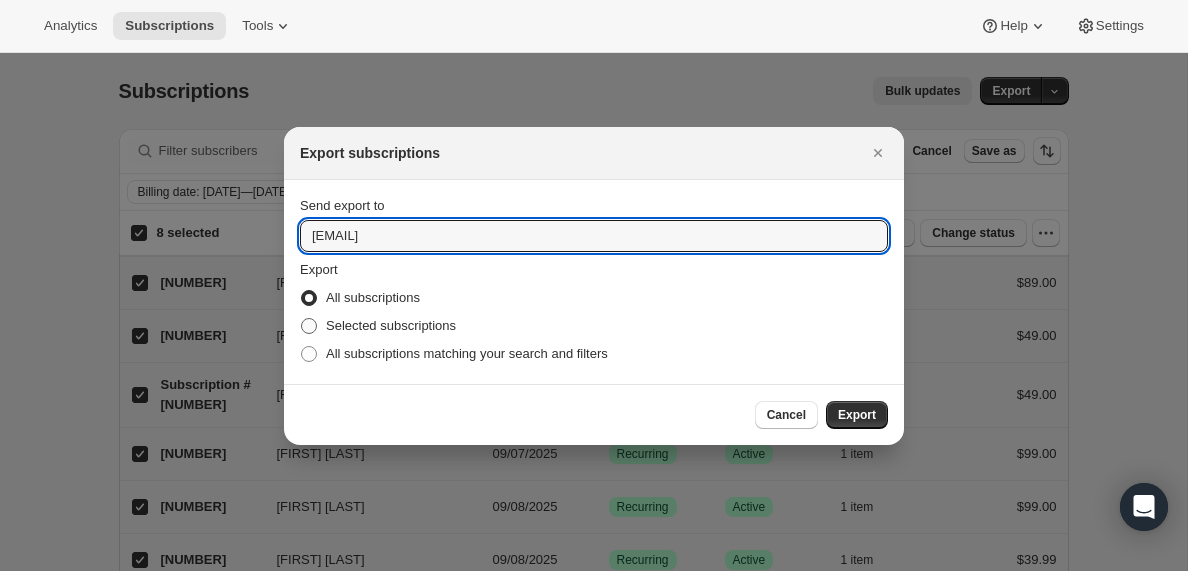 type on "[EMAIL]" 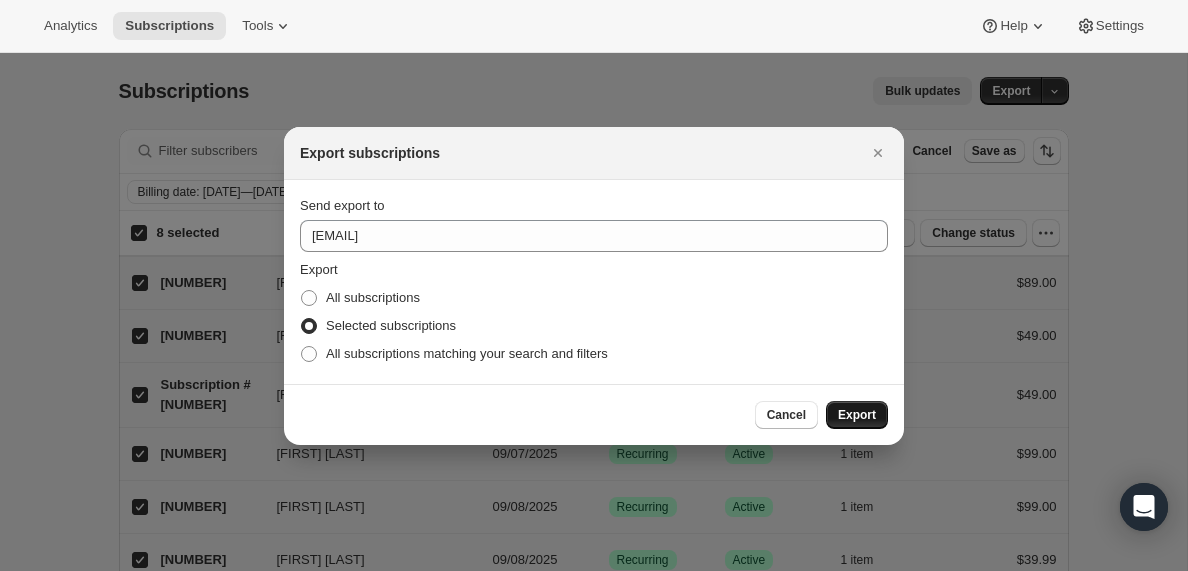 click on "Export" at bounding box center [857, 415] 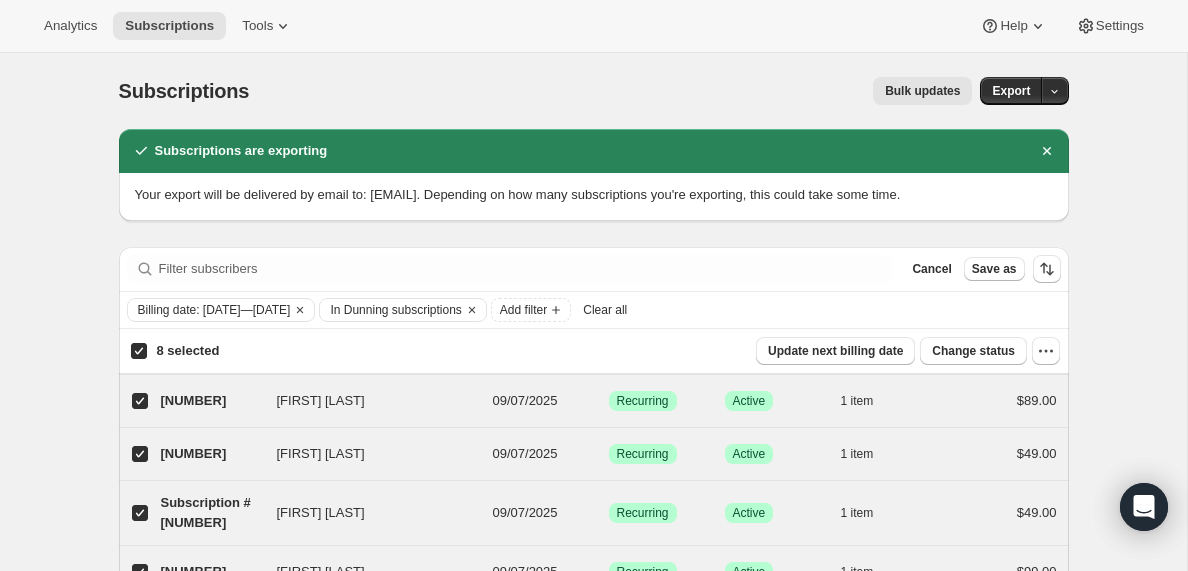 click on "Clear all" at bounding box center (605, 310) 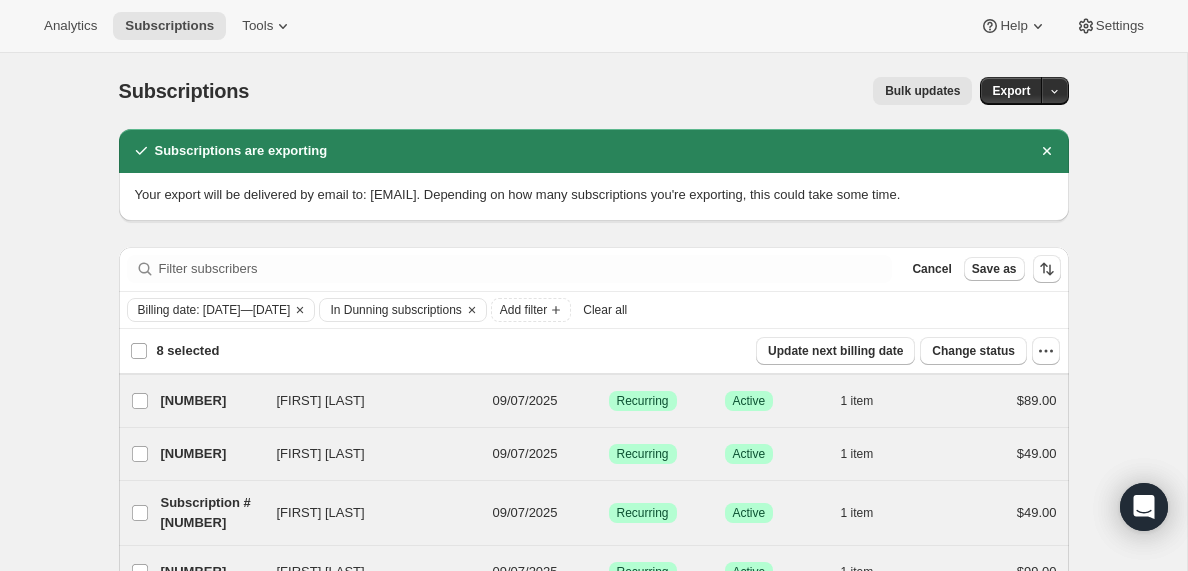 checkbox on "false" 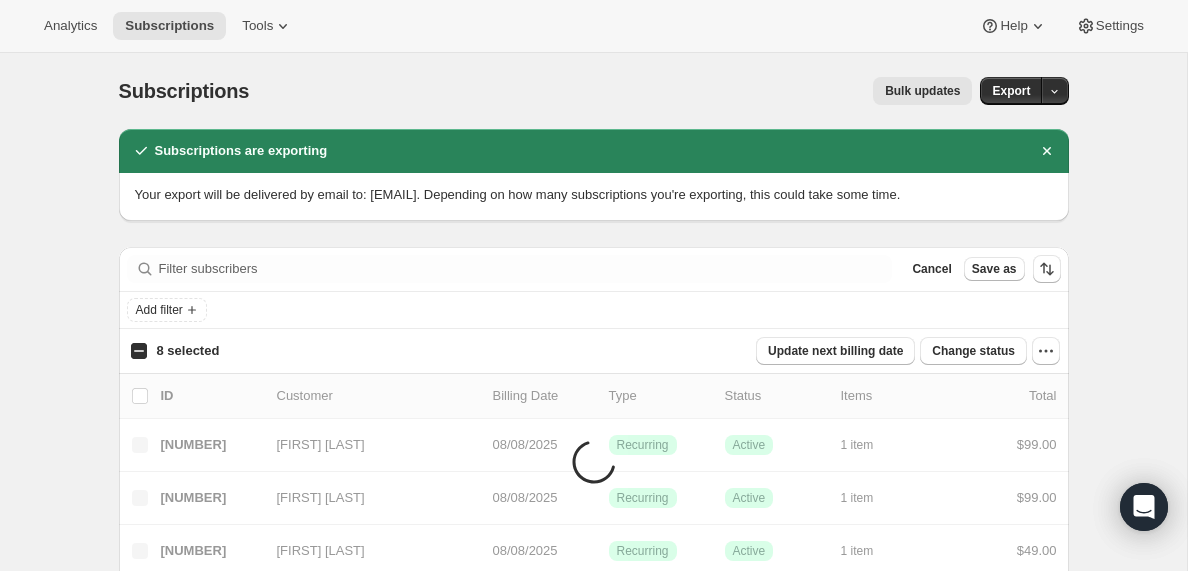 click on "8 selected" at bounding box center (139, 351) 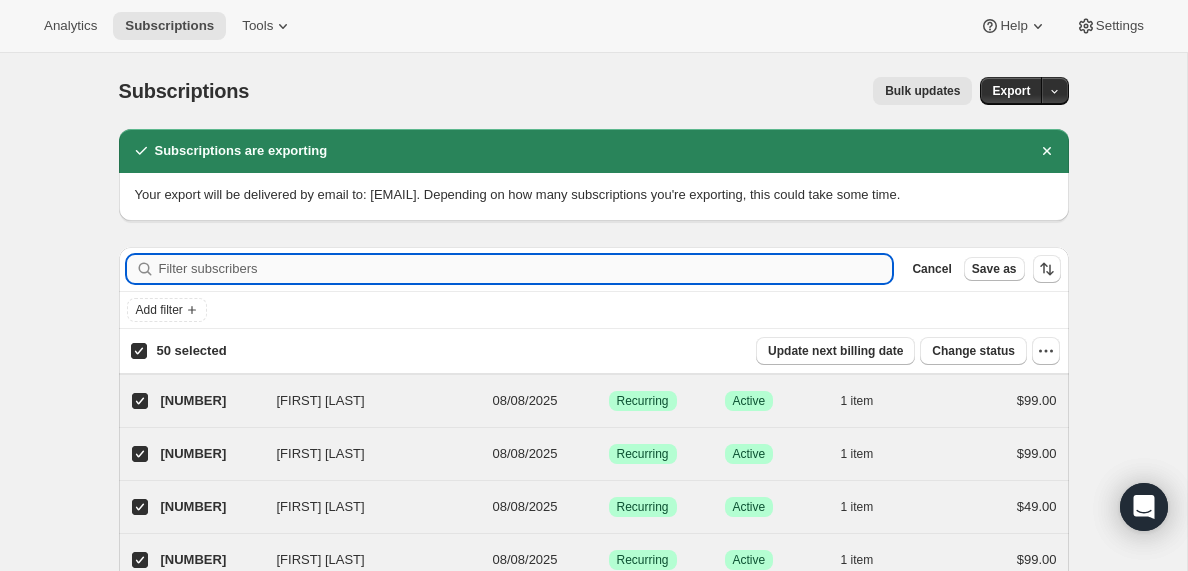 click on "Filter subscribers" at bounding box center (526, 269) 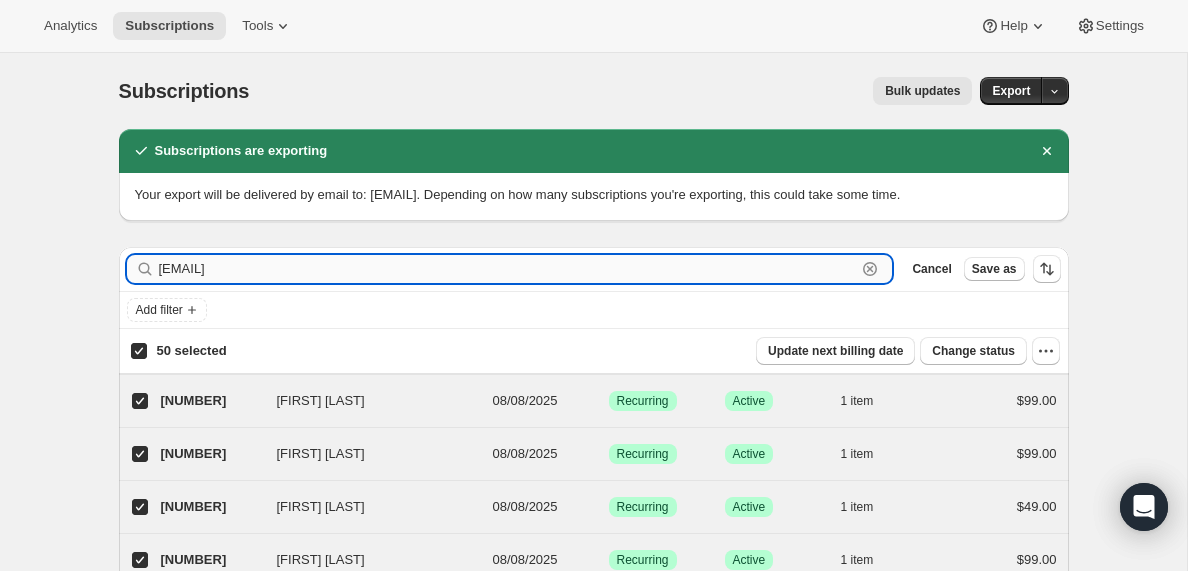 type on "[EMAIL]" 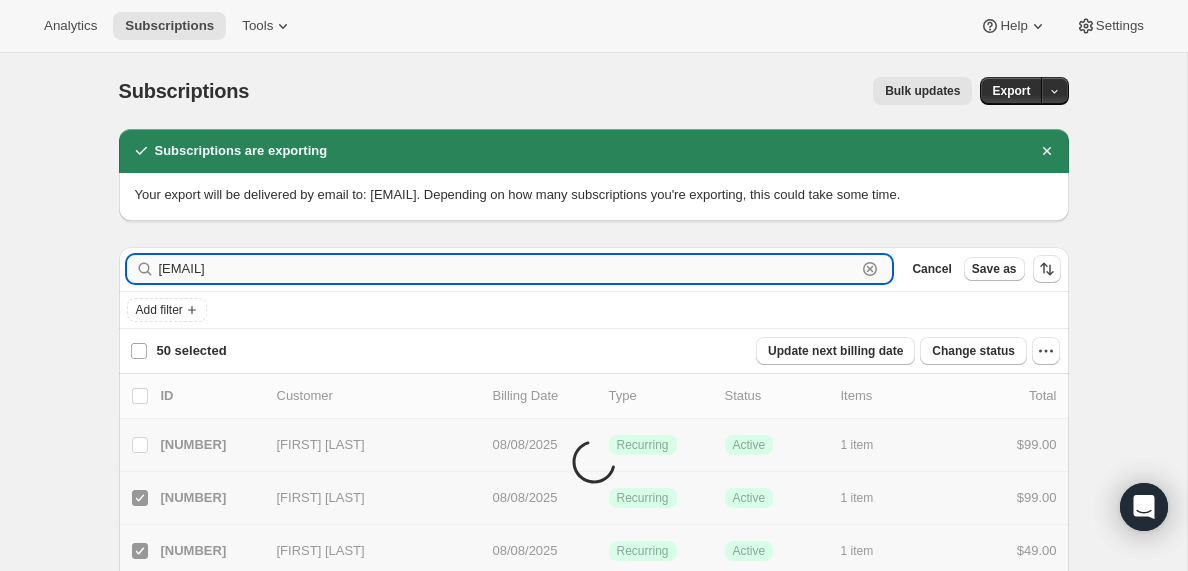 checkbox on "false" 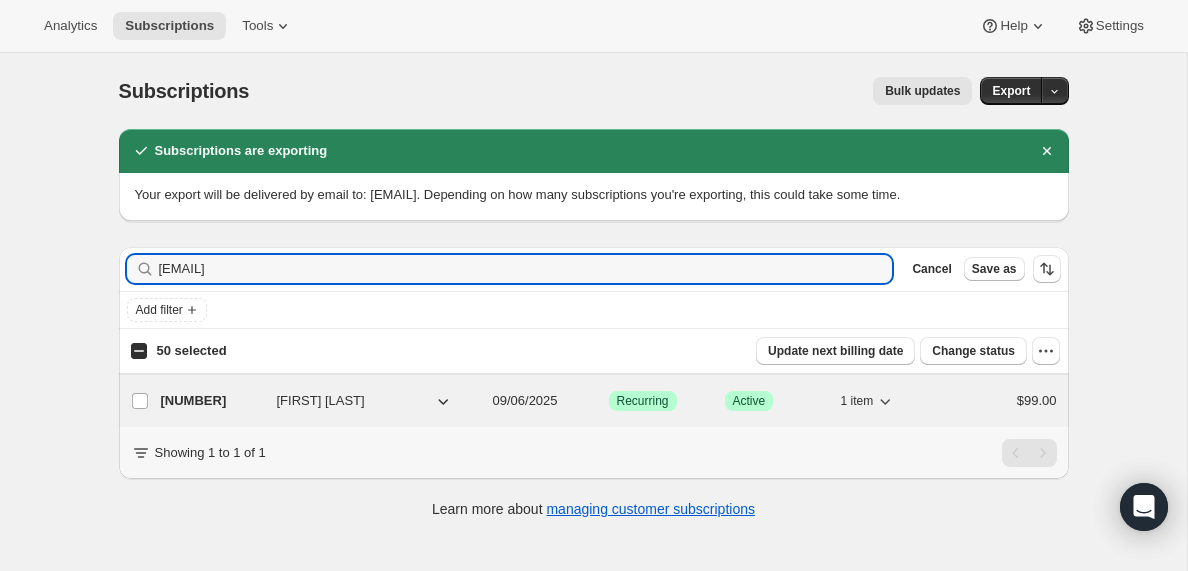 click on "[NUMBER]" at bounding box center [211, 401] 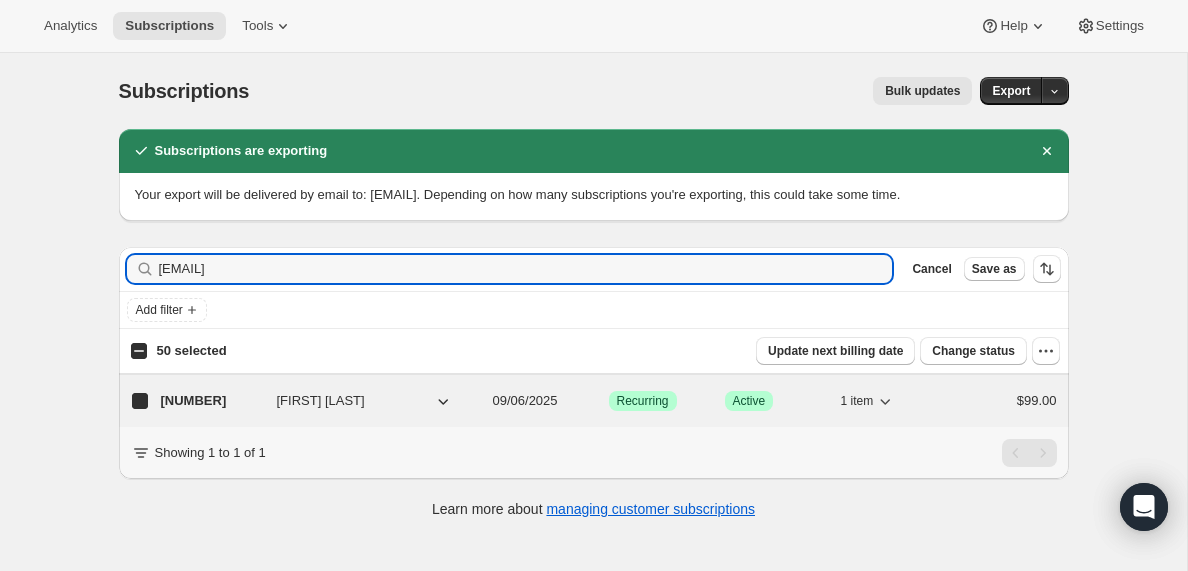 checkbox on "true" 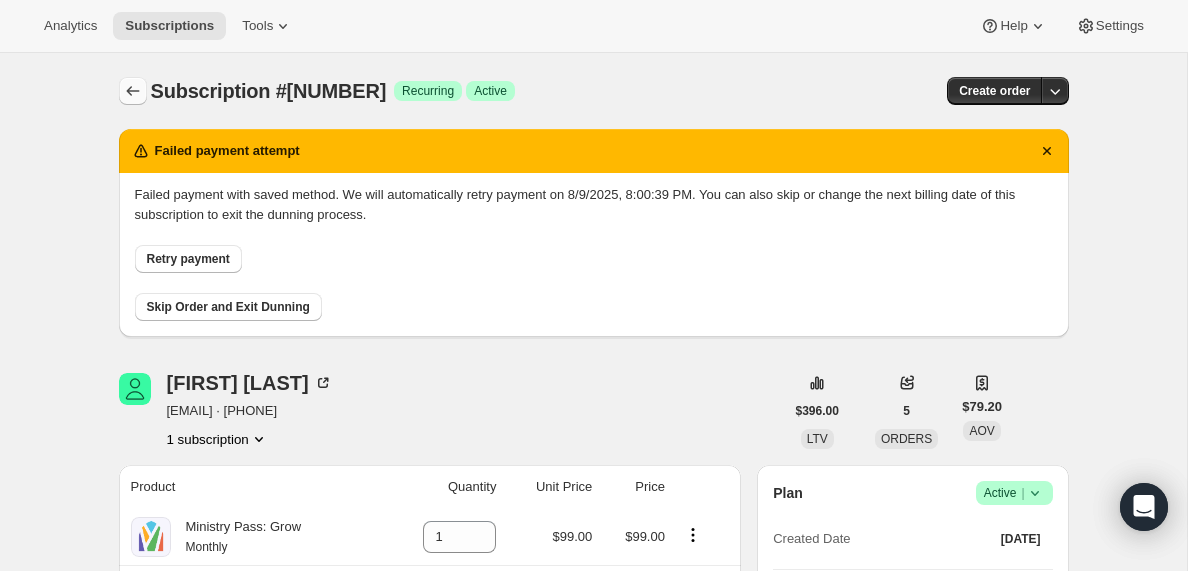 click 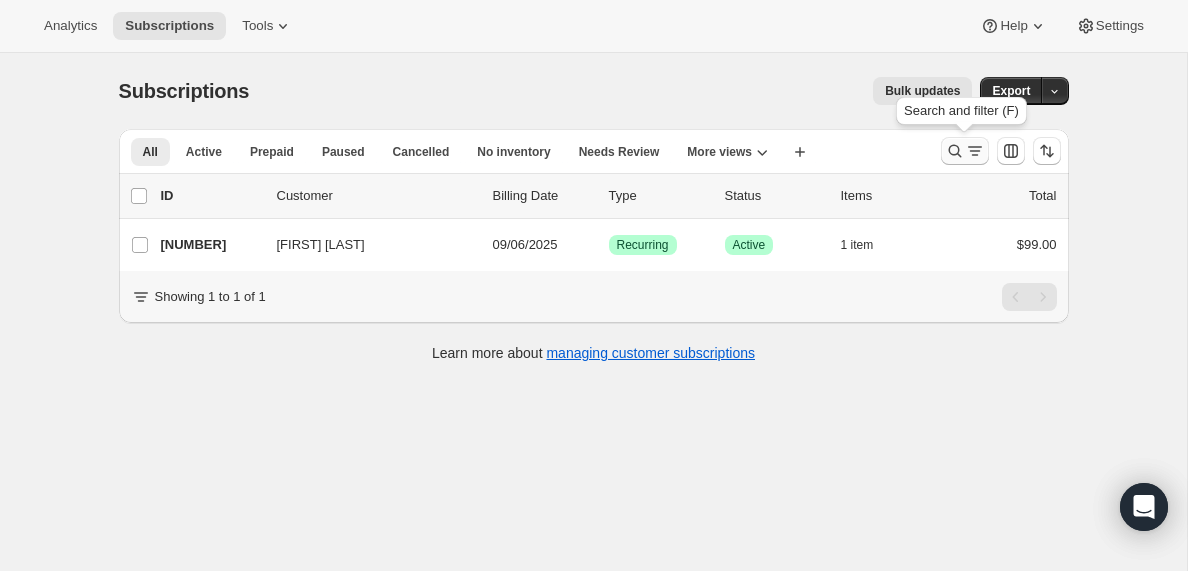 click 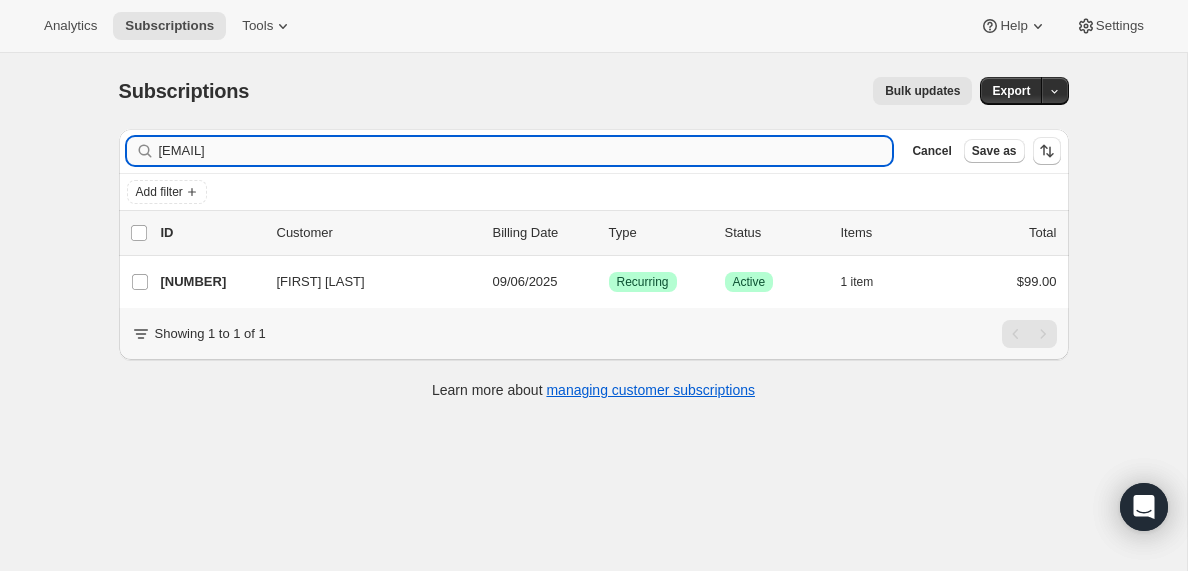 click on "[EMAIL]" at bounding box center (526, 151) 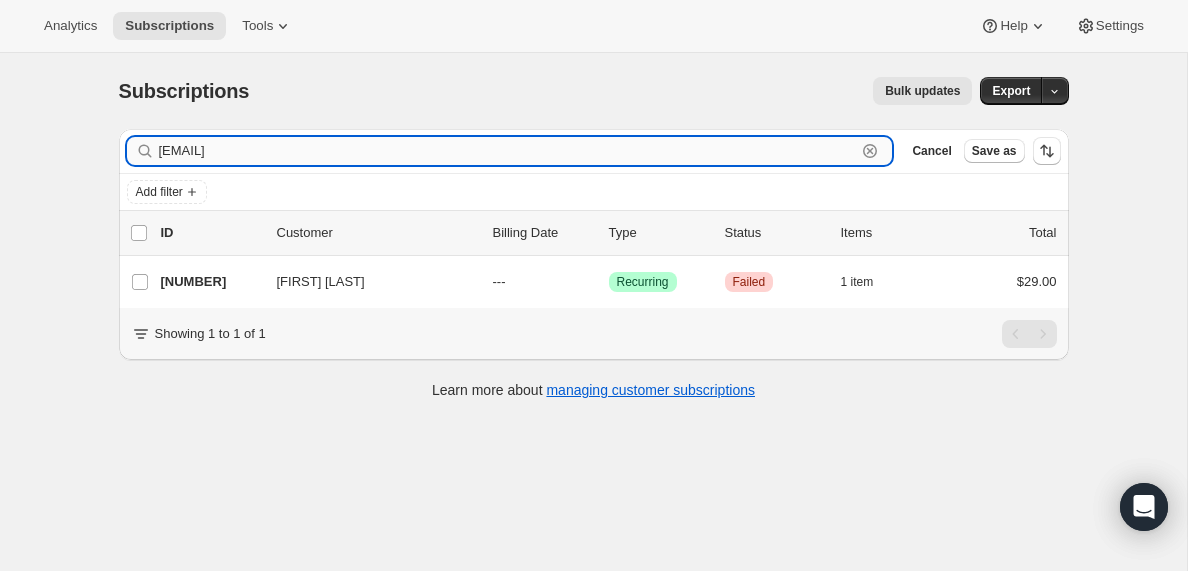 click on "[EMAIL]" at bounding box center [508, 151] 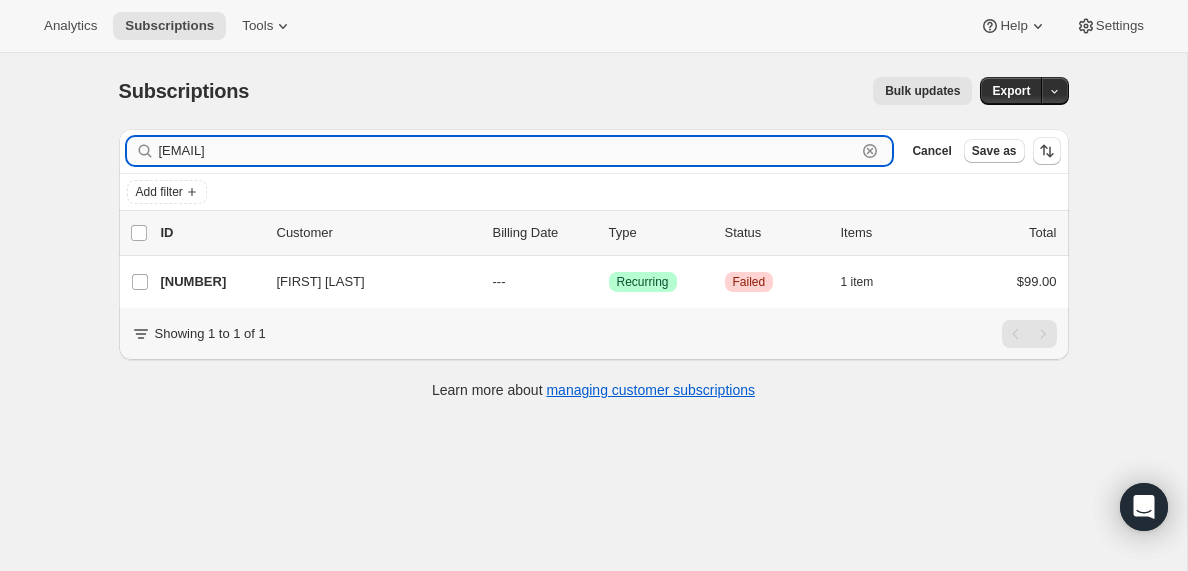 click on "[EMAIL]" at bounding box center [508, 151] 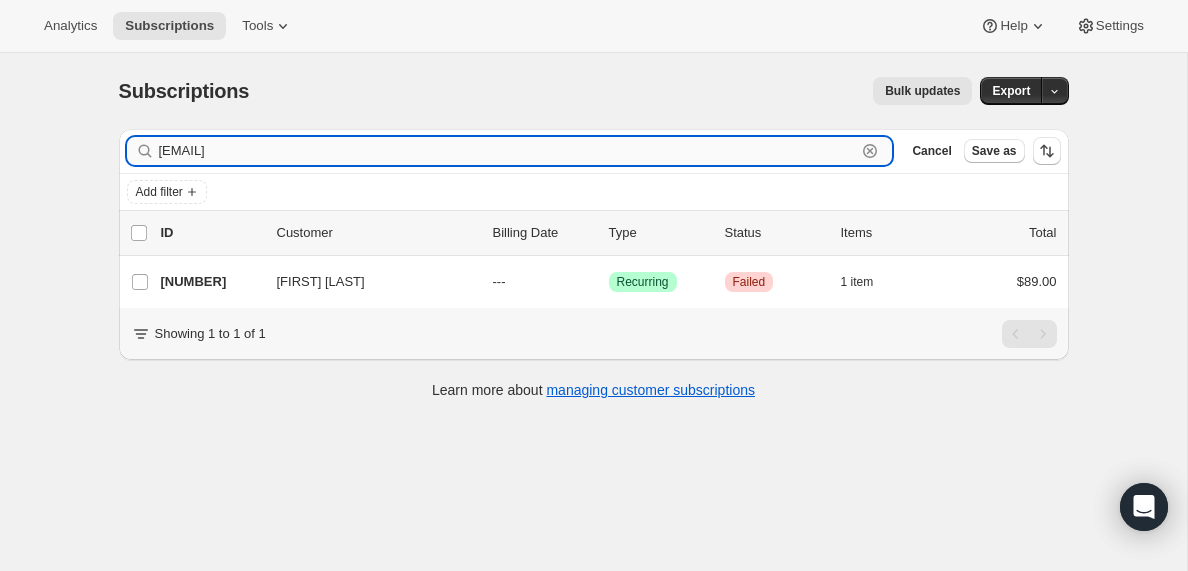 click on "[EMAIL]" at bounding box center (508, 151) 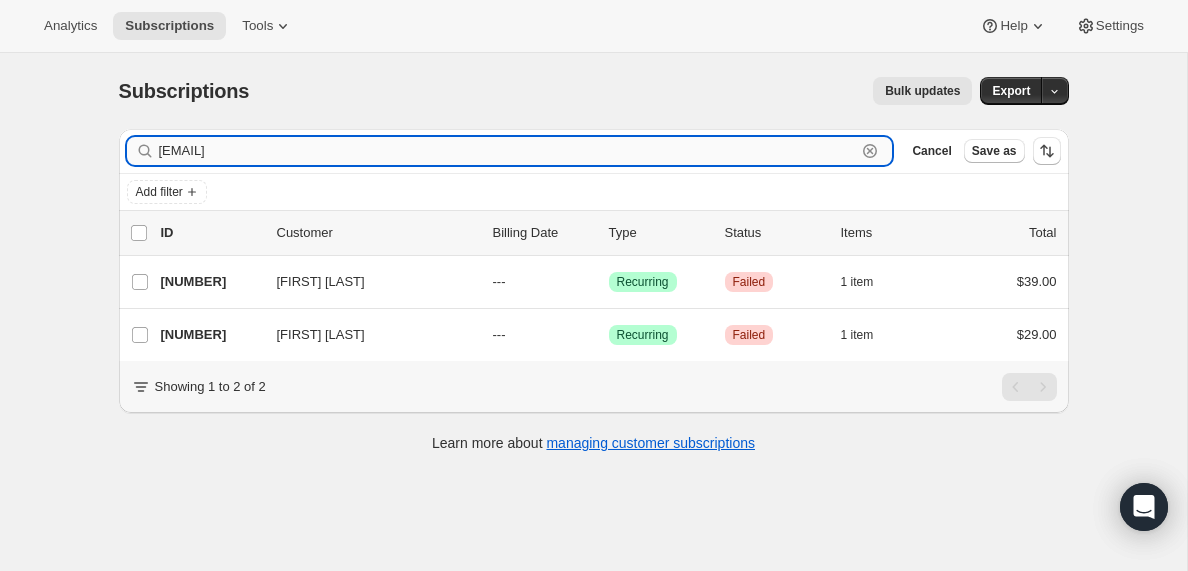 click on "[EMAIL]" at bounding box center (508, 151) 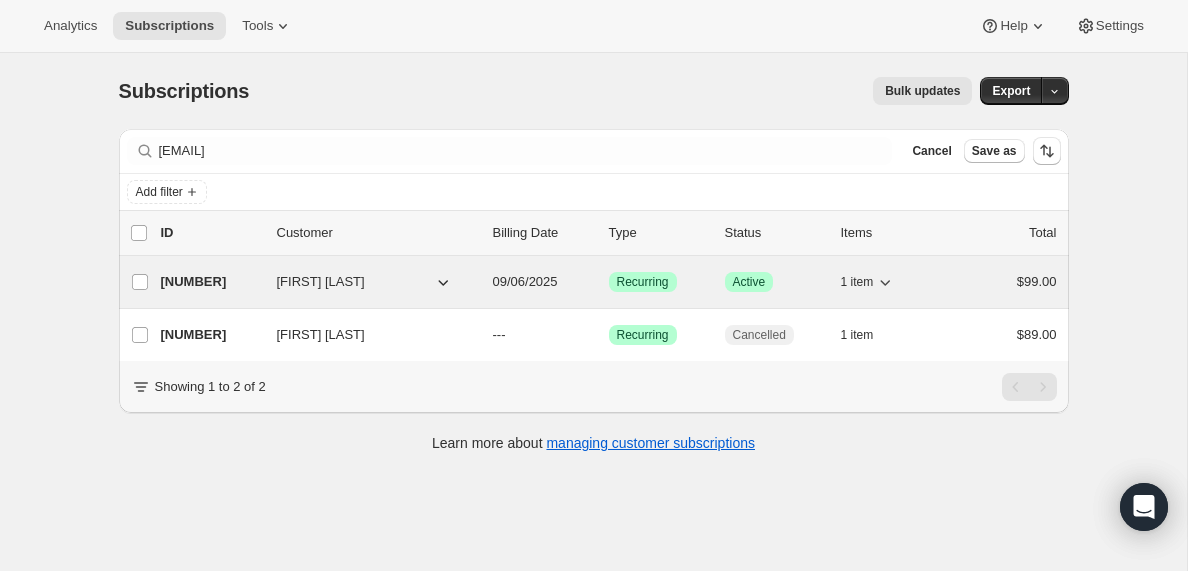 click on "[NUMBER]" at bounding box center (211, 282) 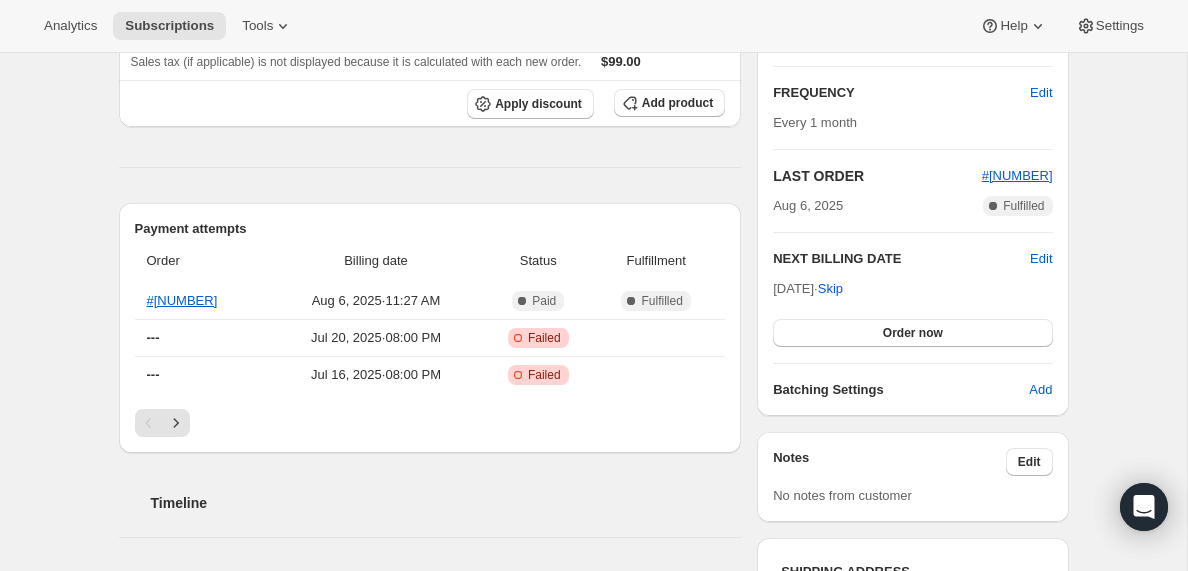 scroll, scrollTop: 0, scrollLeft: 0, axis: both 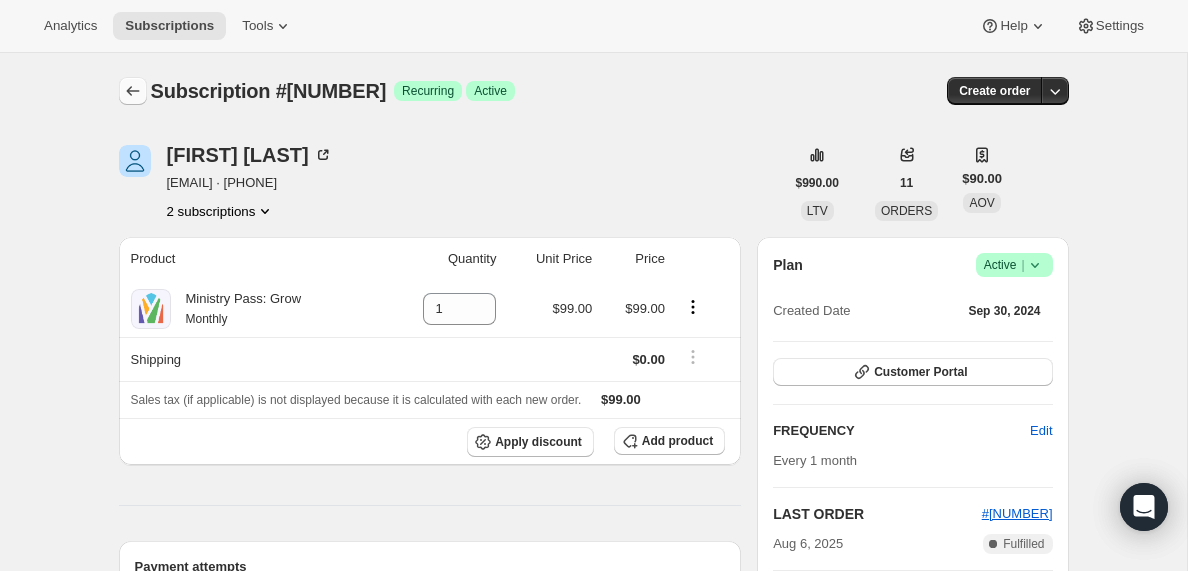 click 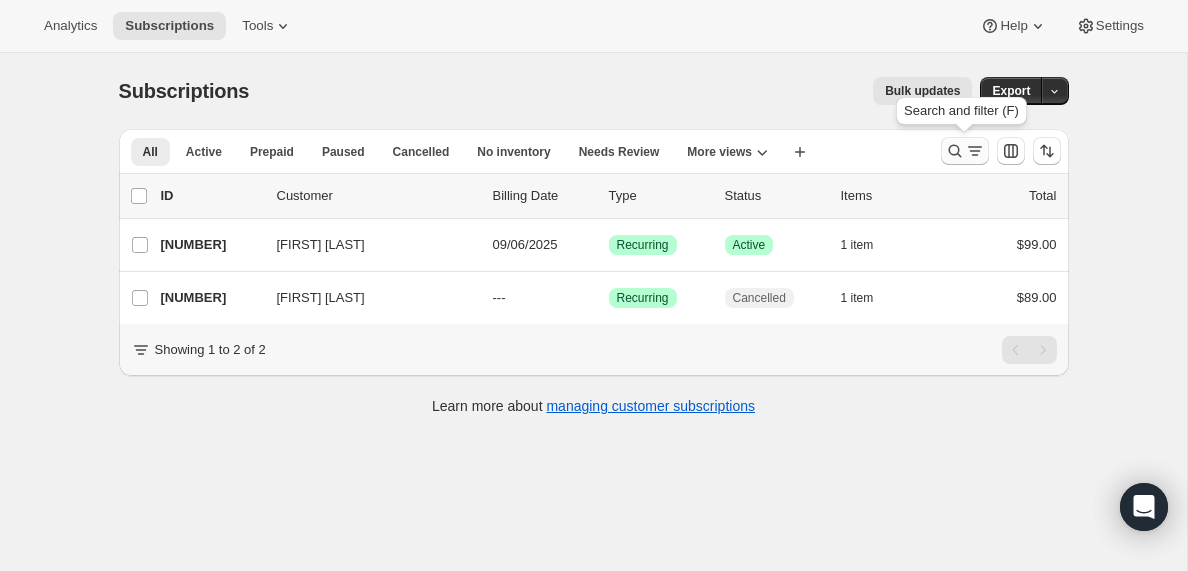 click 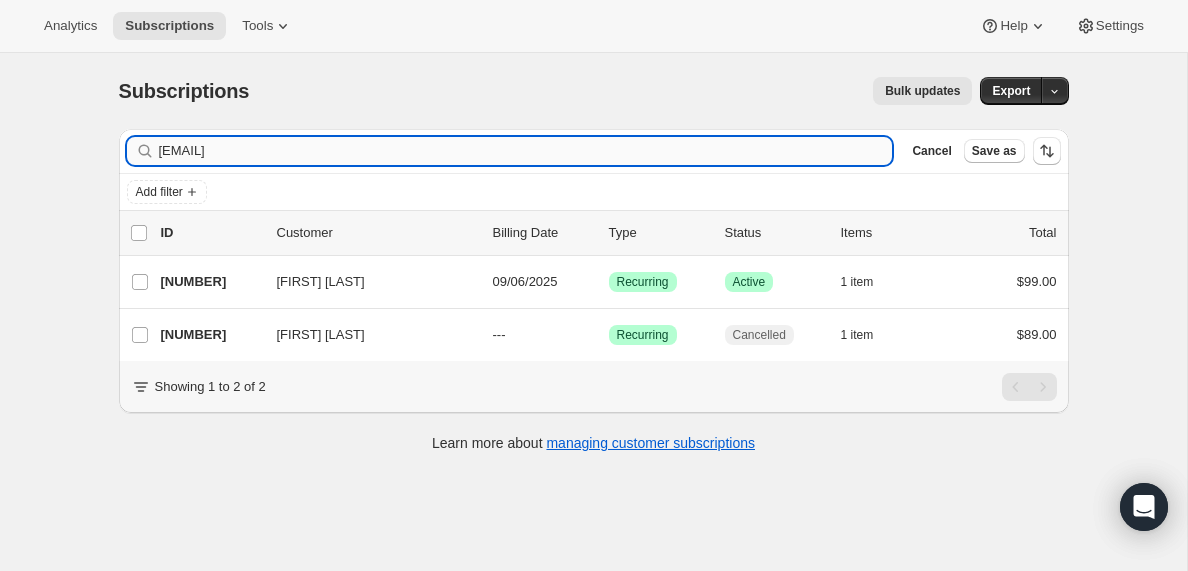click on "[EMAIL]" at bounding box center [526, 151] 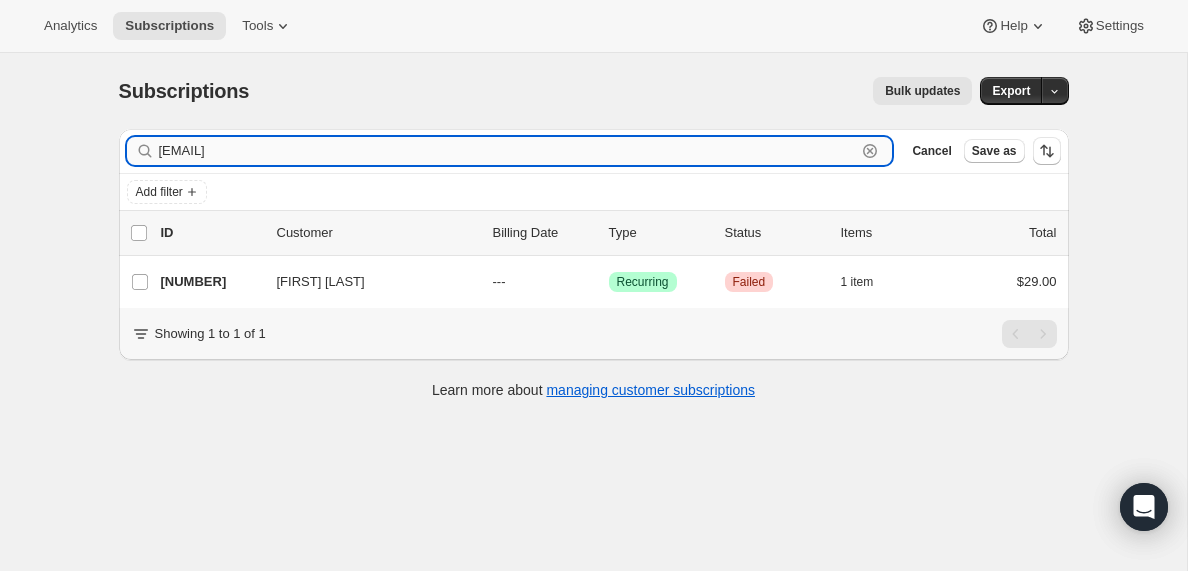 click on "[EMAIL]" at bounding box center (508, 151) 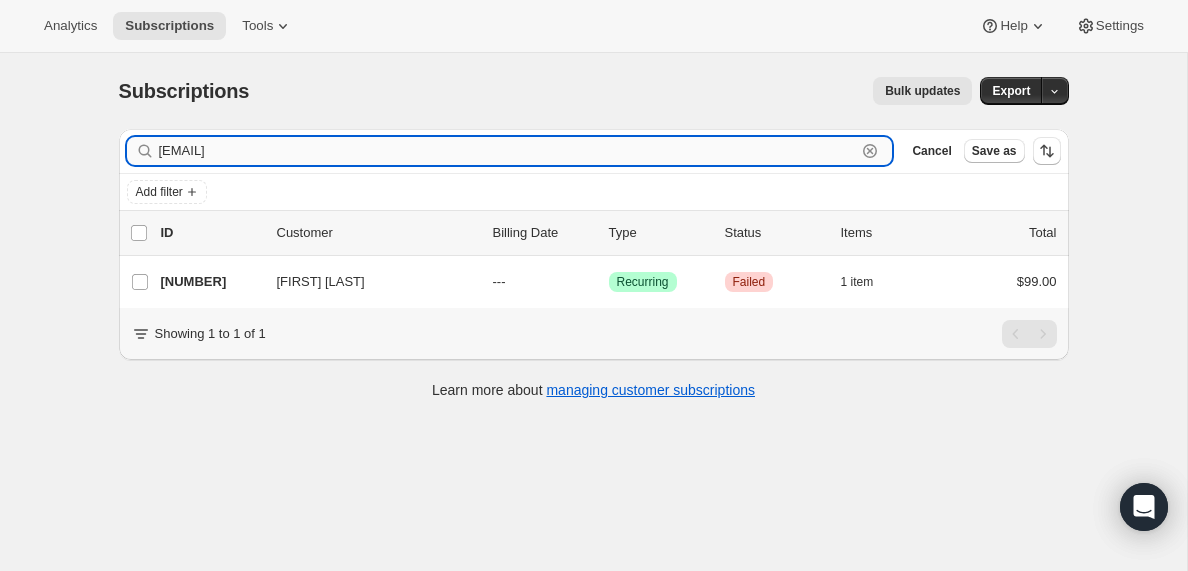 click on "[EMAIL]" at bounding box center [508, 151] 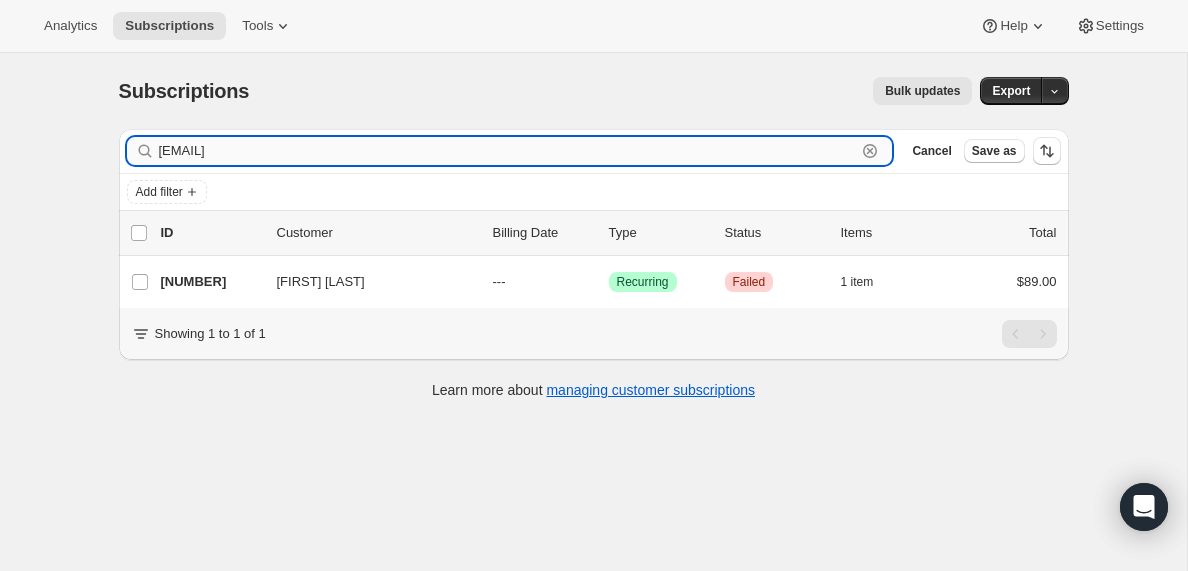 click on "[EMAIL]" at bounding box center [508, 151] 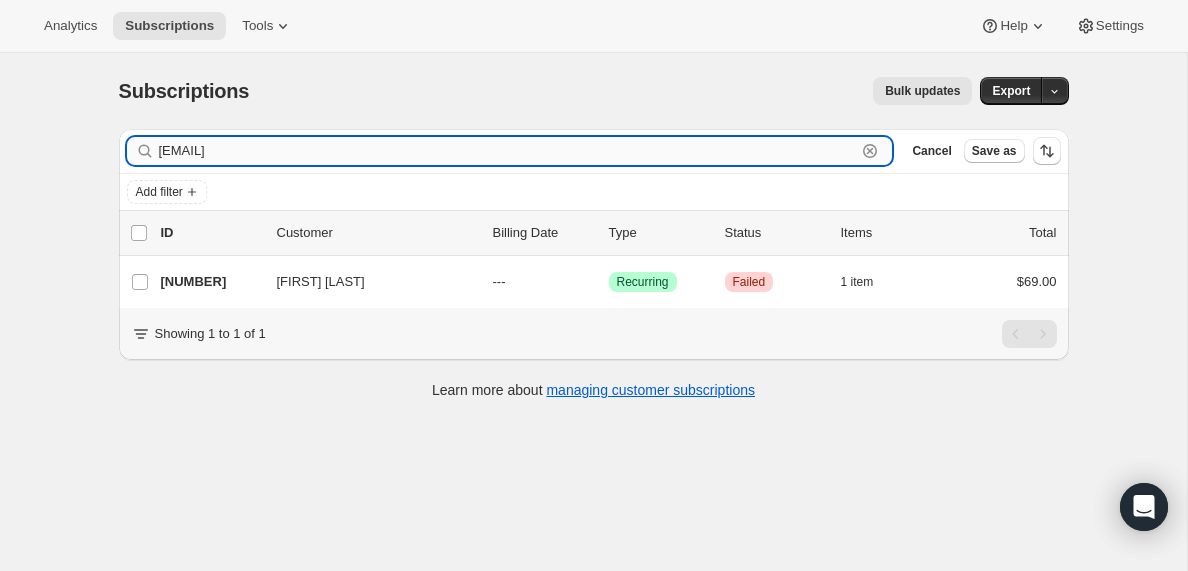 click on "[EMAIL]" at bounding box center (508, 151) 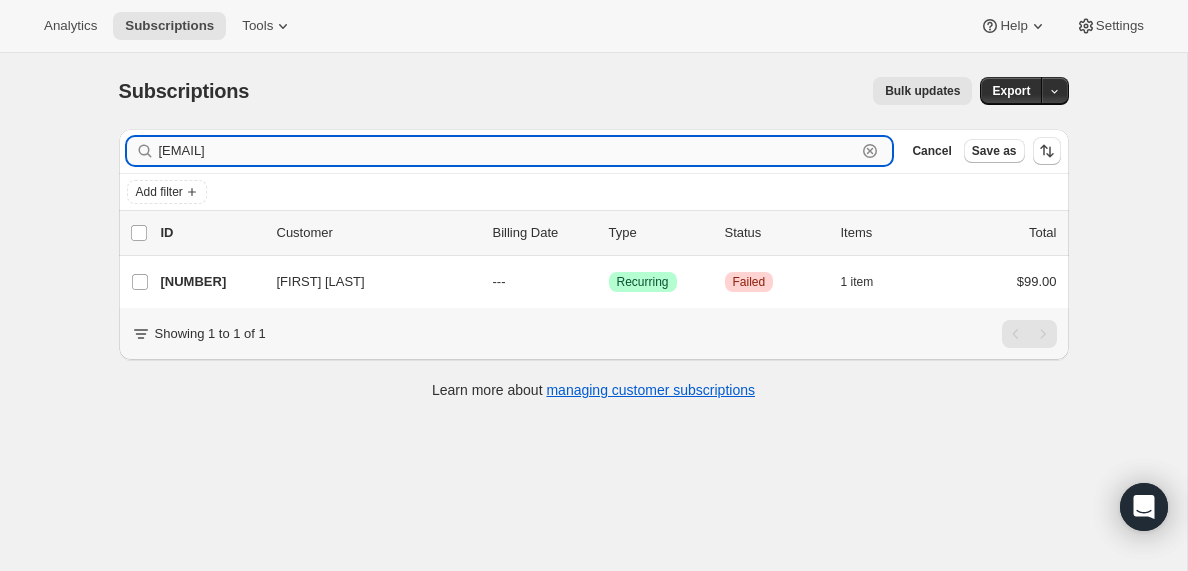 click on "[EMAIL]" at bounding box center (508, 151) 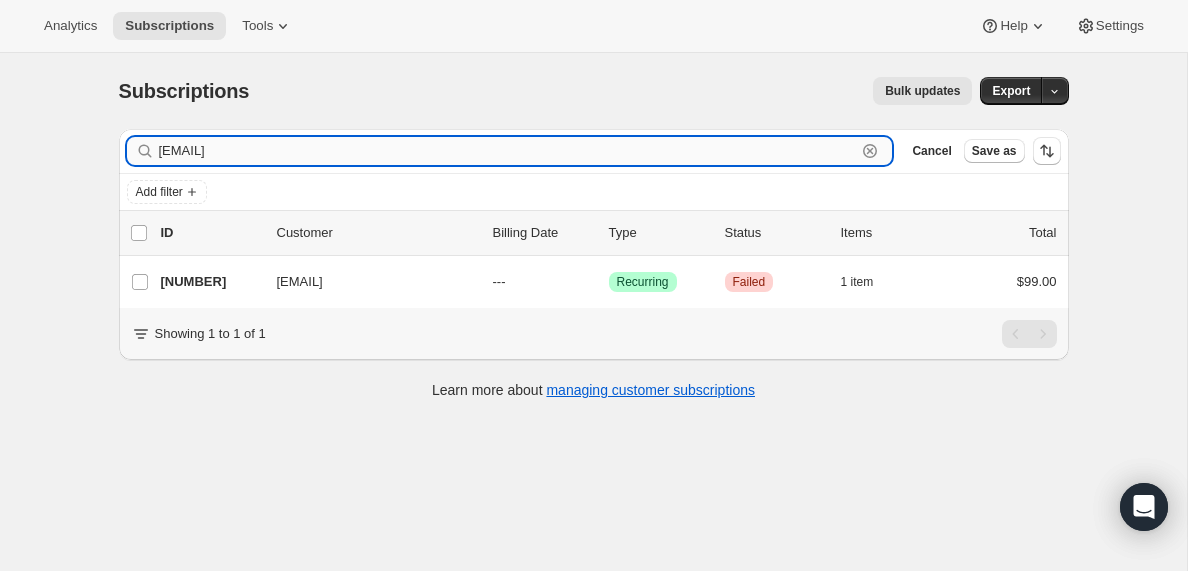 click on "[EMAIL]" at bounding box center [508, 151] 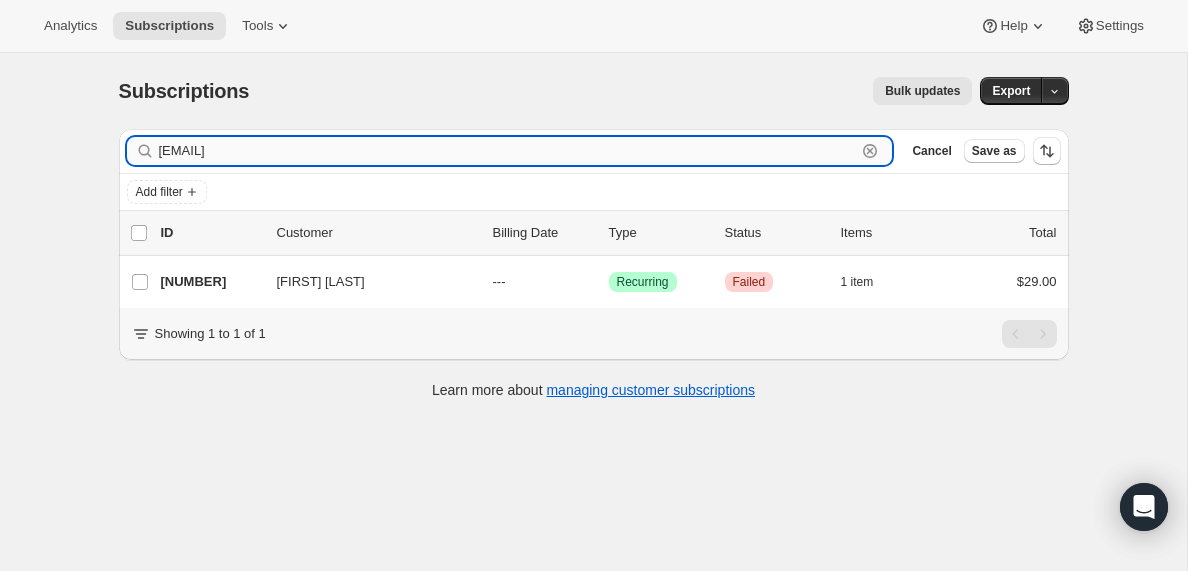 click on "[EMAIL]" at bounding box center (508, 151) 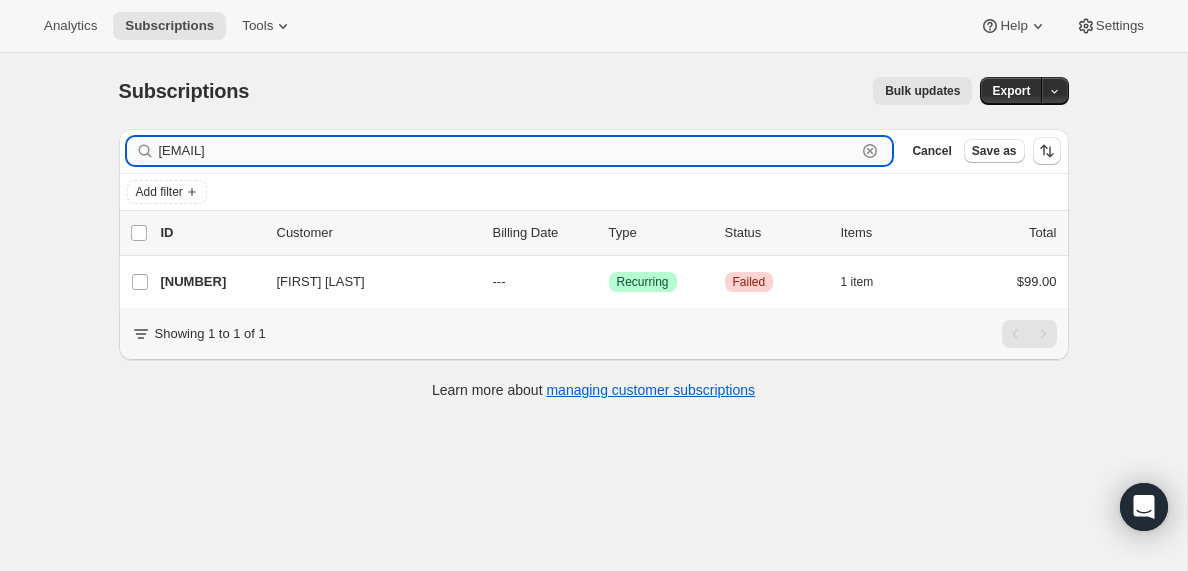 click on "[EMAIL]" at bounding box center (508, 151) 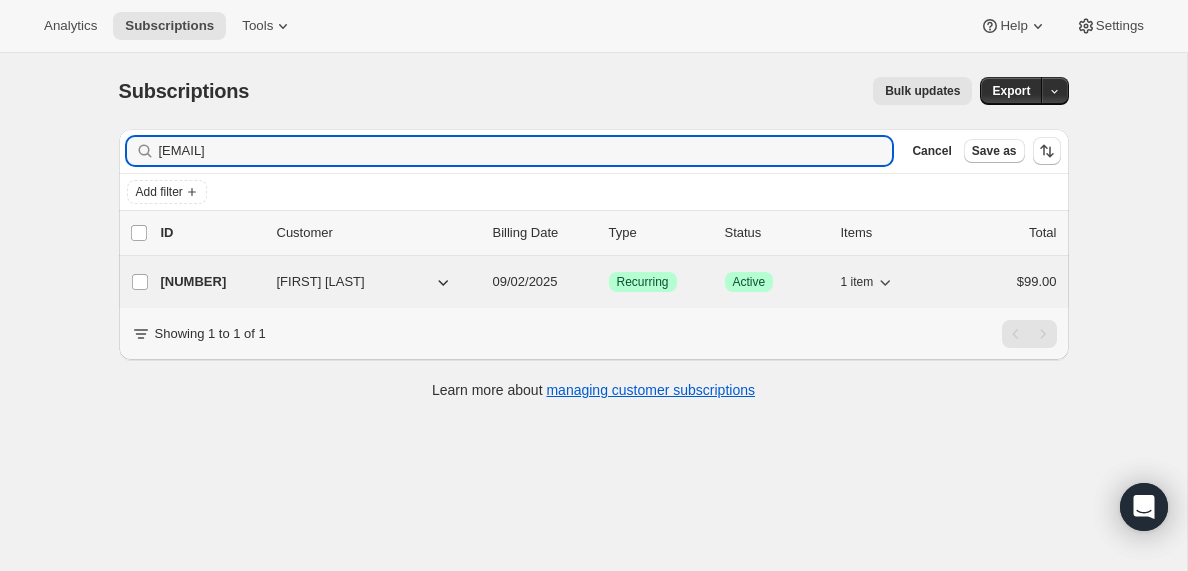 click on "[NUMBER]" at bounding box center [211, 282] 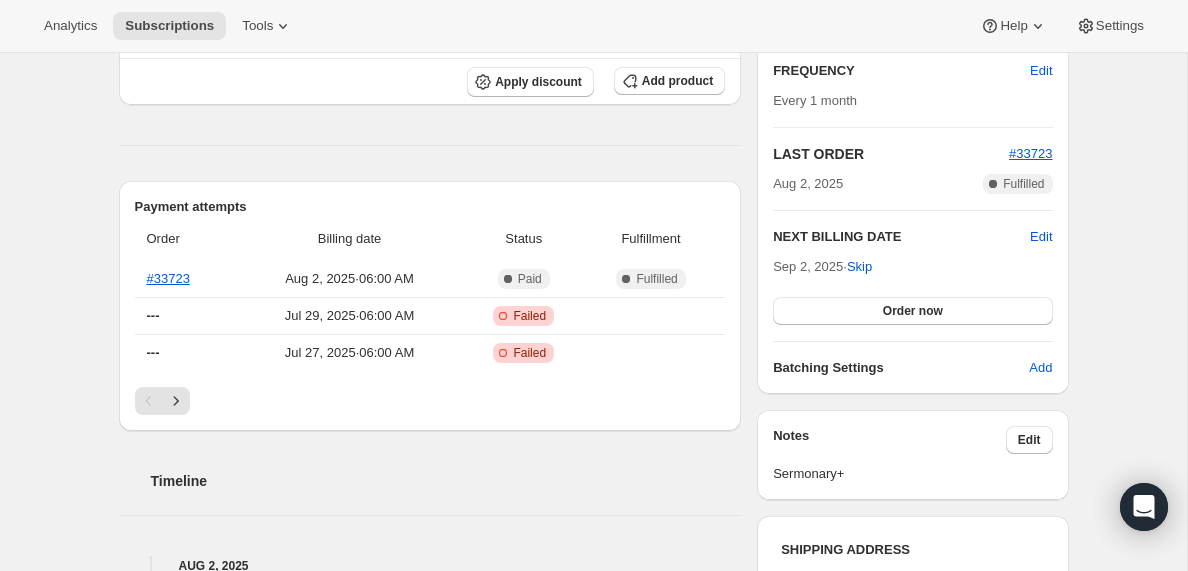 scroll, scrollTop: 0, scrollLeft: 0, axis: both 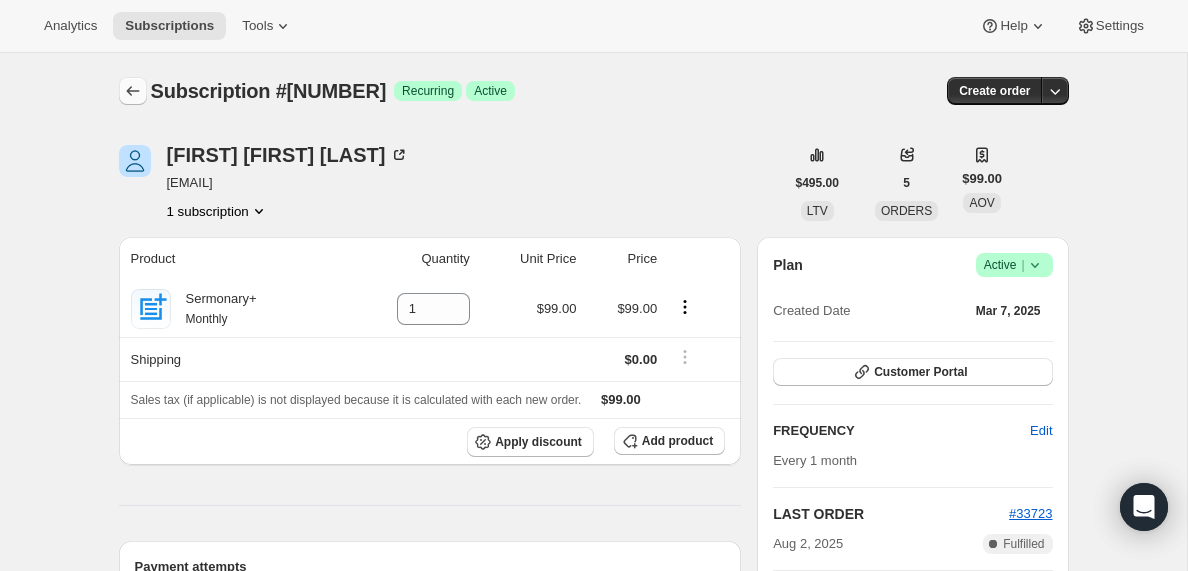 click 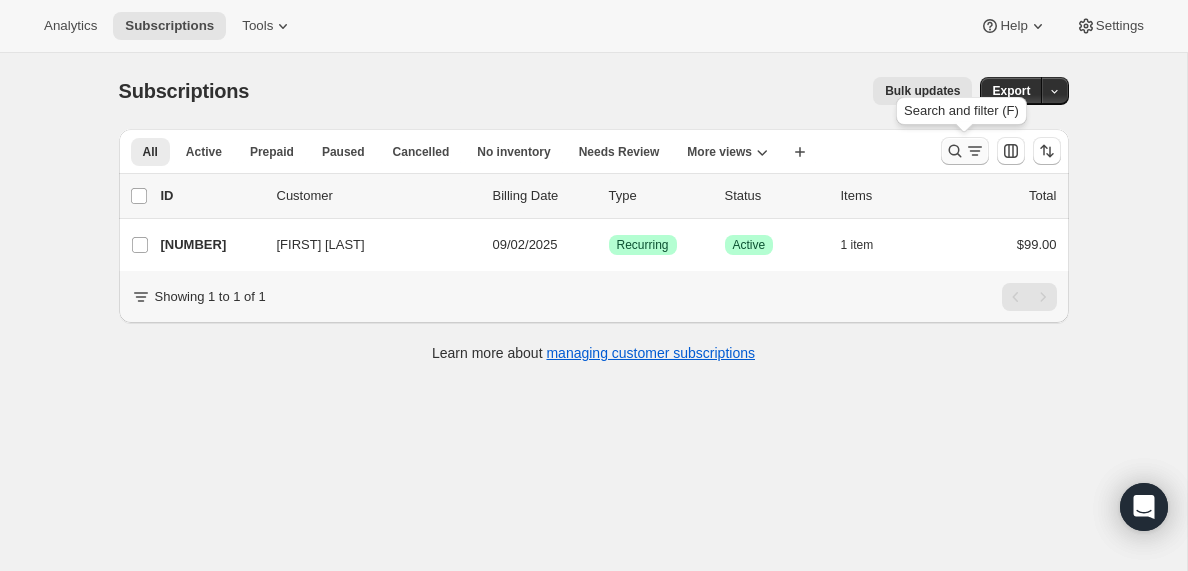 click 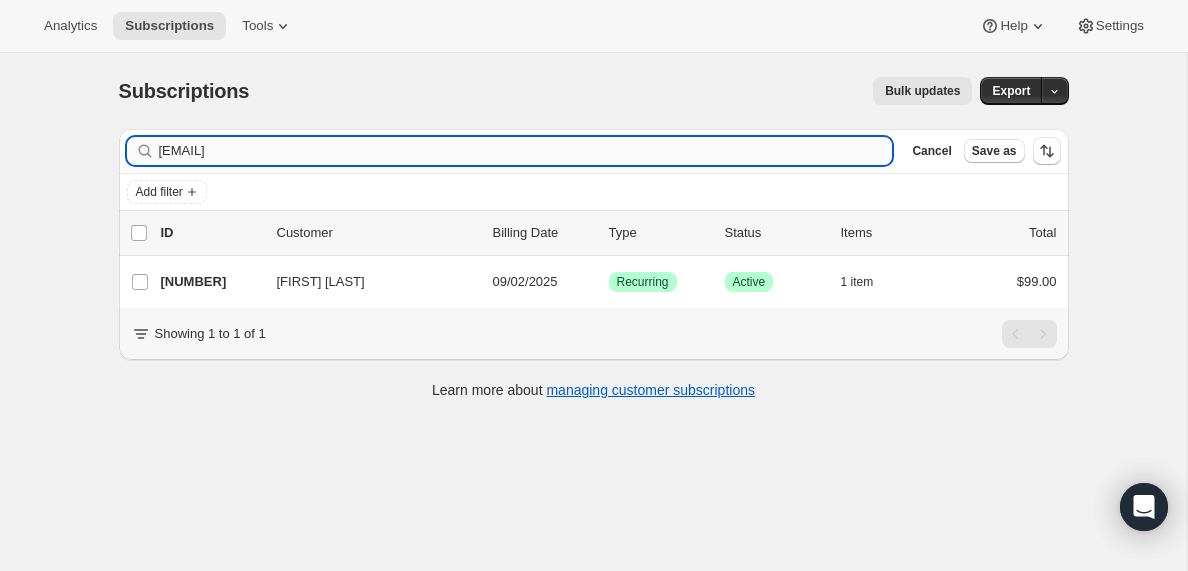 click on "[EMAIL]" at bounding box center [526, 151] 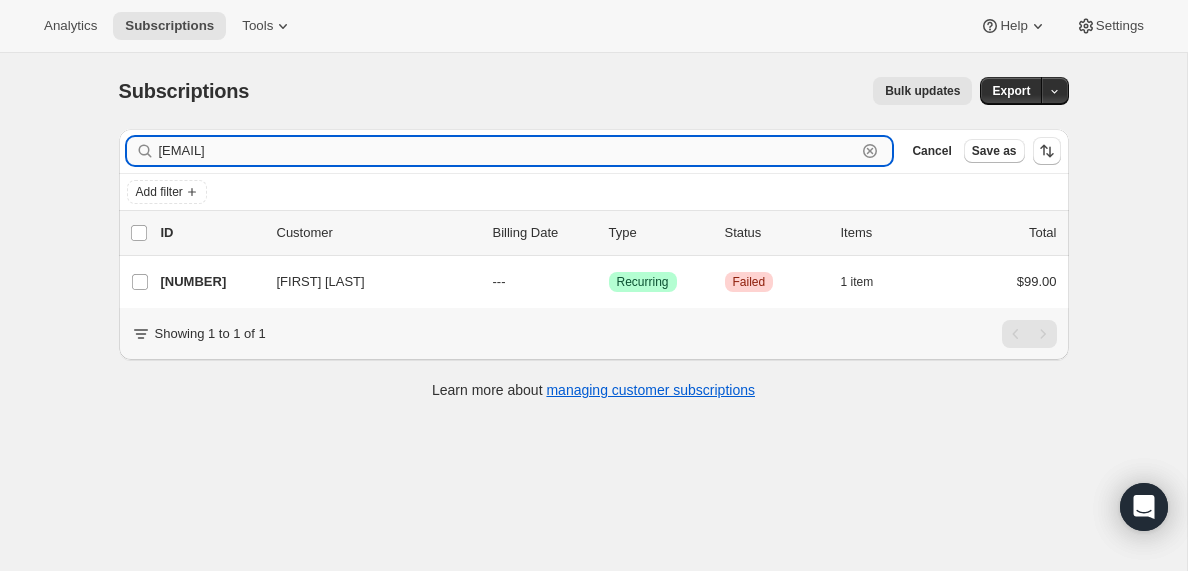 click on "[EMAIL]" at bounding box center [508, 151] 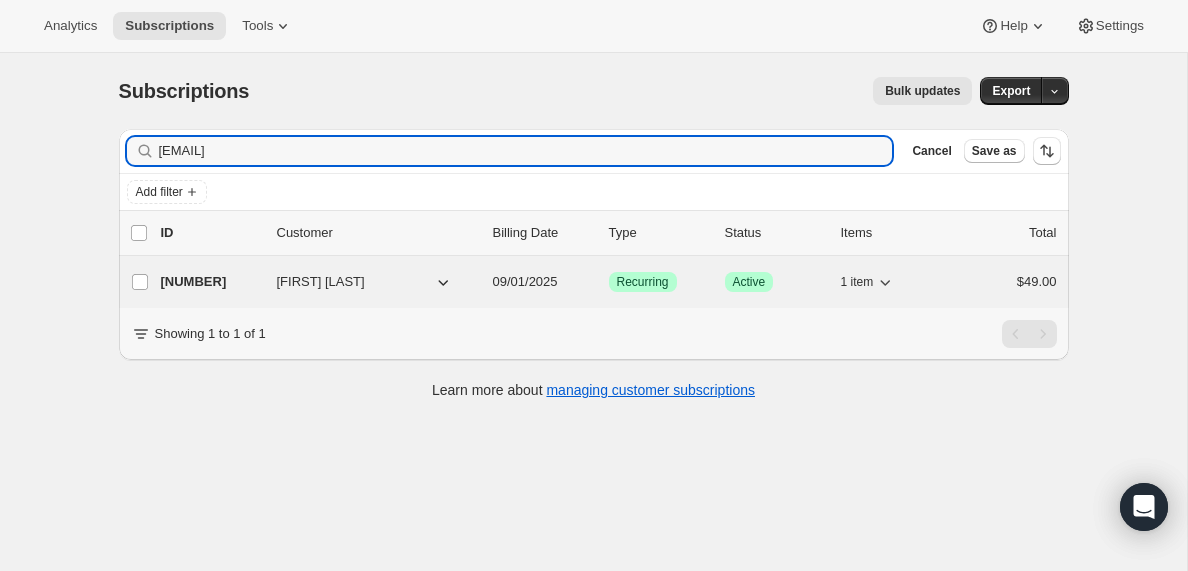 click on "[NUMBER]" at bounding box center (211, 282) 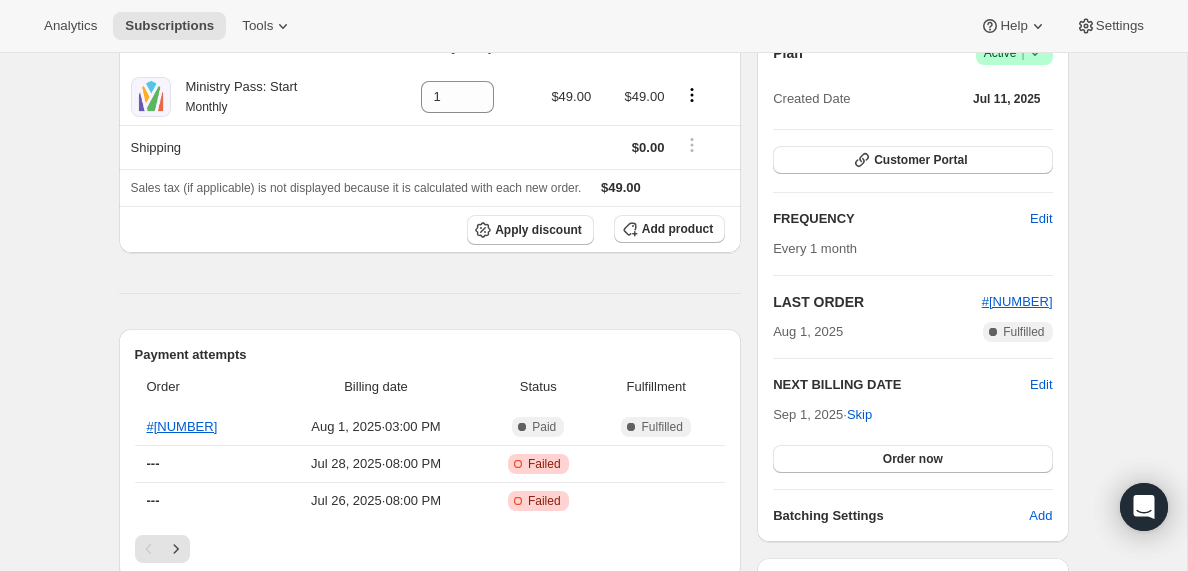 scroll, scrollTop: 0, scrollLeft: 0, axis: both 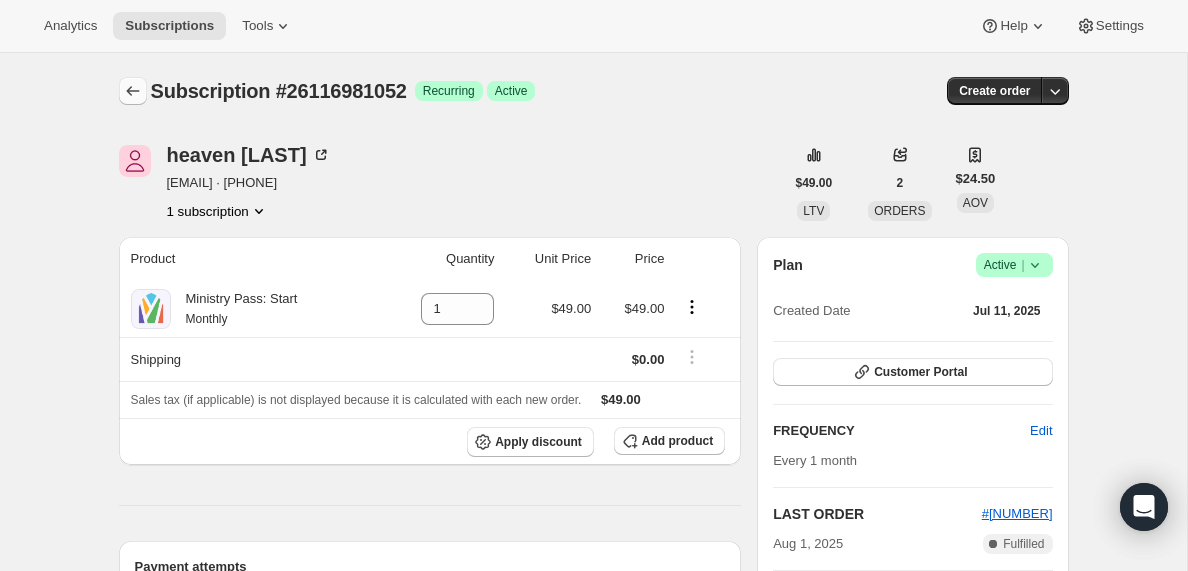 click 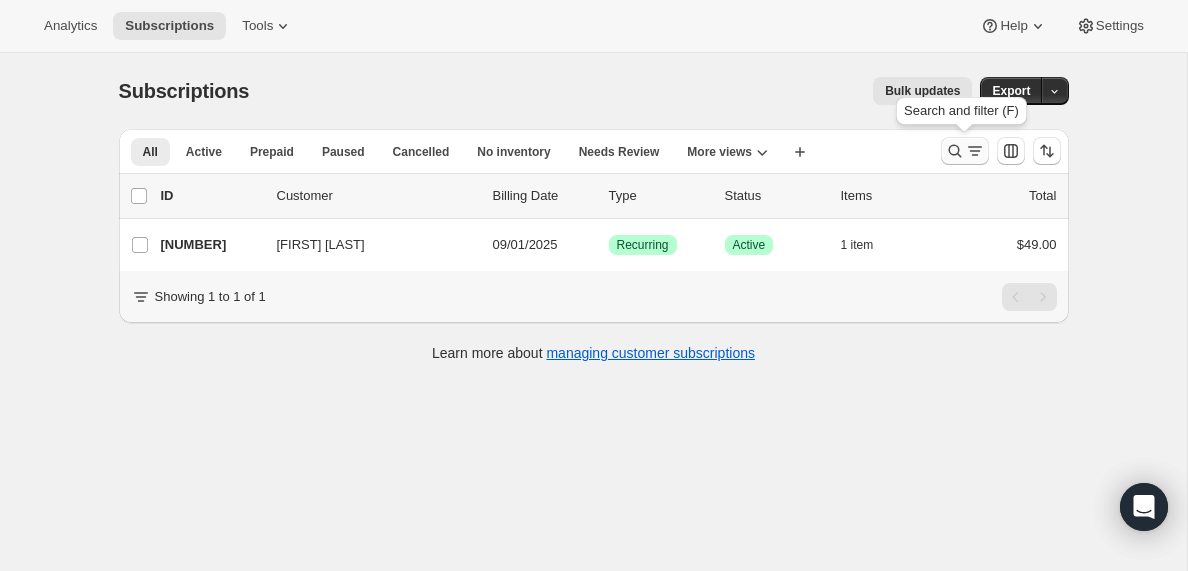 click 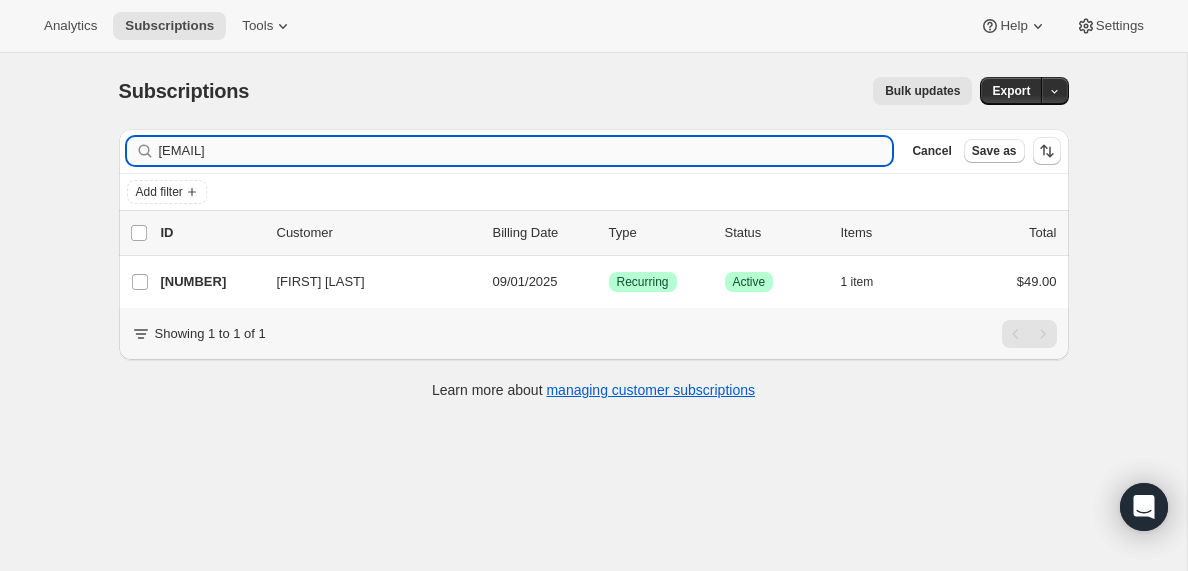 click on "[EMAIL]" at bounding box center [526, 151] 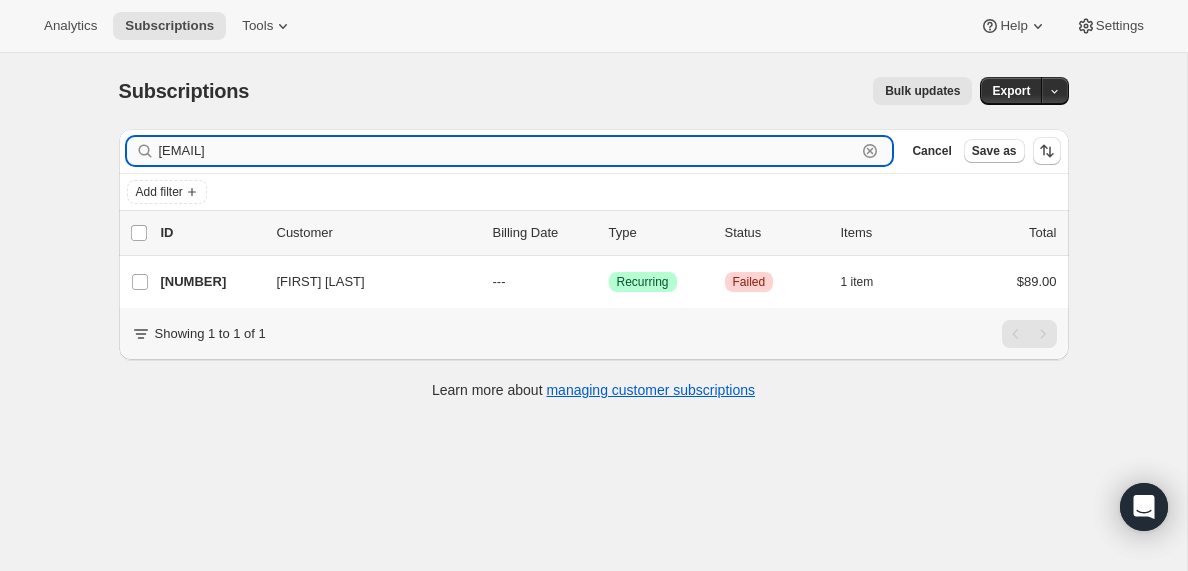 click on "[EMAIL]" at bounding box center (508, 151) 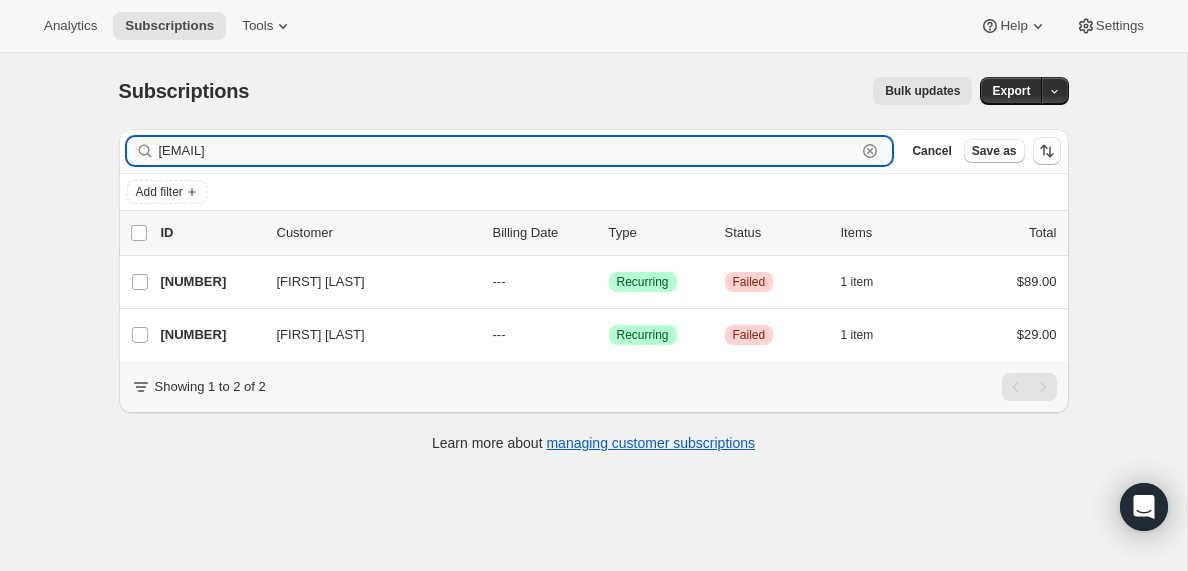 click on "[EMAIL]" at bounding box center [508, 151] 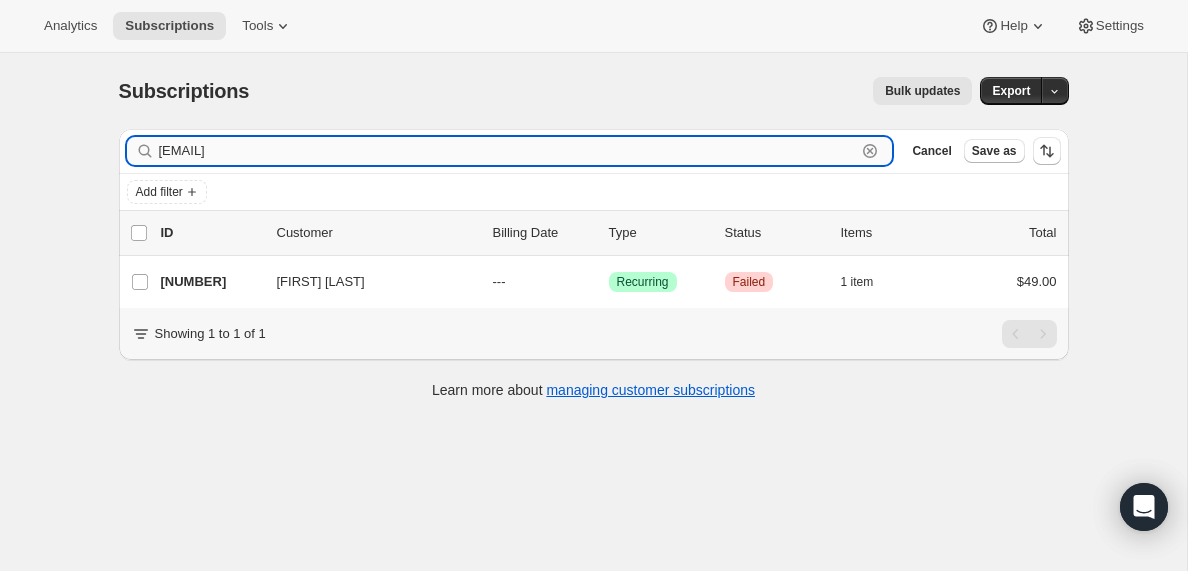 click on "[EMAIL]" at bounding box center (508, 151) 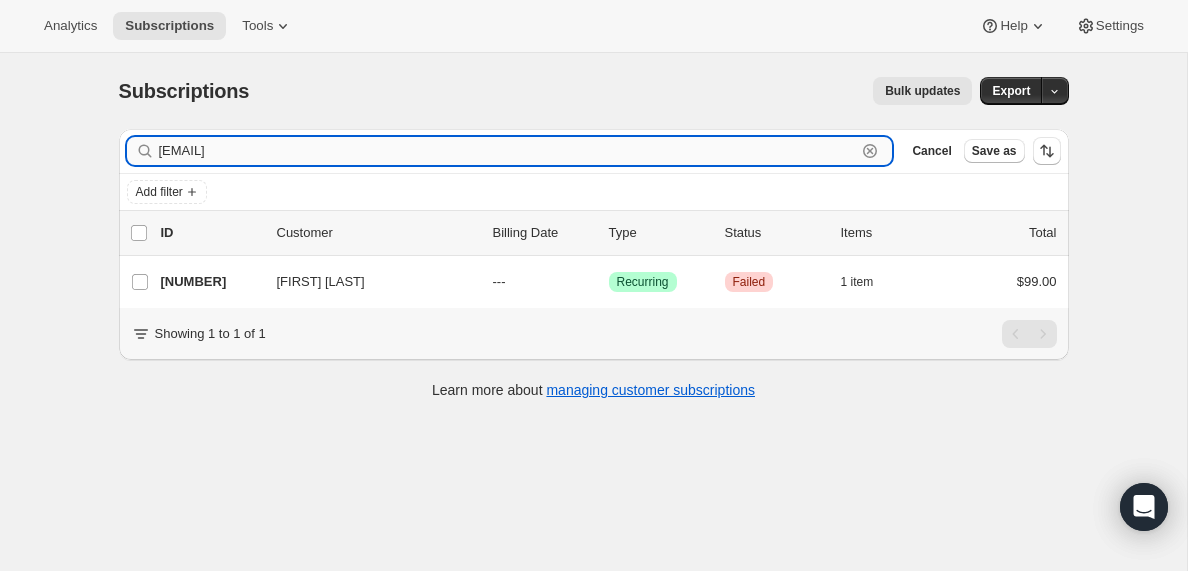 click on "[EMAIL]" at bounding box center (508, 151) 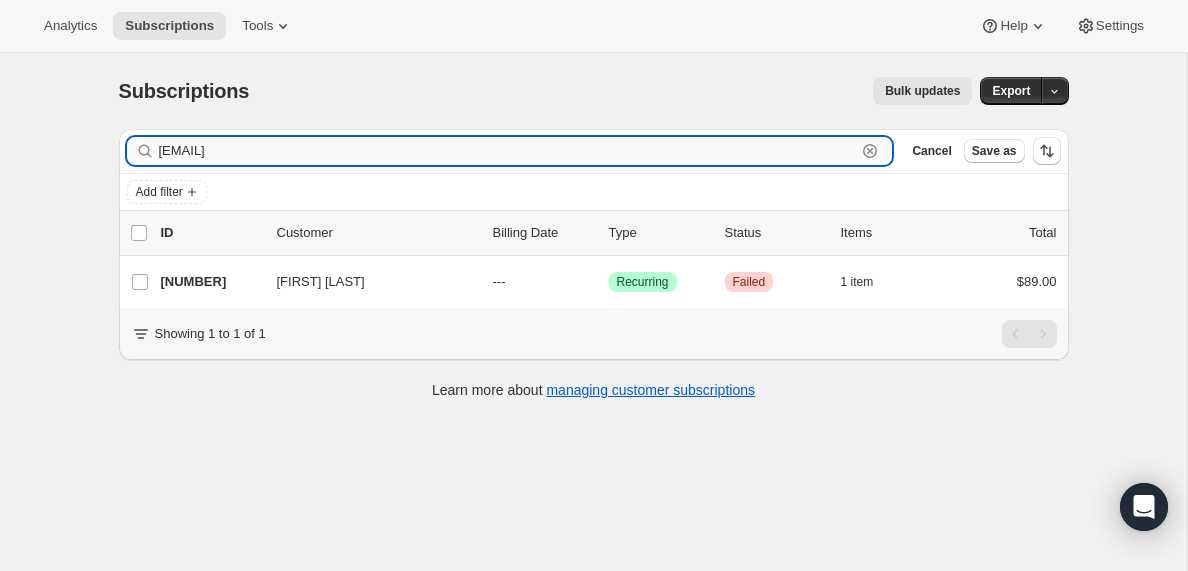 click on "[EMAIL]" at bounding box center [508, 151] 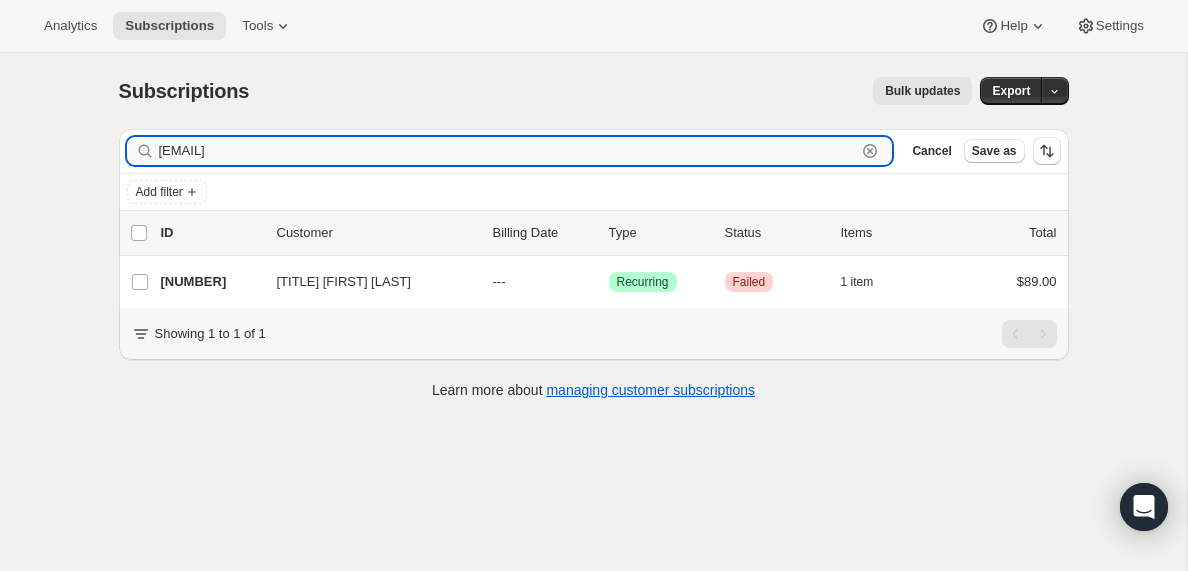 click on "[EMAIL]" at bounding box center [508, 151] 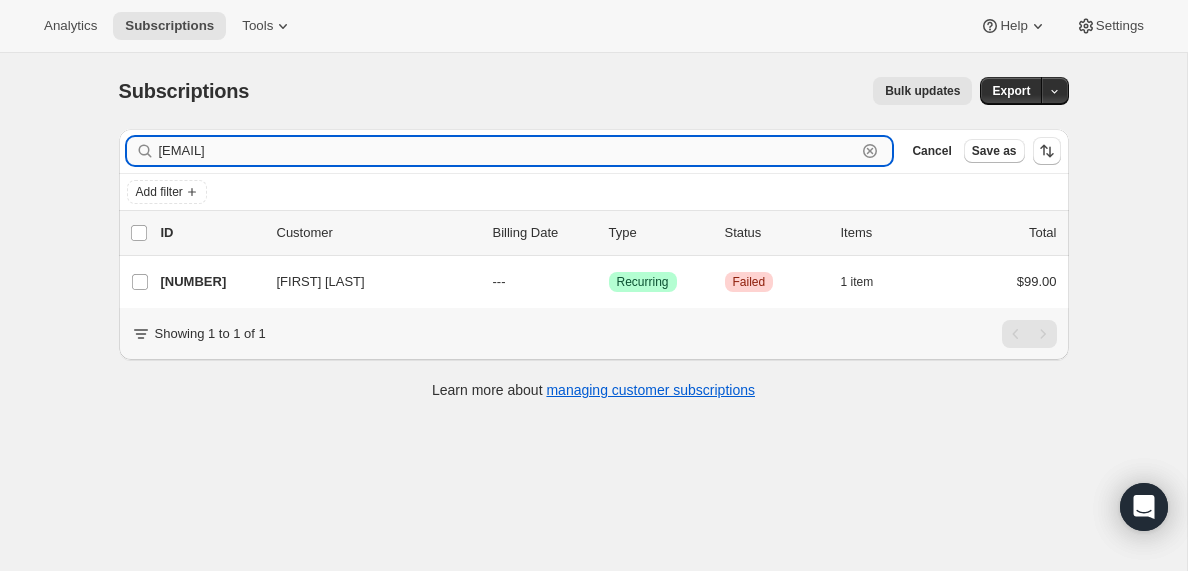 click on "[EMAIL]" at bounding box center [508, 151] 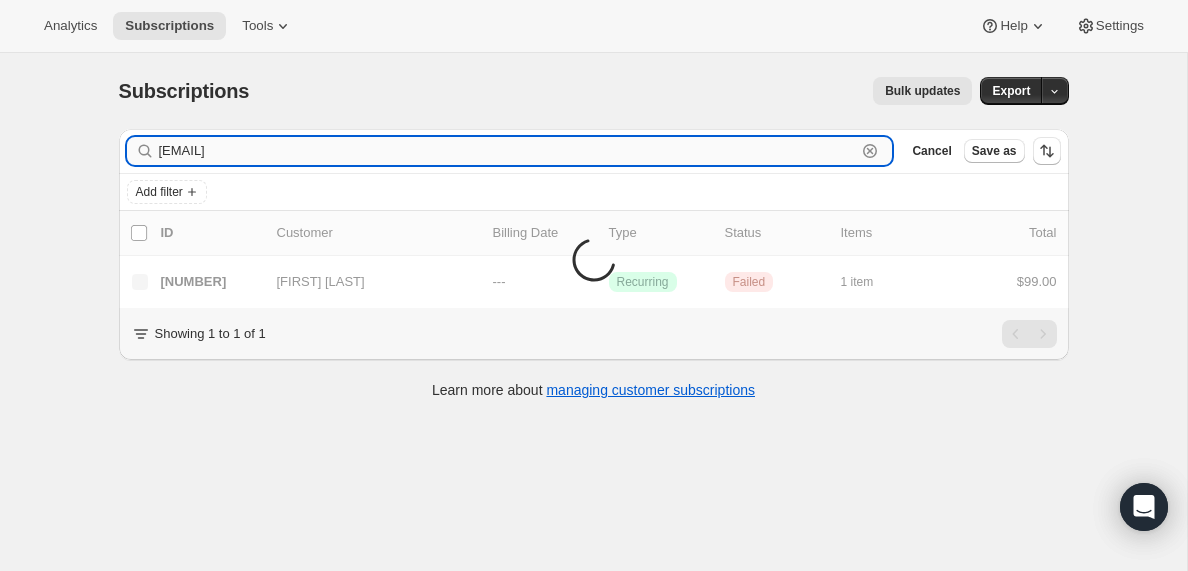 type on "[EMAIL]" 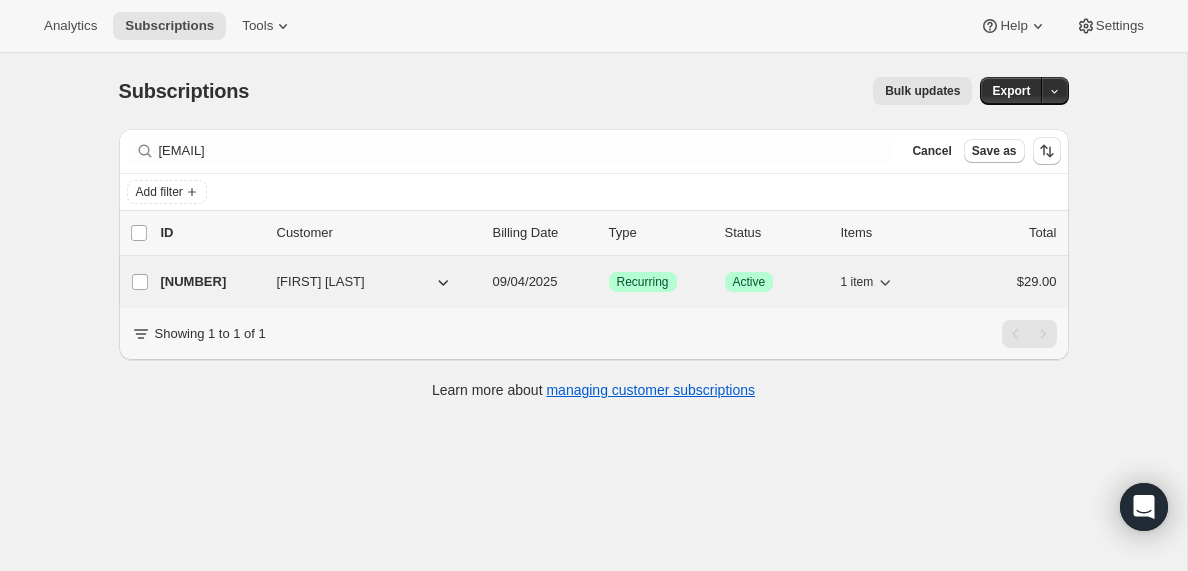 click on "[NUMBER]" at bounding box center (211, 282) 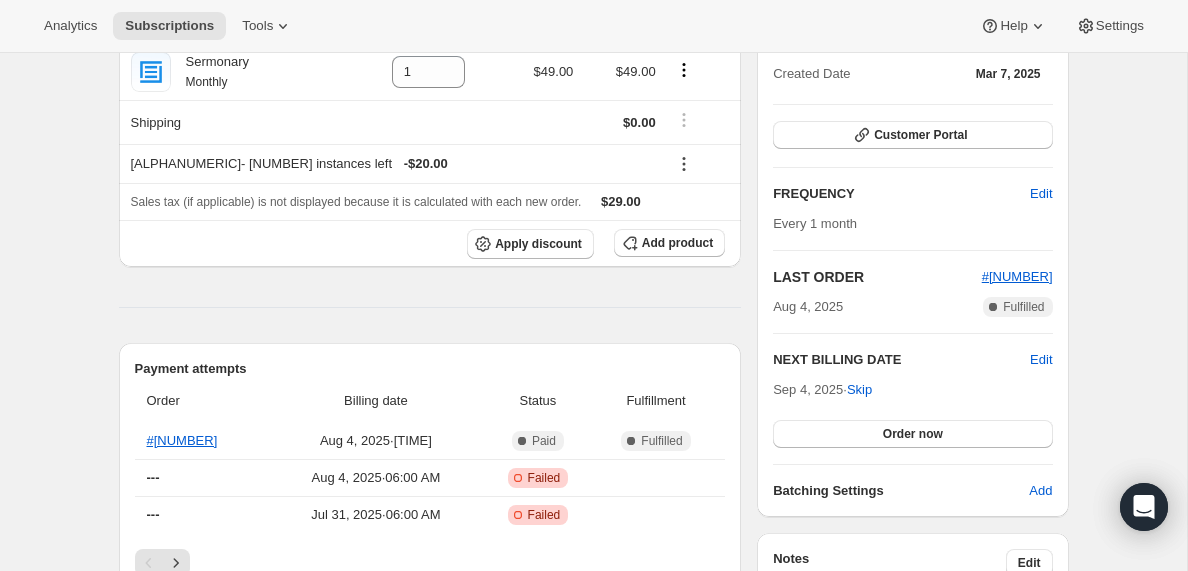 scroll, scrollTop: 0, scrollLeft: 0, axis: both 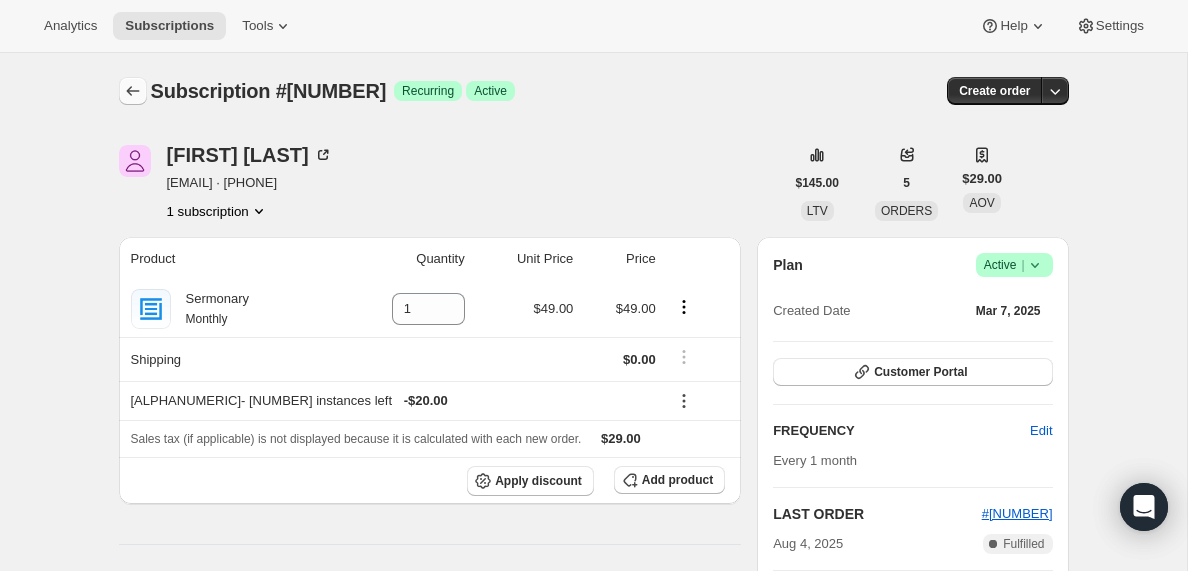 click 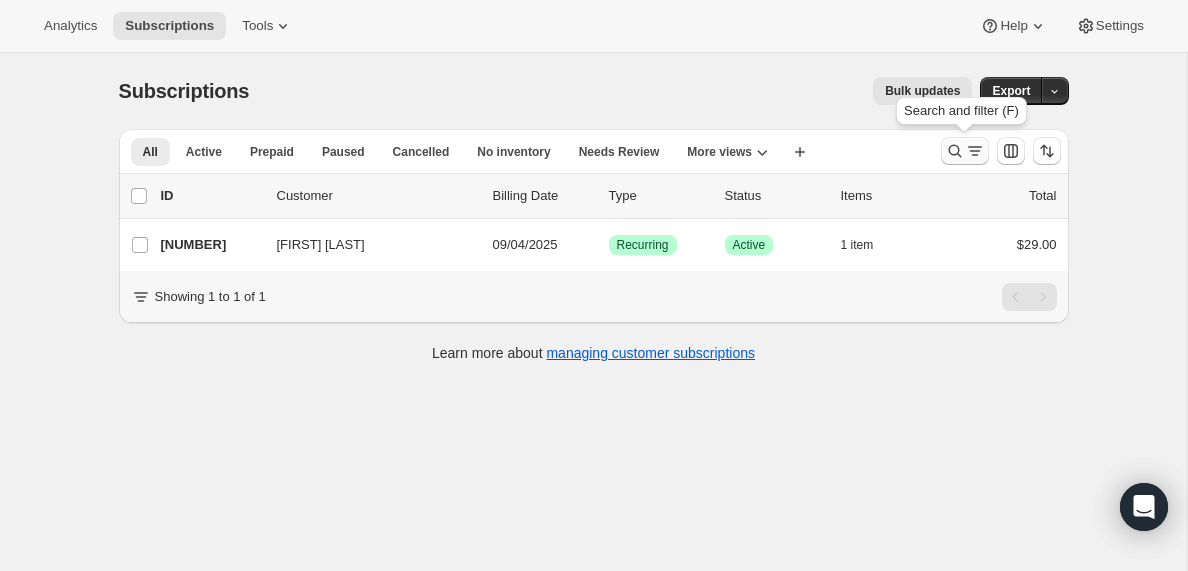 click 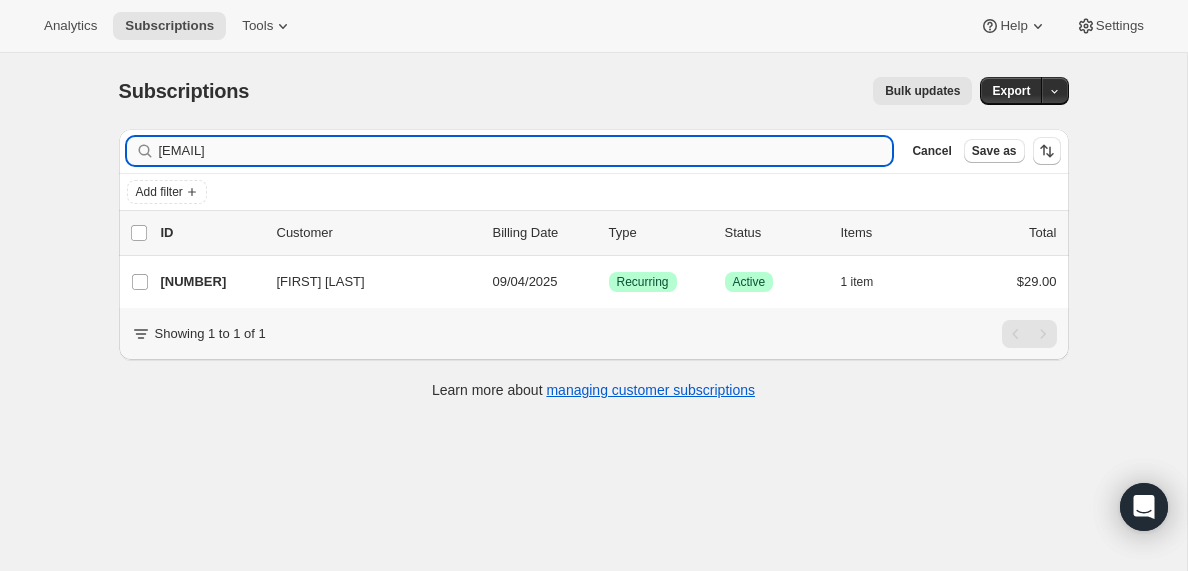 click on "[EMAIL]" at bounding box center [526, 151] 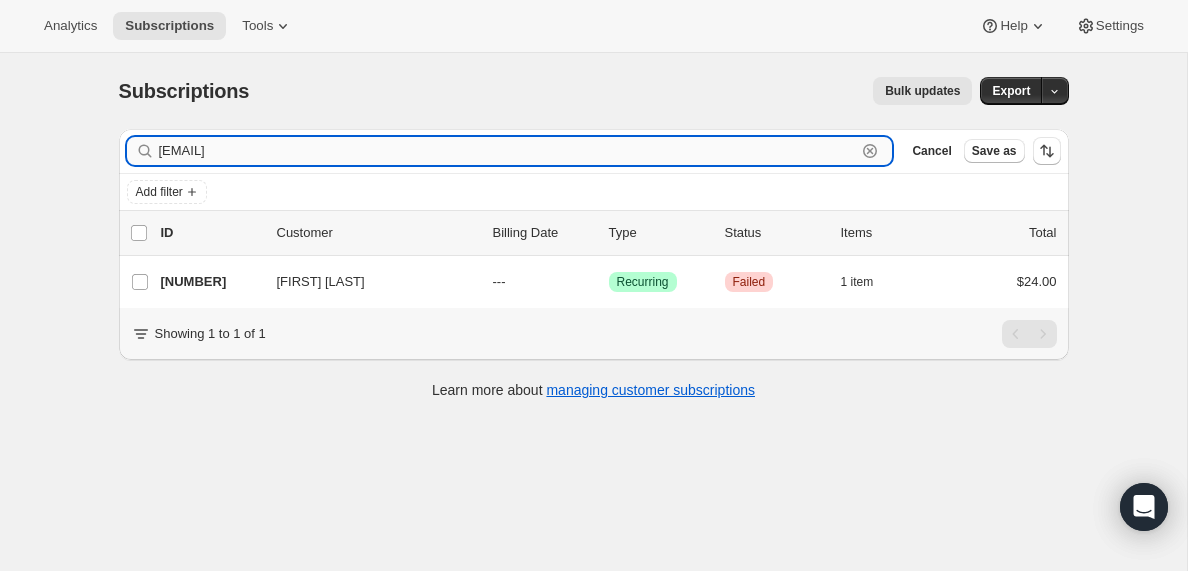 click on "[EMAIL]" at bounding box center [508, 151] 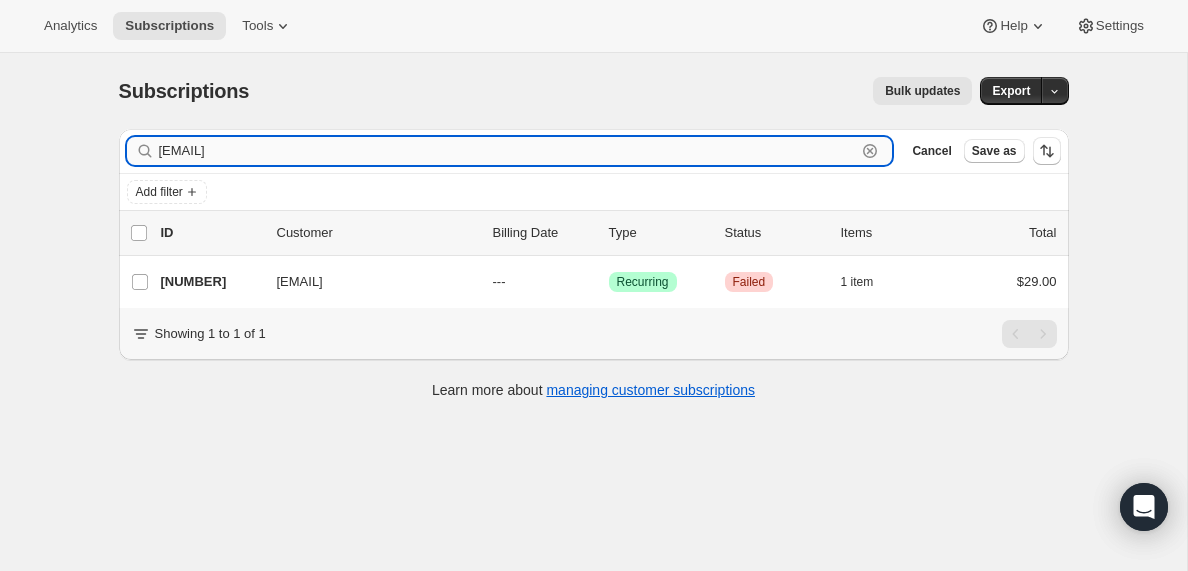 click on "[EMAIL]" at bounding box center (508, 151) 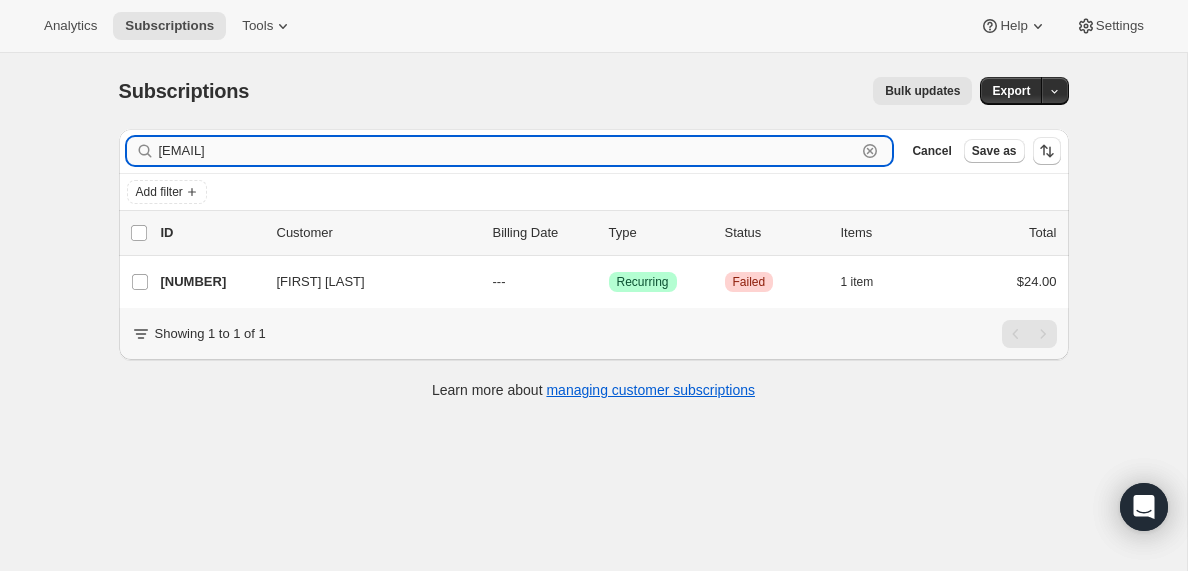 click on "[EMAIL]" at bounding box center (508, 151) 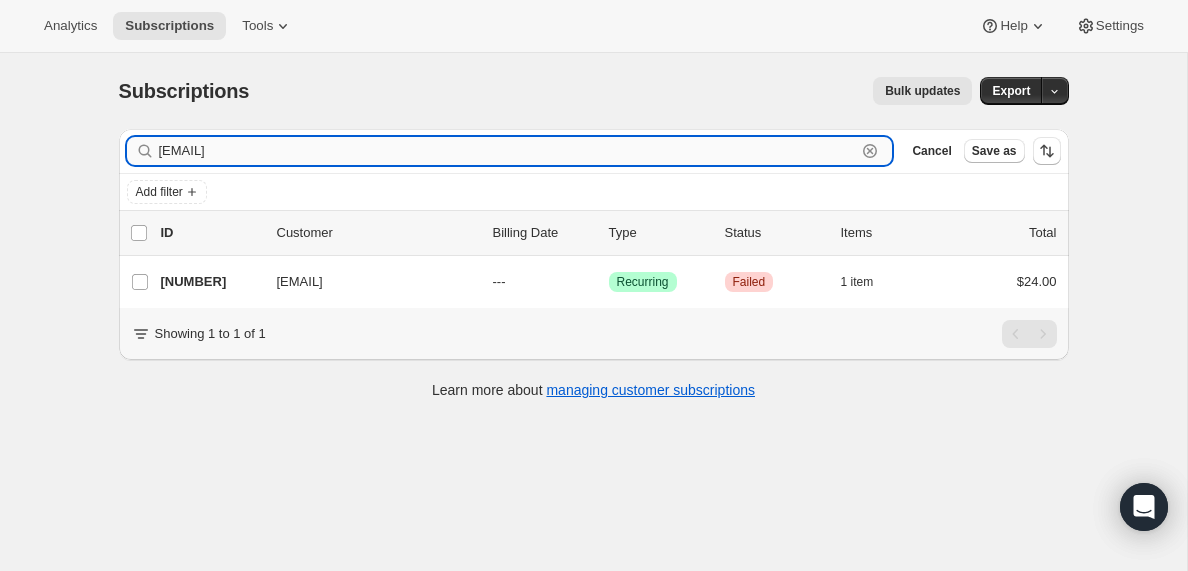 click on "[EMAIL]" at bounding box center [508, 151] 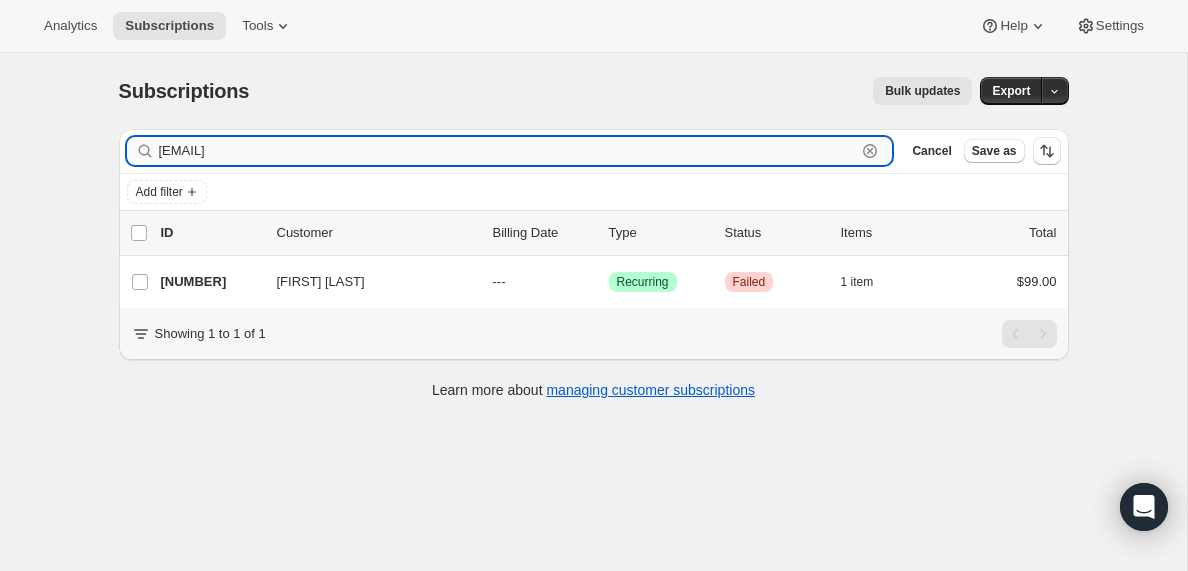 click on "[EMAIL]" at bounding box center [508, 151] 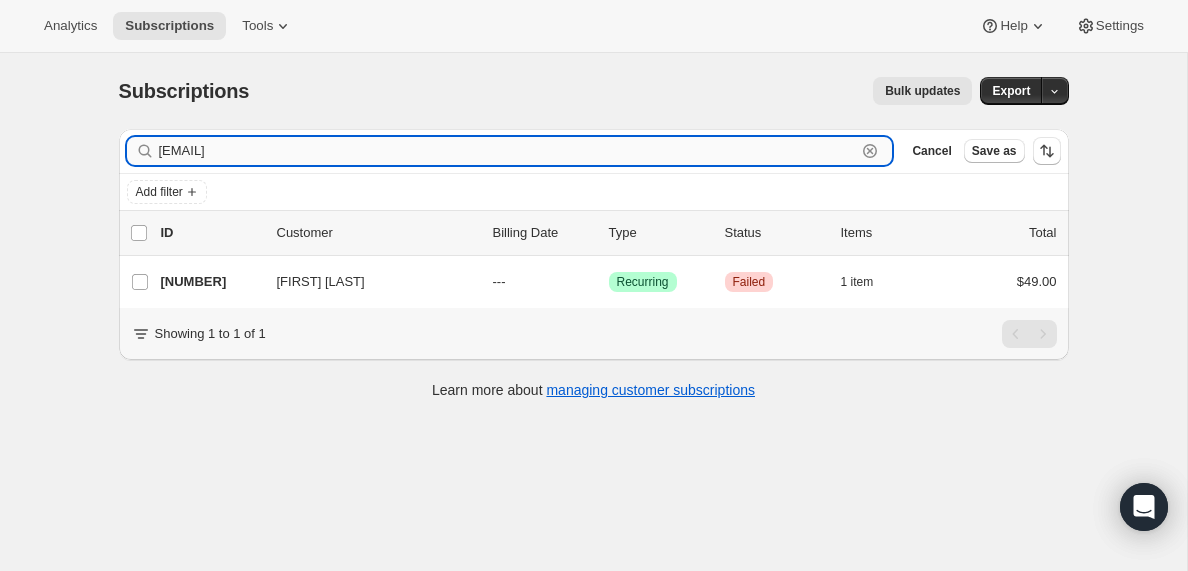 click on "[EMAIL]" at bounding box center [508, 151] 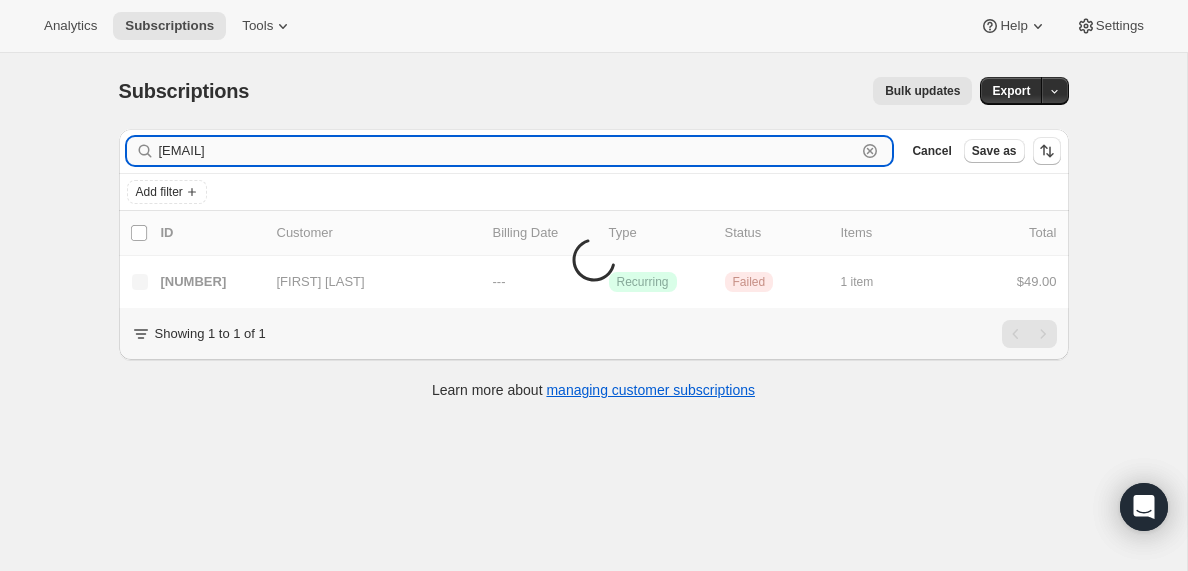 type on "[EMAIL]" 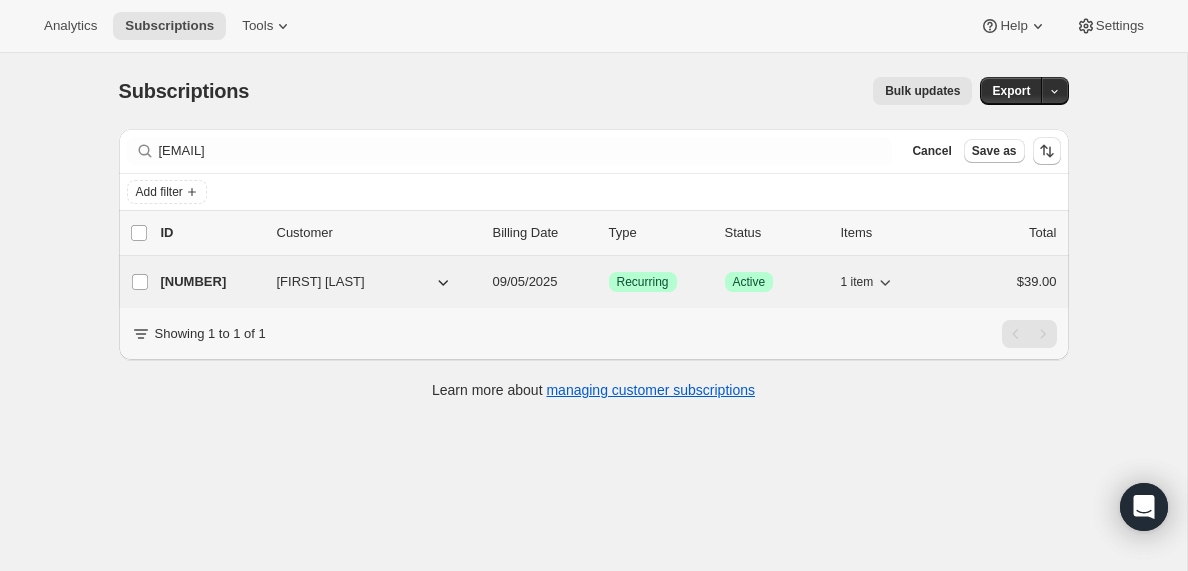 click on "[NUMBER]" at bounding box center [211, 282] 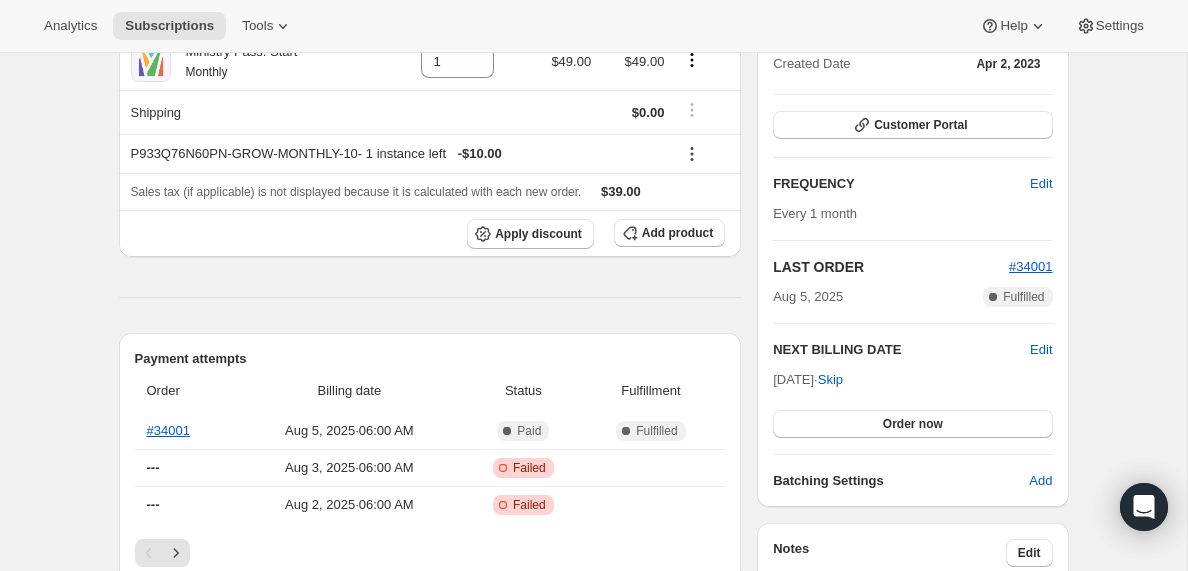 scroll, scrollTop: 0, scrollLeft: 0, axis: both 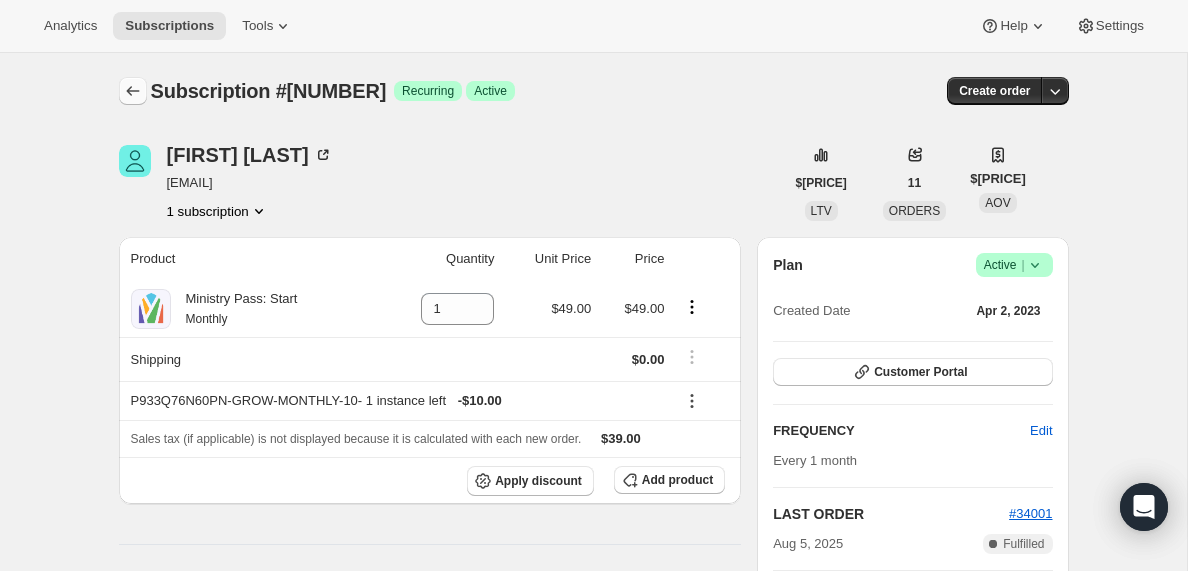 click 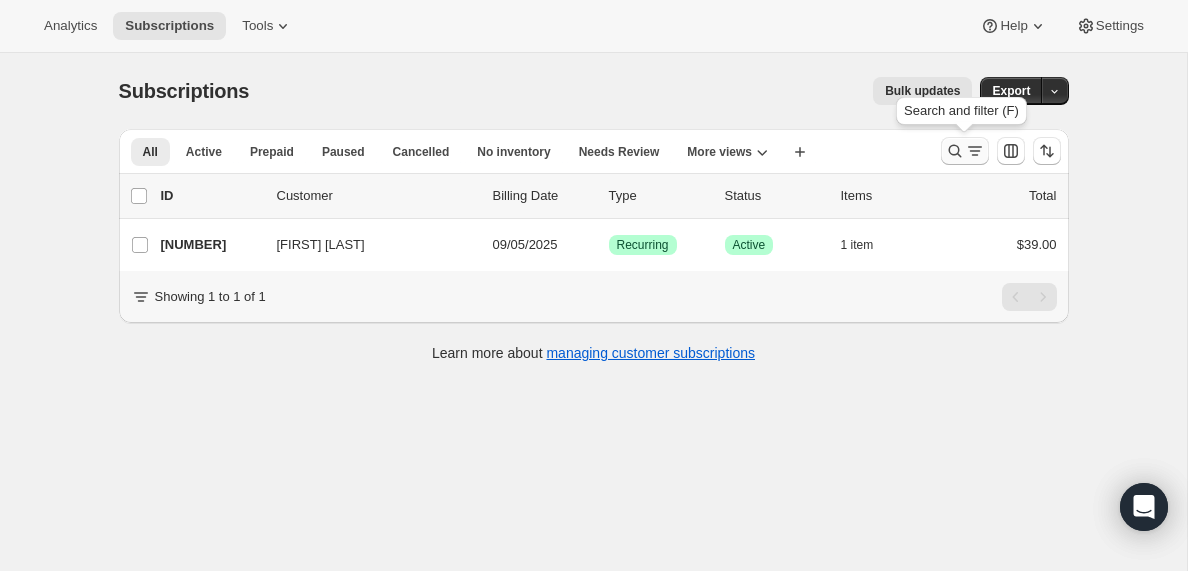 click 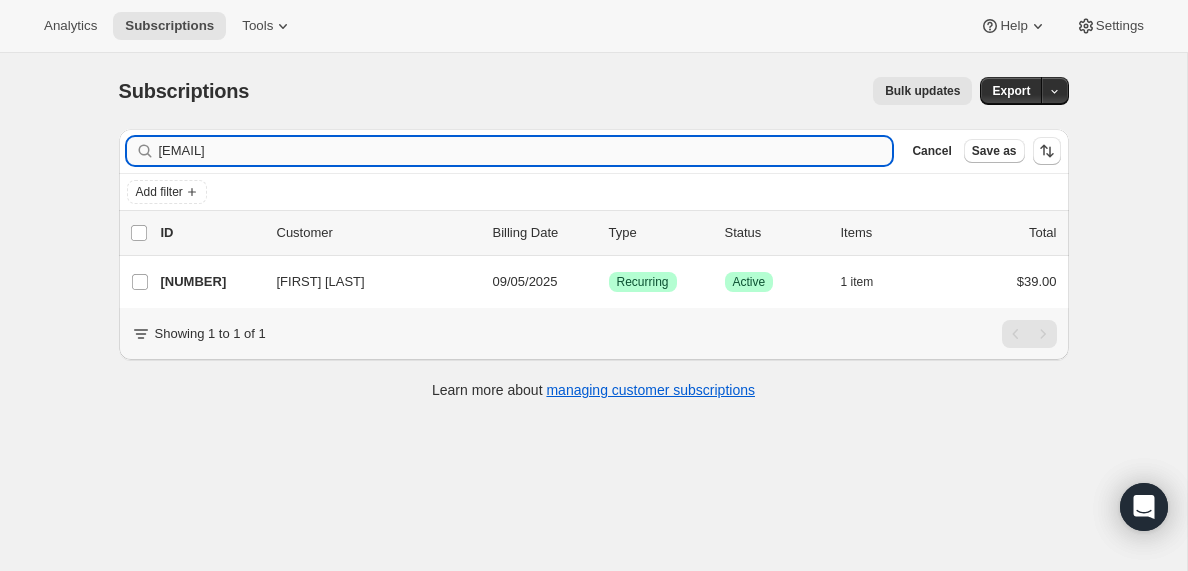 click on "[EMAIL]" at bounding box center [526, 151] 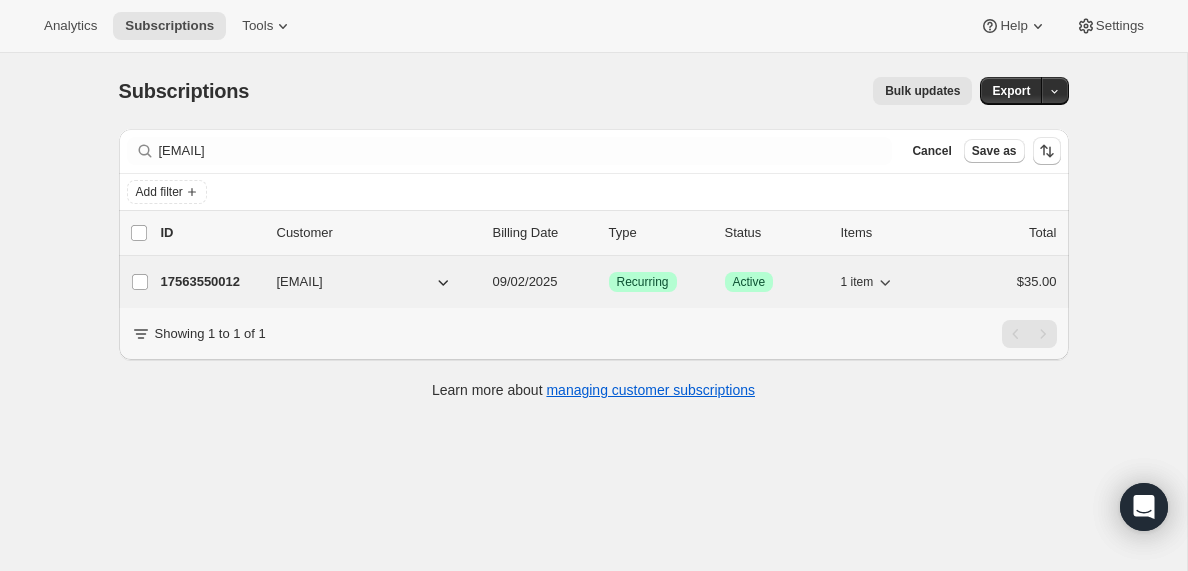 click on "17563550012" at bounding box center [211, 282] 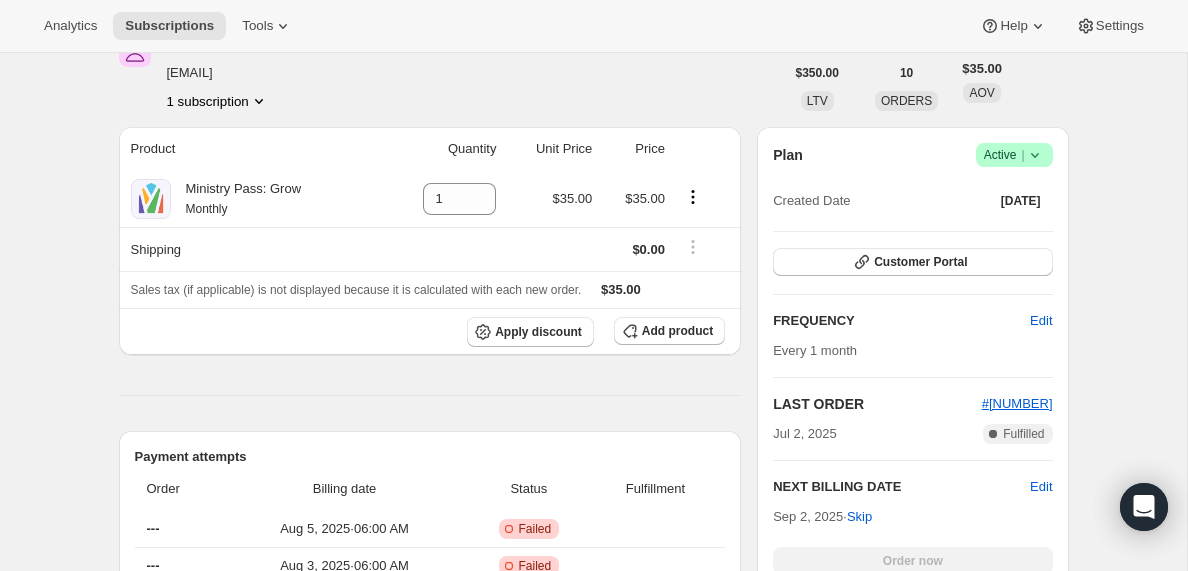 scroll, scrollTop: 0, scrollLeft: 0, axis: both 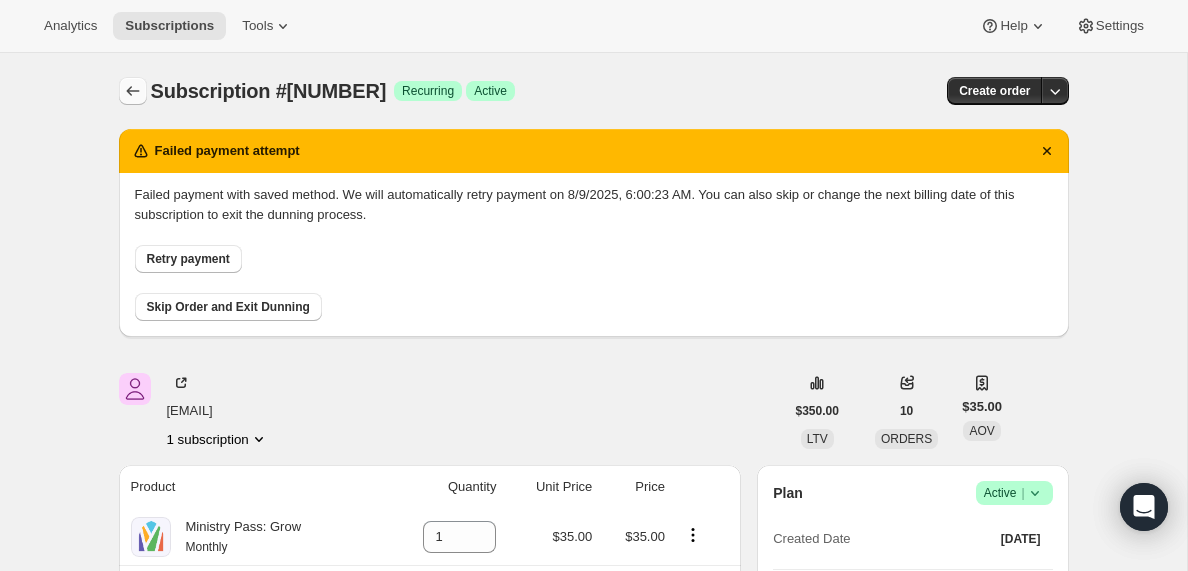 click 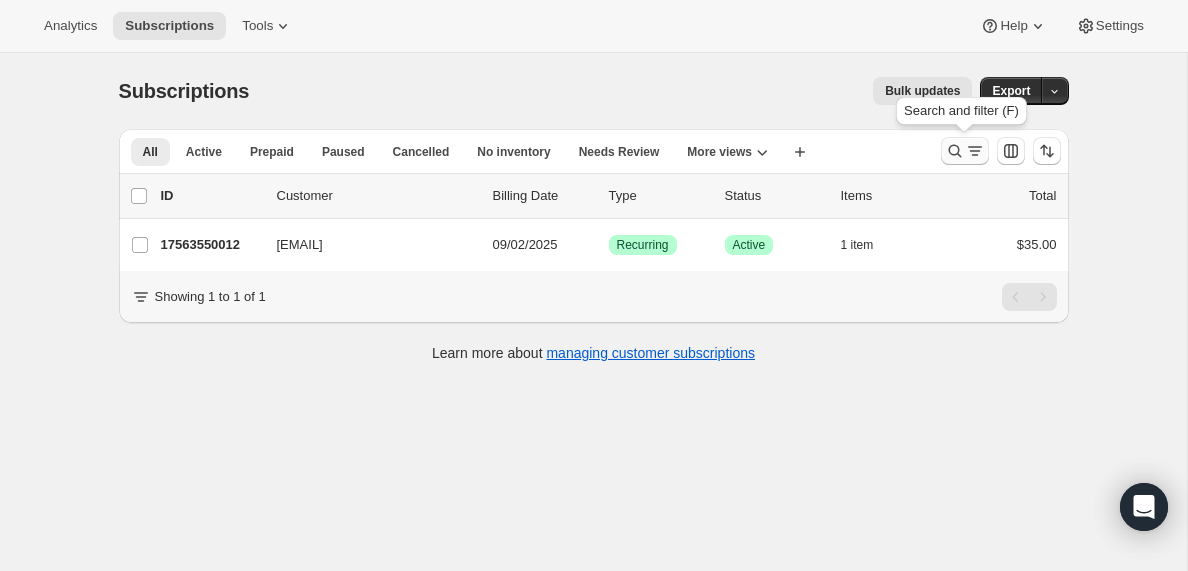 click 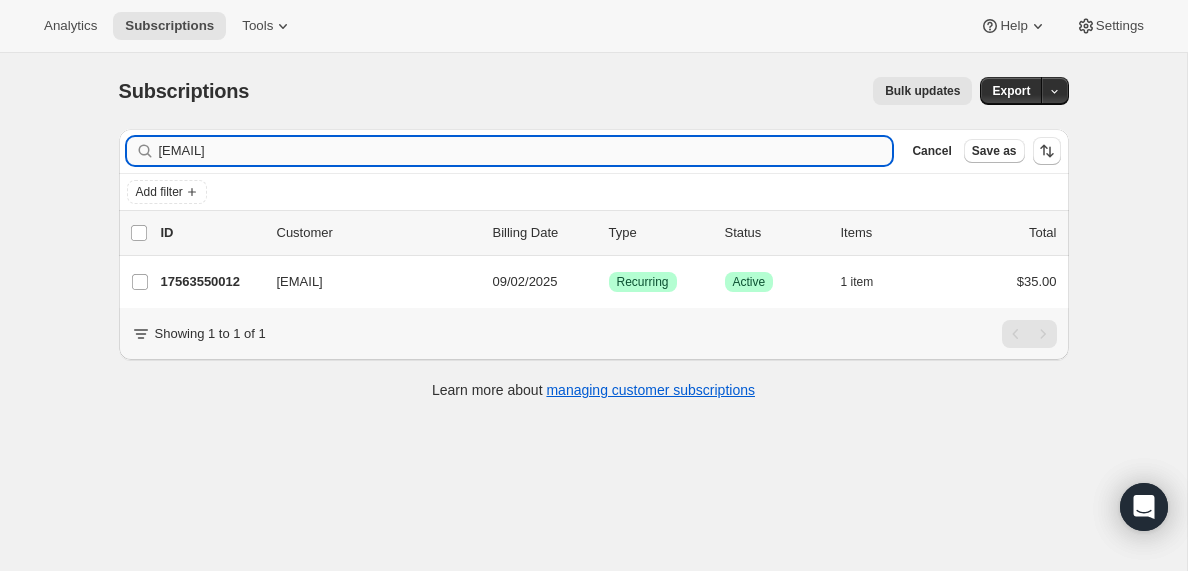 click on "[EMAIL]" at bounding box center [526, 151] 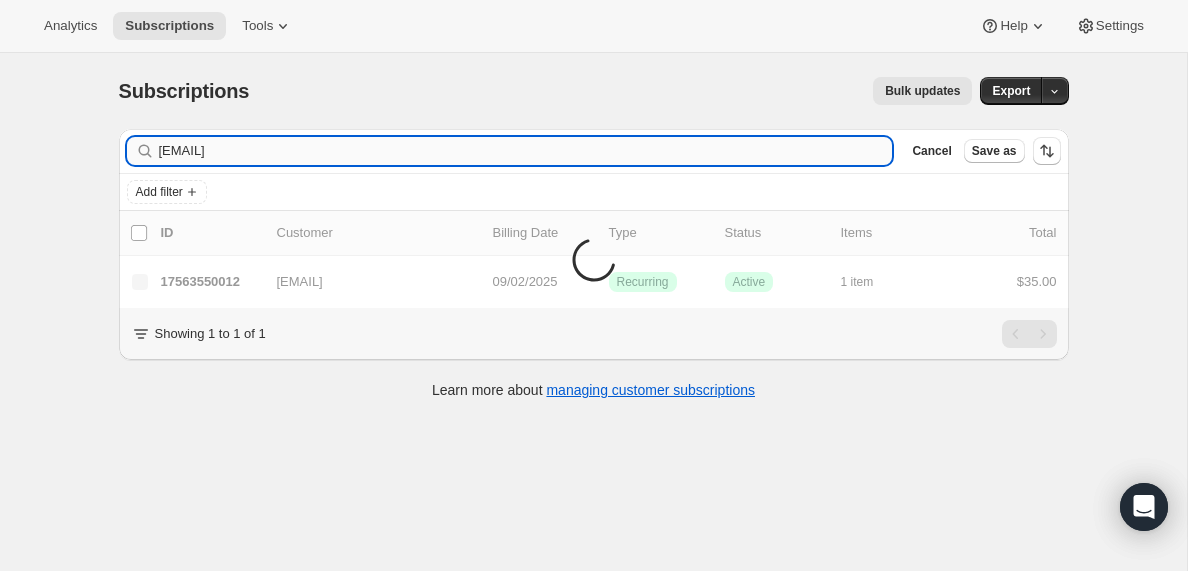 type on "[EMAIL]" 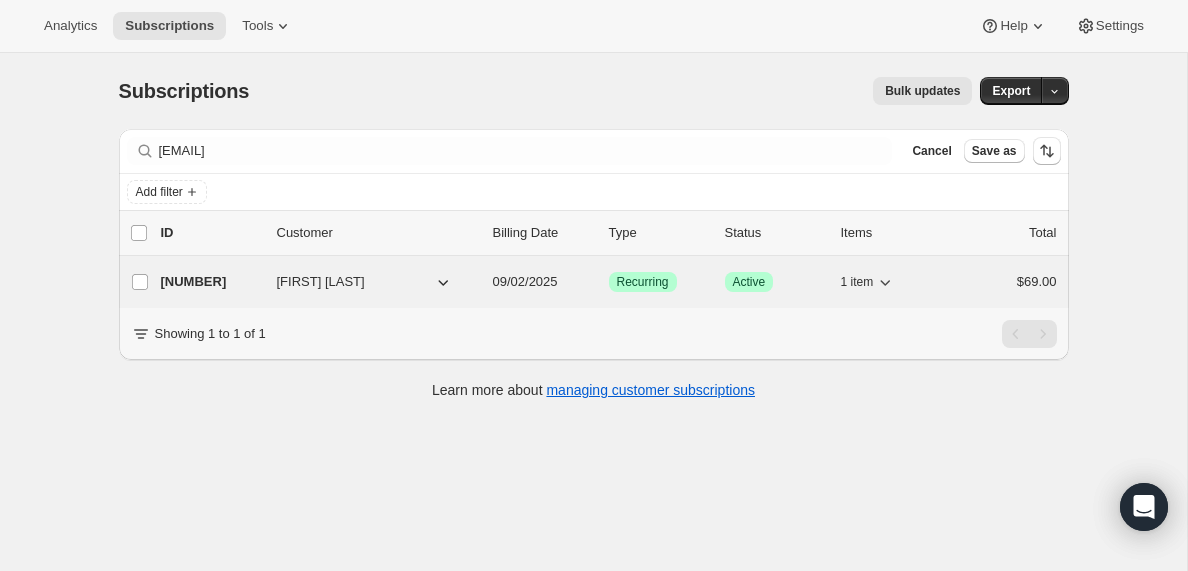 click on "[NUMBER]" at bounding box center [211, 282] 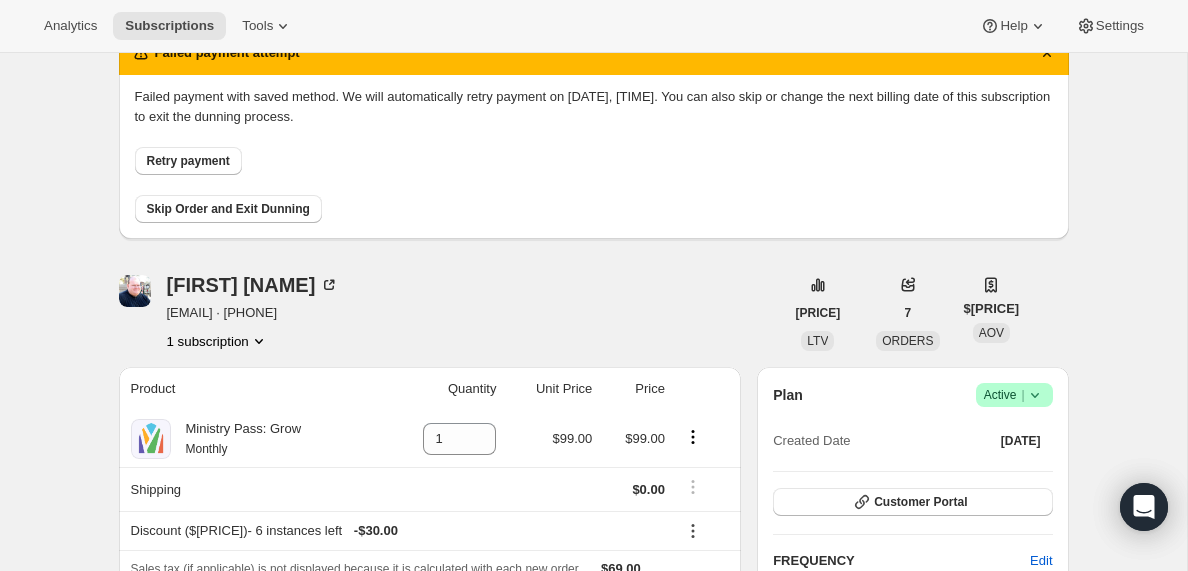 scroll, scrollTop: 0, scrollLeft: 0, axis: both 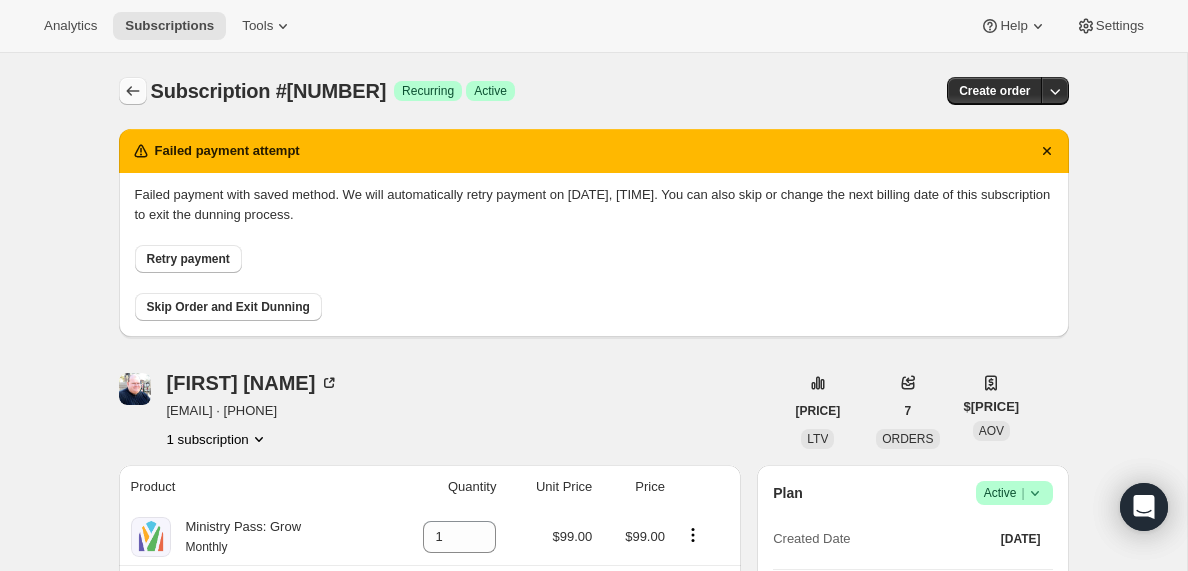 click 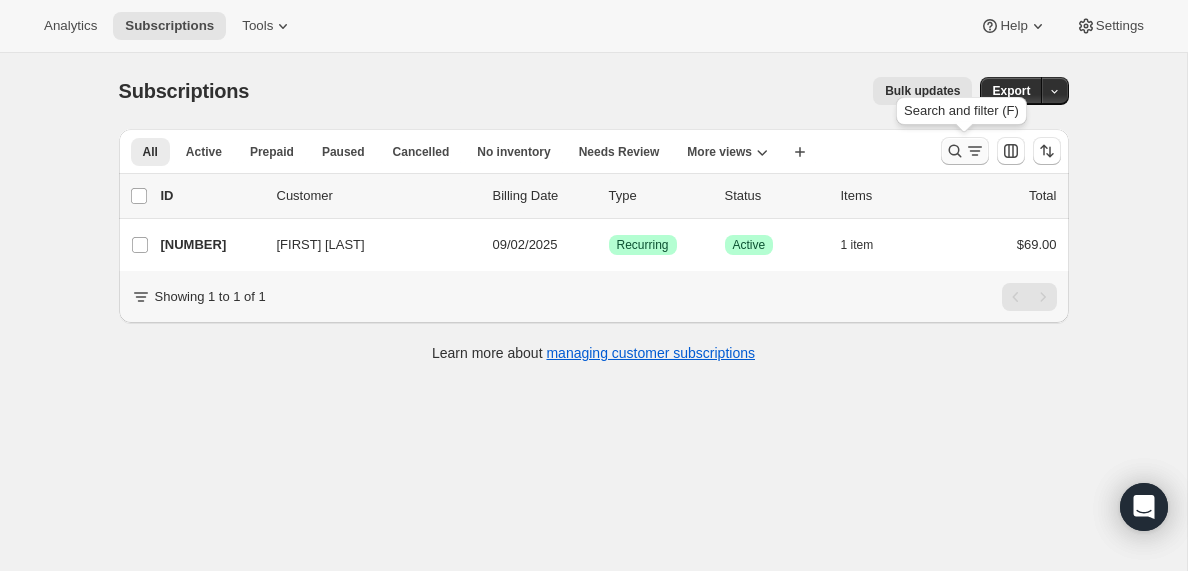 click 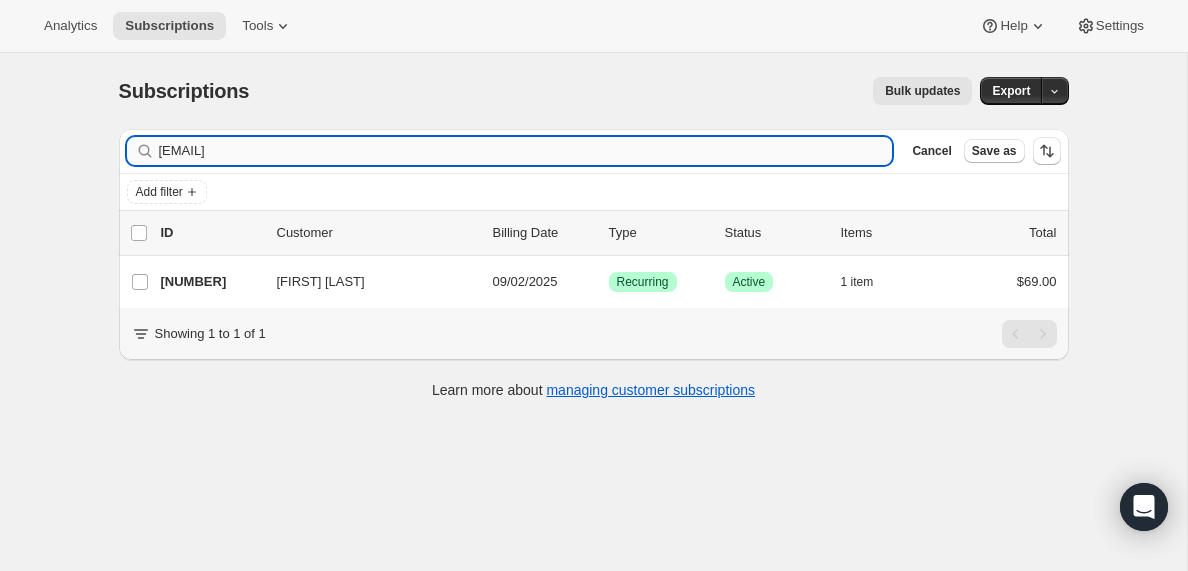 click on "[EMAIL]" at bounding box center (526, 151) 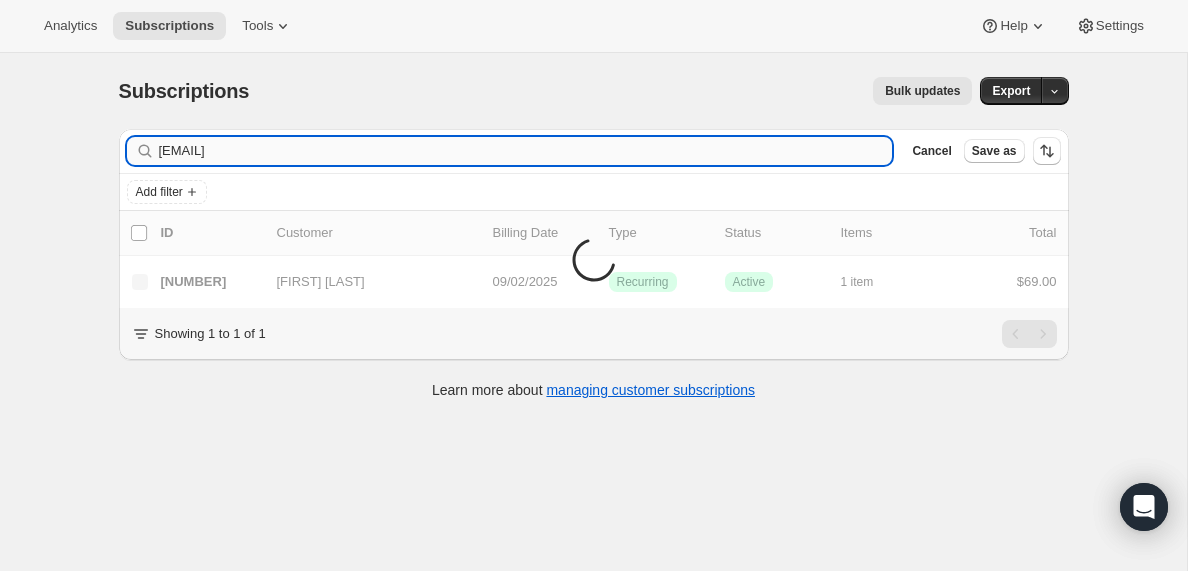 type on "[EMAIL]" 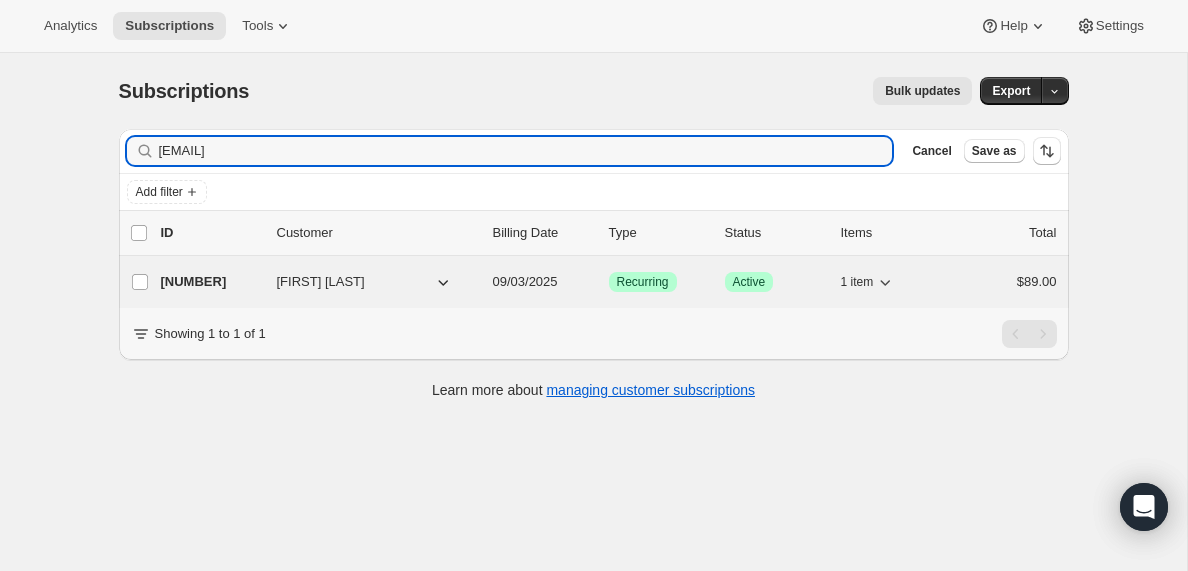 click on "[NUMBER]" at bounding box center [211, 282] 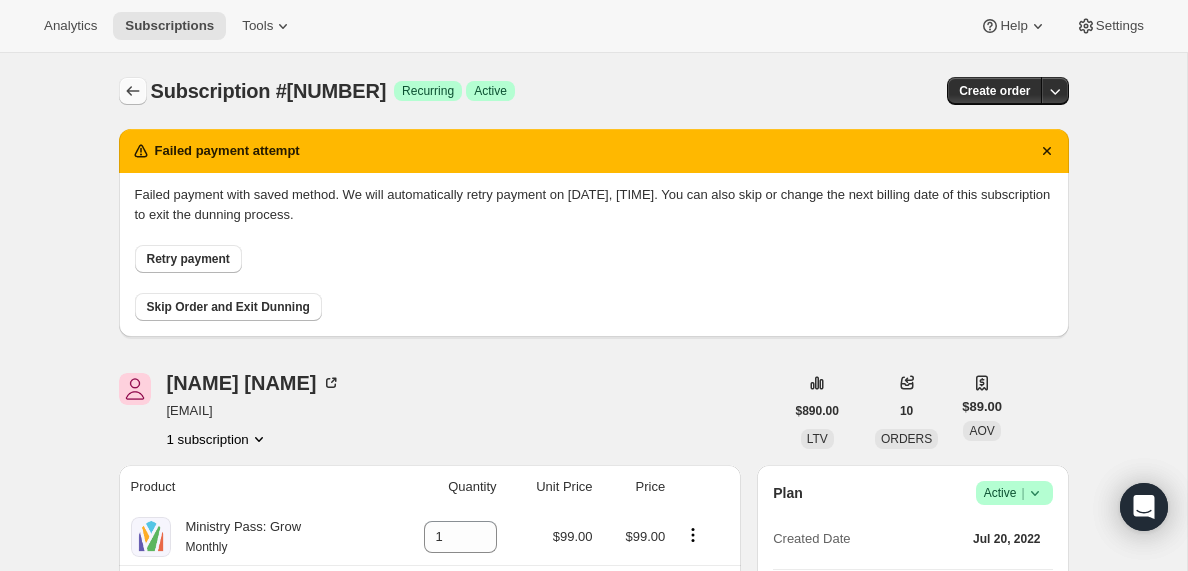 click 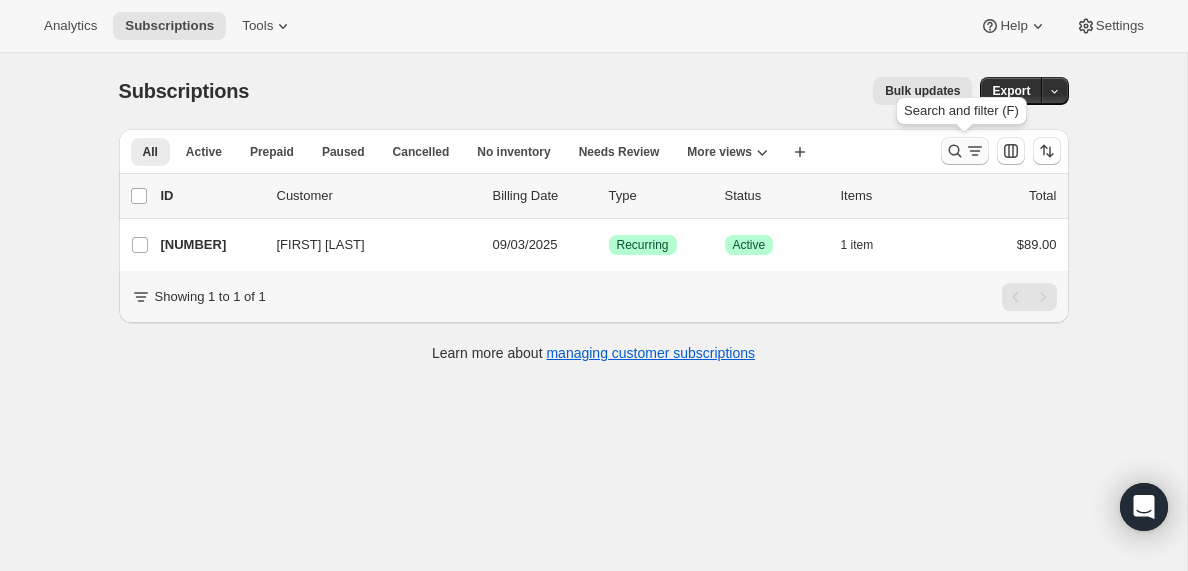 click 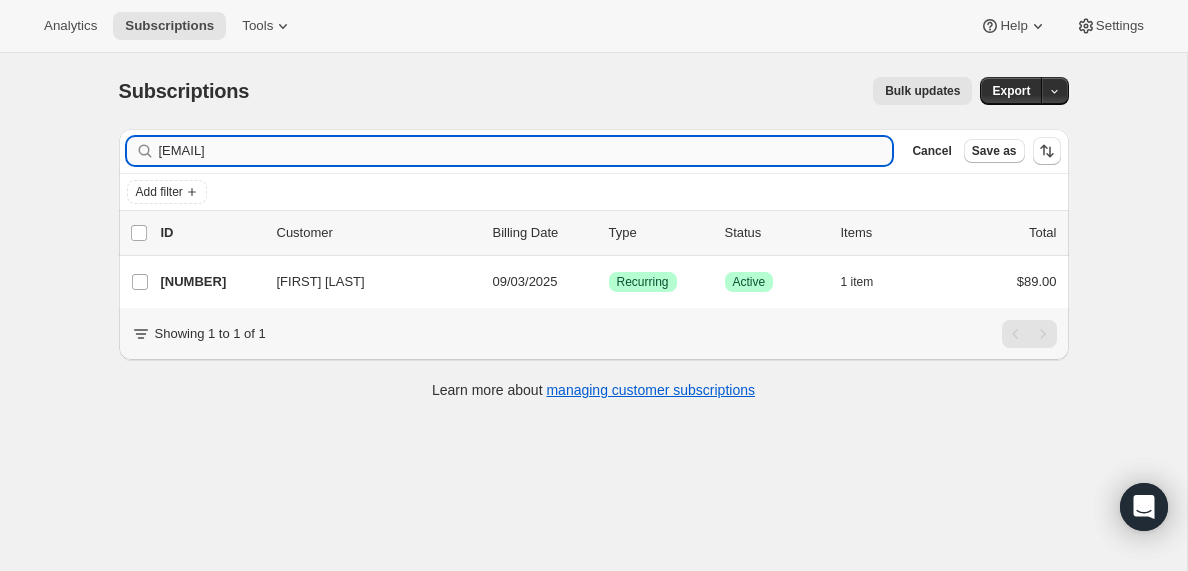 click on "[EMAIL]" at bounding box center [526, 151] 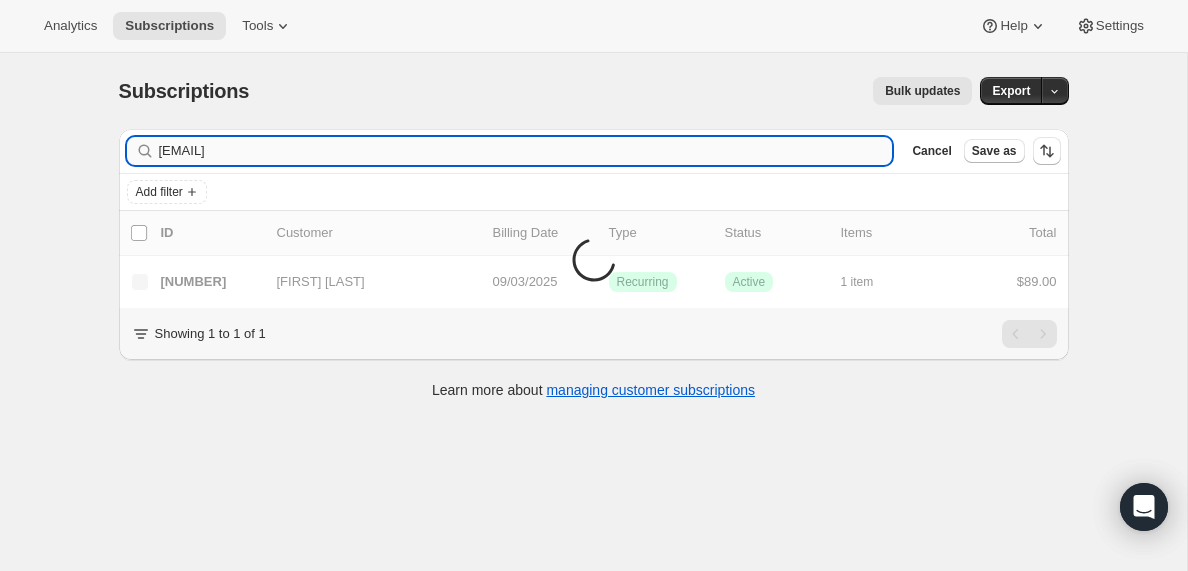 type on "[EMAIL]" 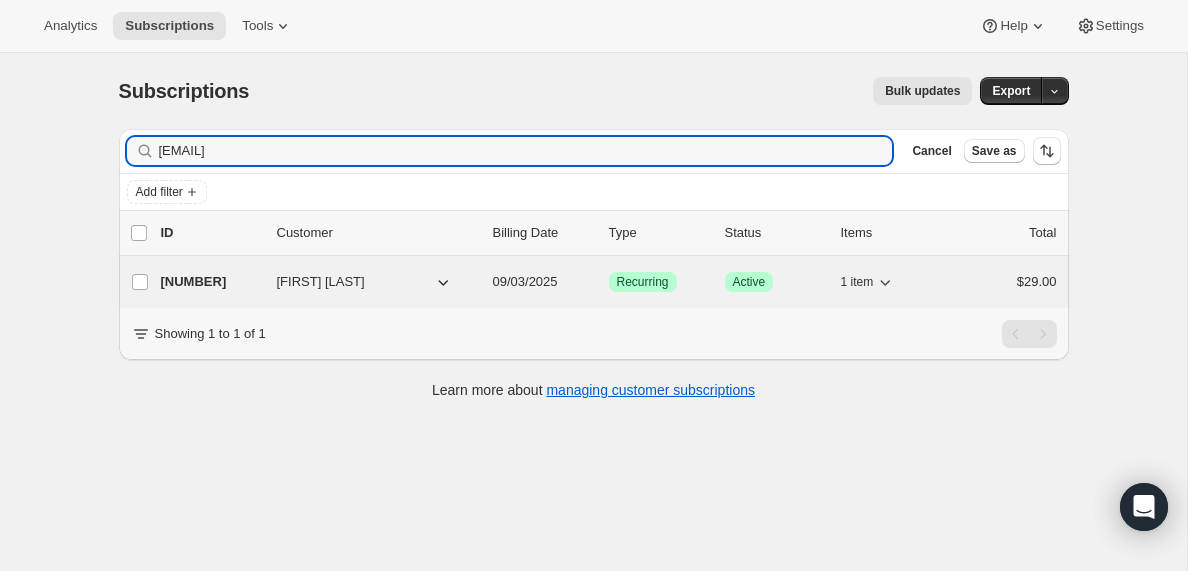 click on "[NUMBER]" at bounding box center [211, 282] 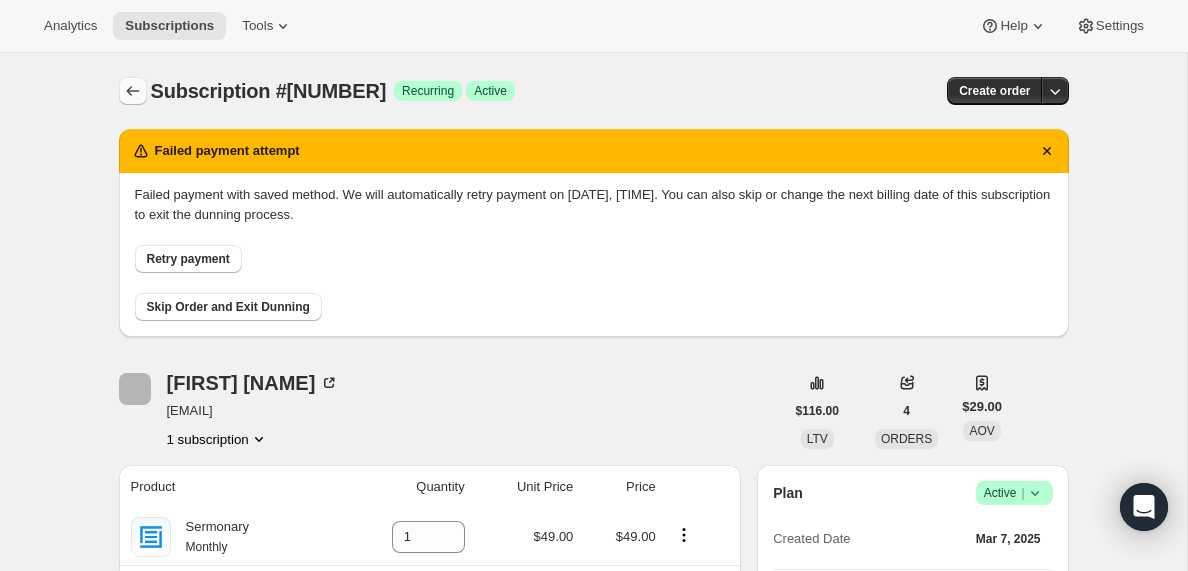click 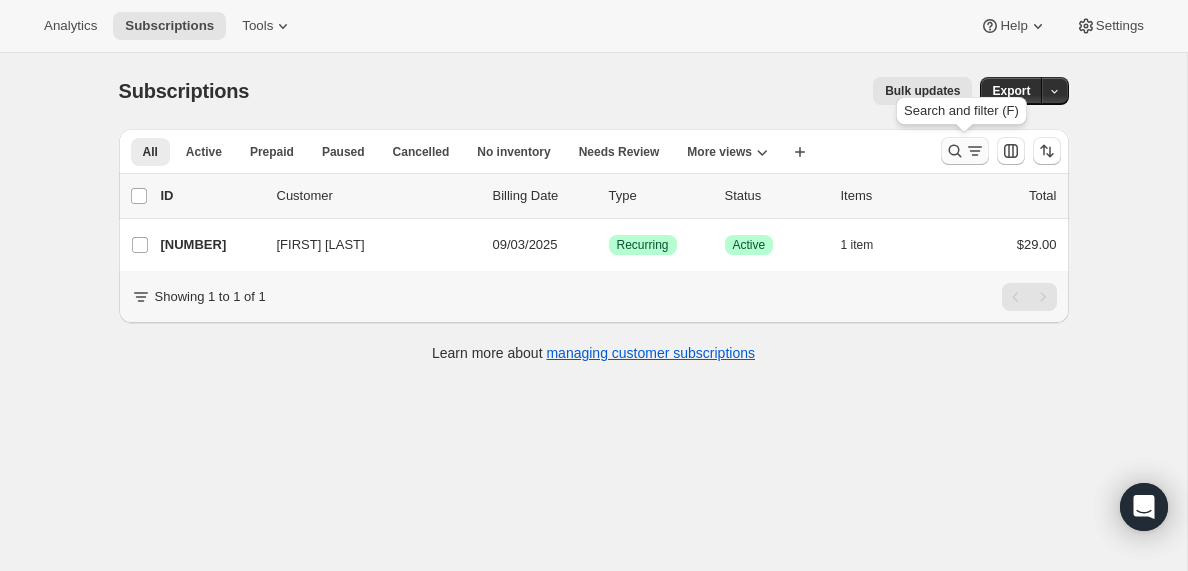 click 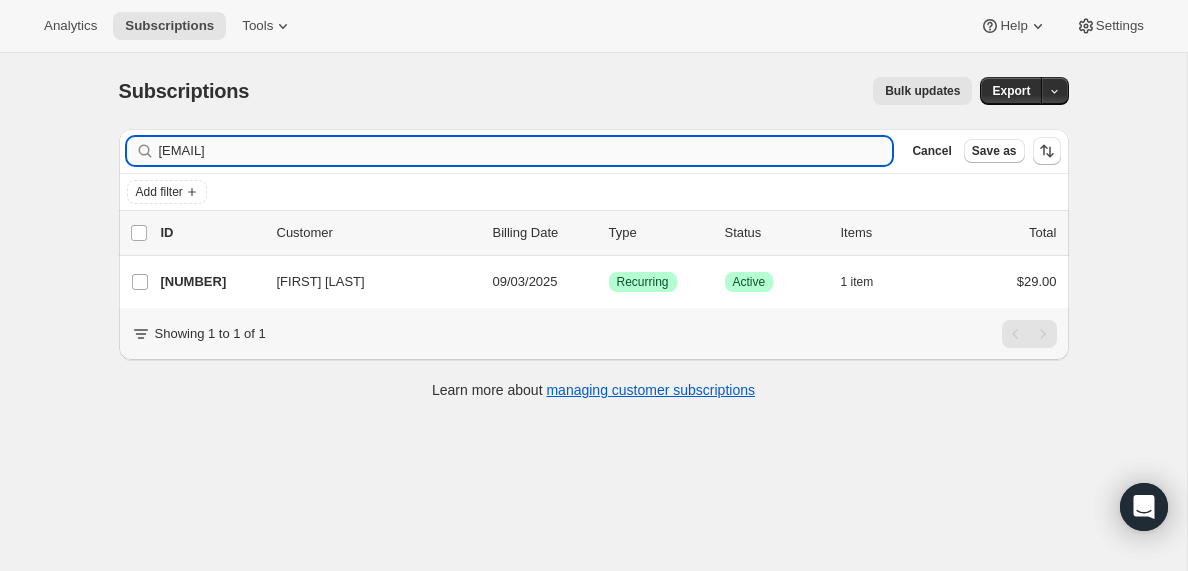 click on "[EMAIL]" at bounding box center (526, 151) 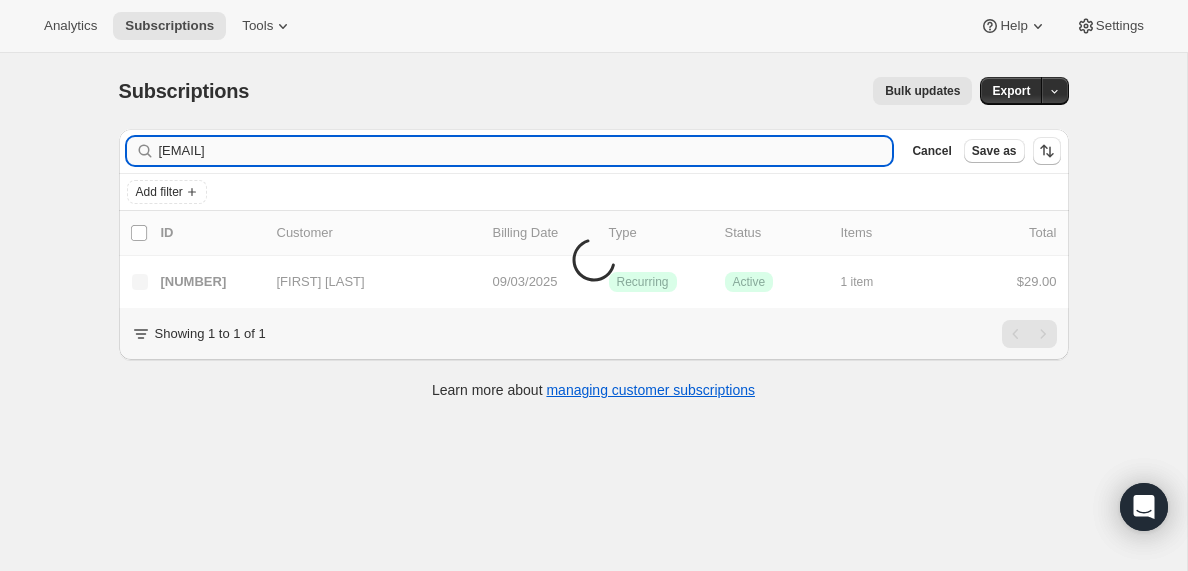 type on "[EMAIL]" 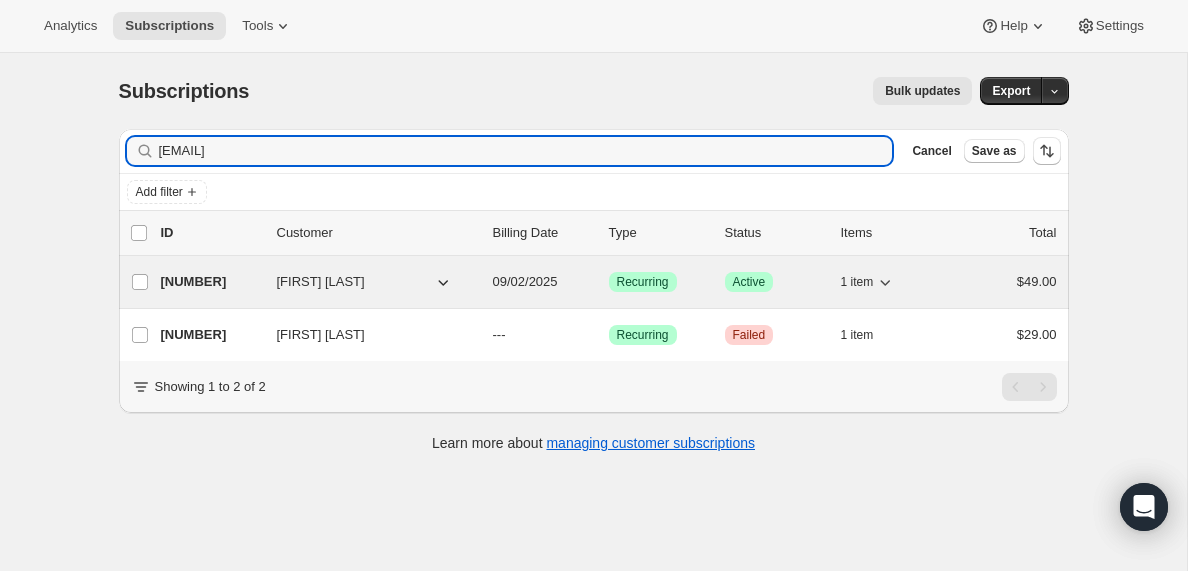click on "[NUMBER]" at bounding box center (211, 282) 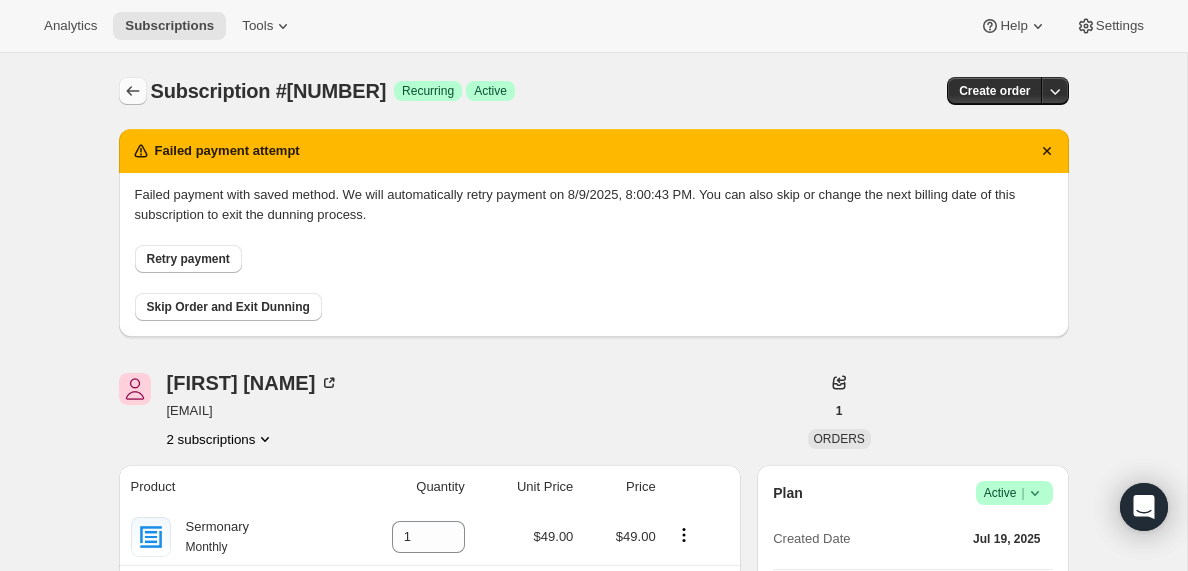 click 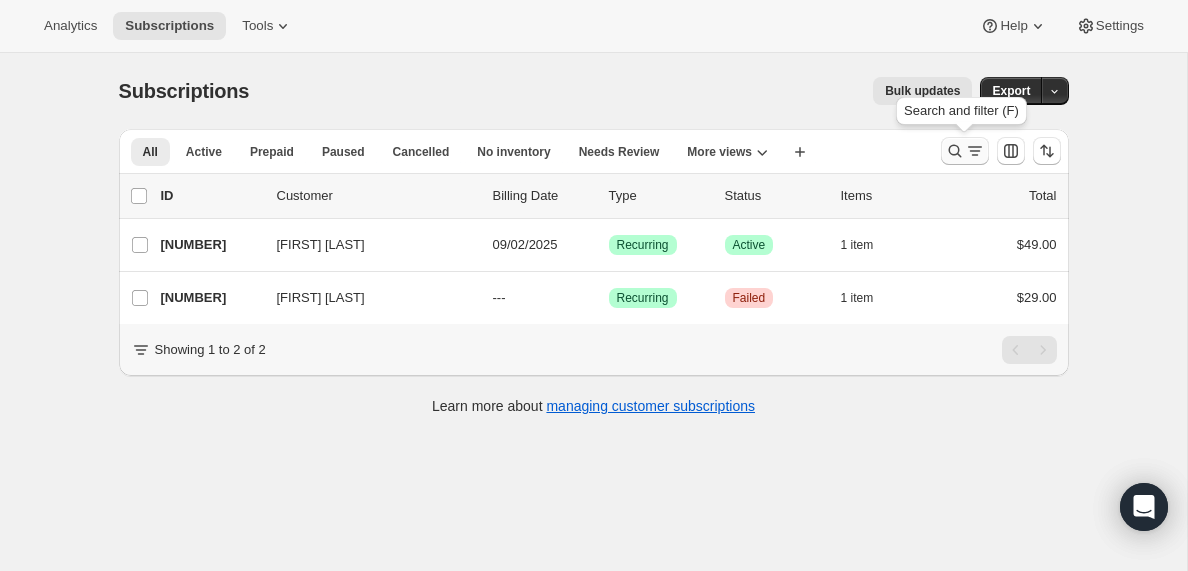 click 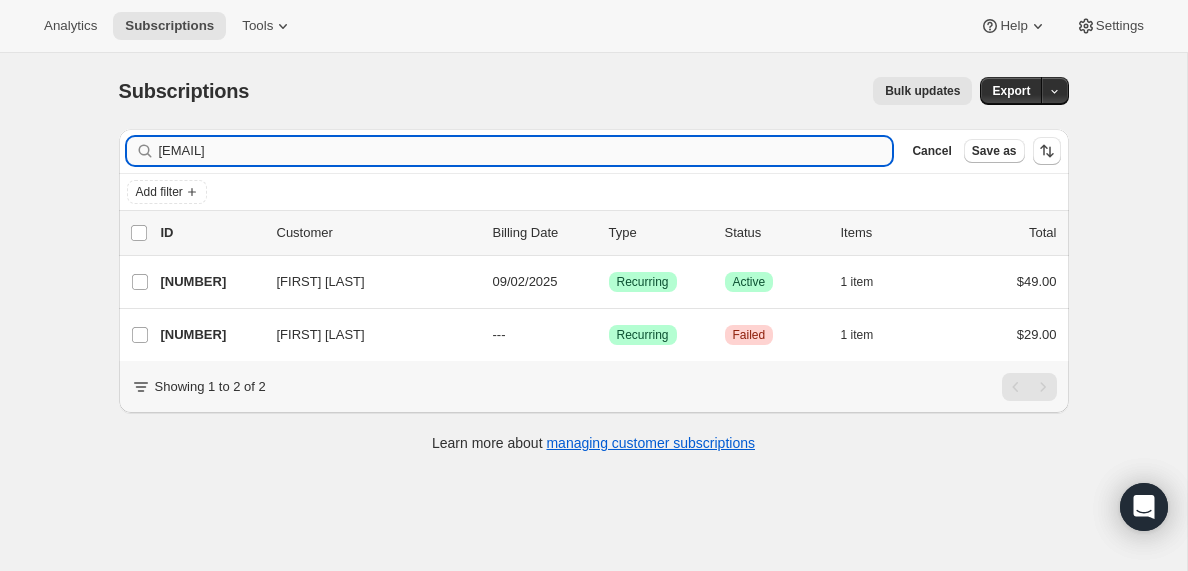 click on "[EMAIL]" at bounding box center [526, 151] 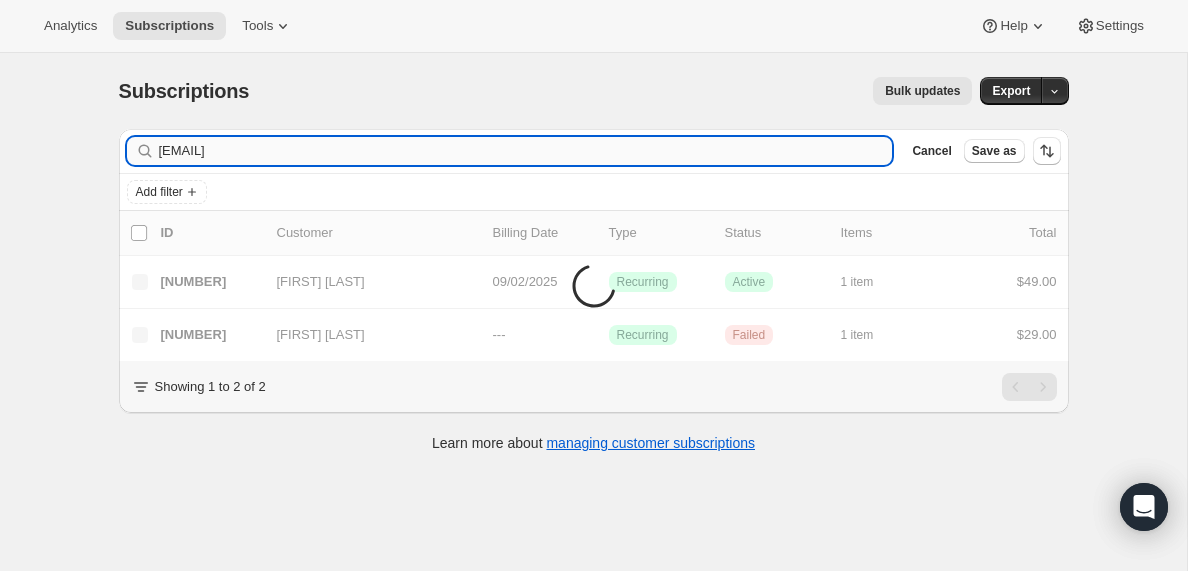 type on "[EMAIL]" 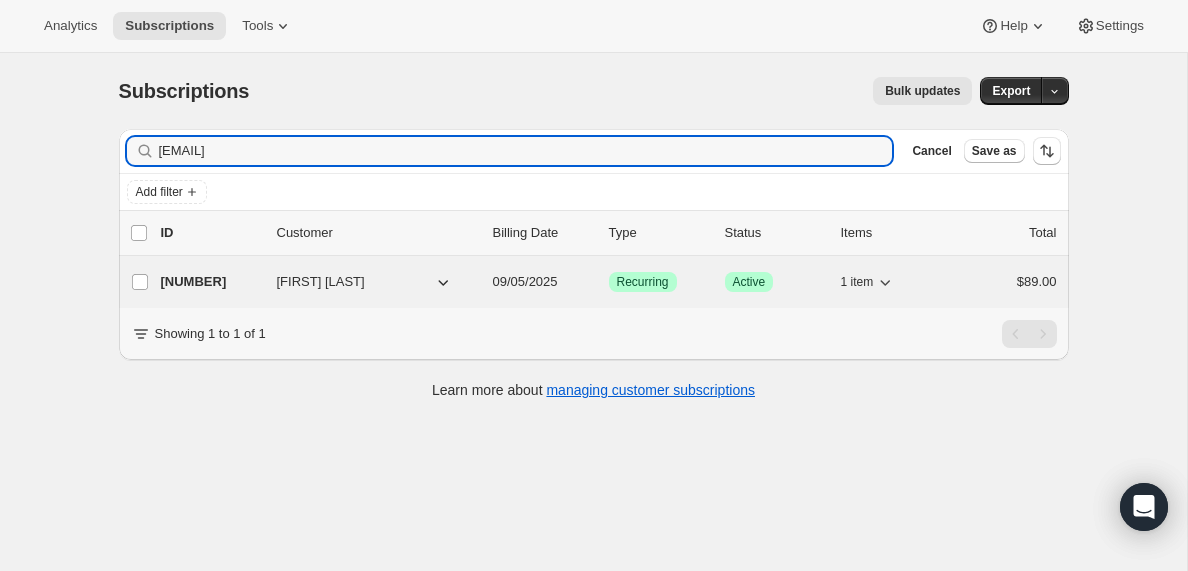 click on "[NUMBER]" at bounding box center (211, 282) 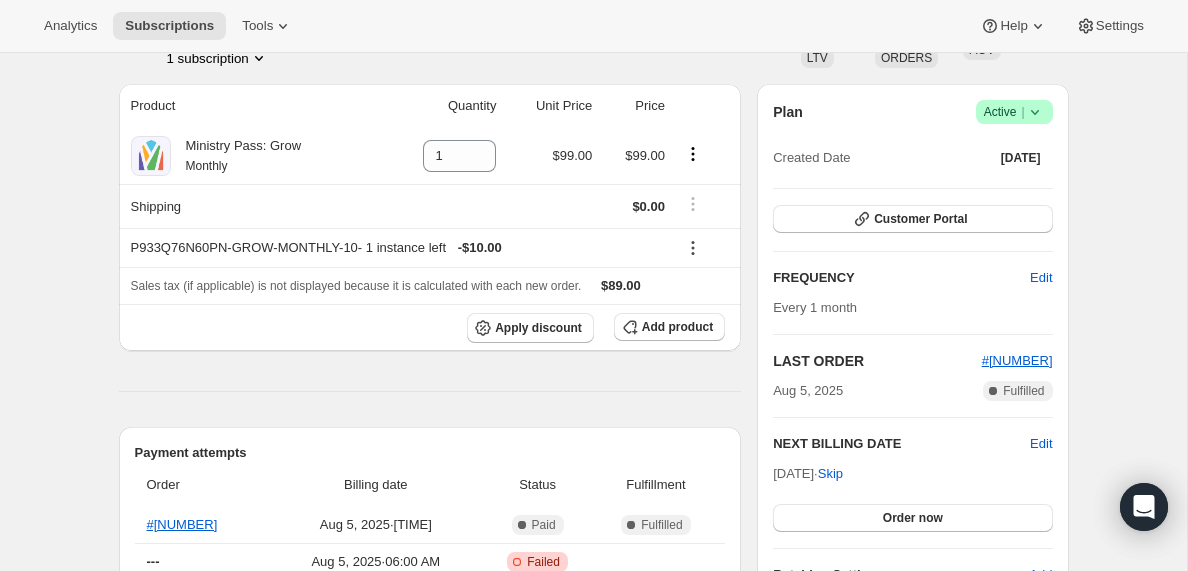 scroll, scrollTop: 0, scrollLeft: 0, axis: both 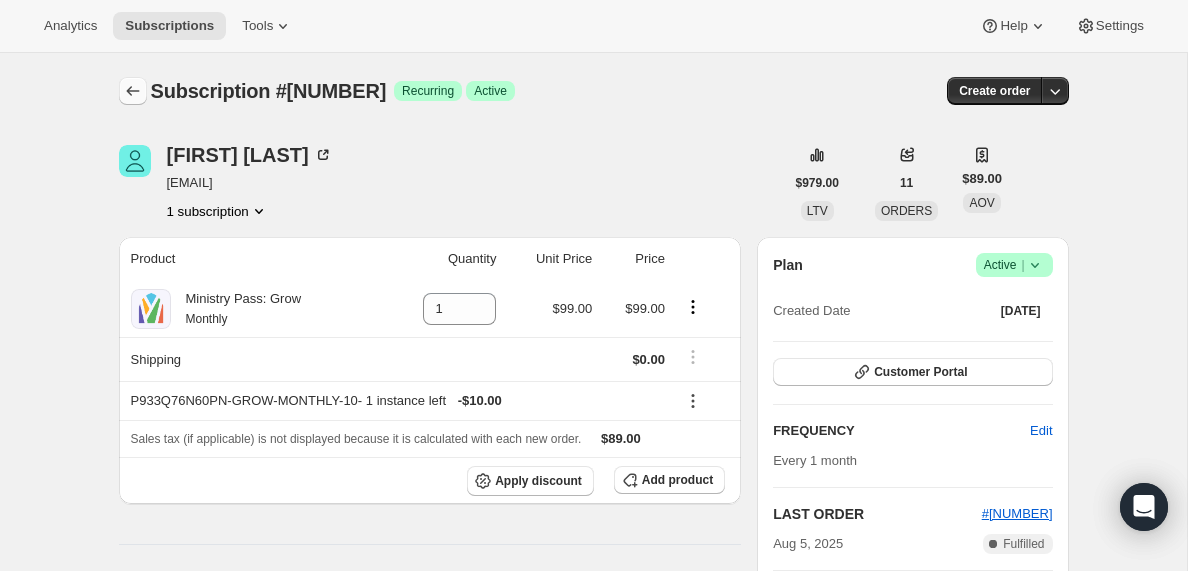 click 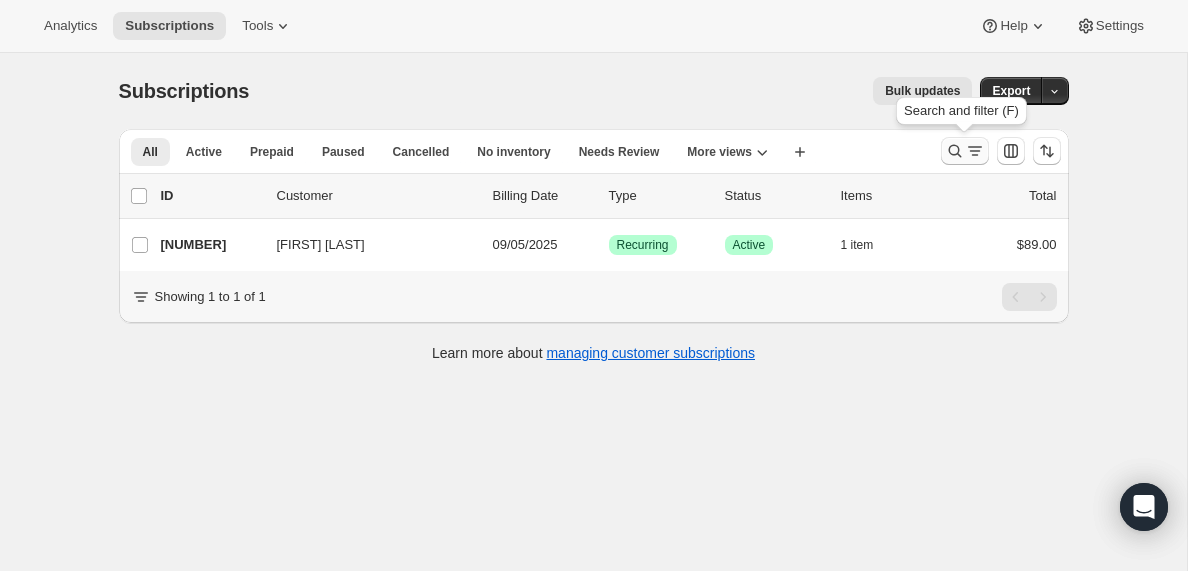 click 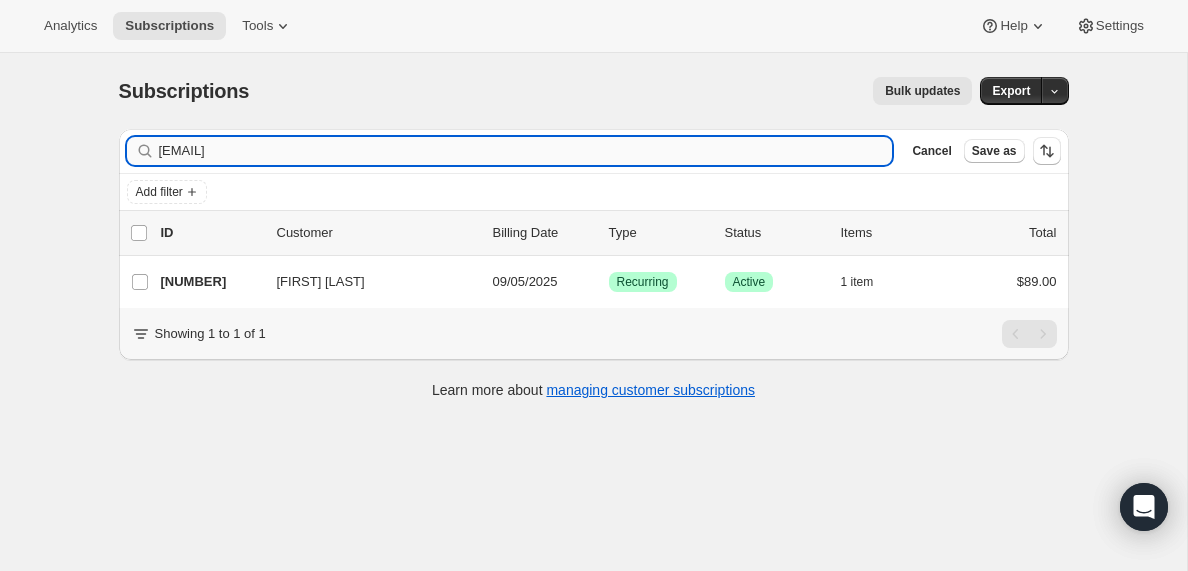 click on "[EMAIL]" at bounding box center (526, 151) 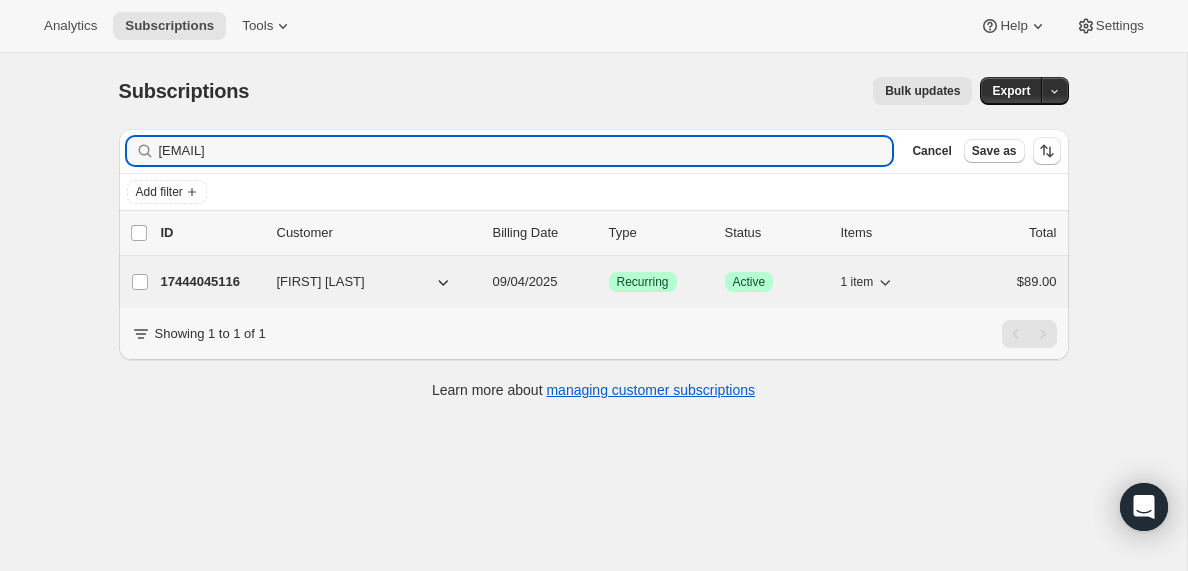 click on "17444045116" at bounding box center [211, 282] 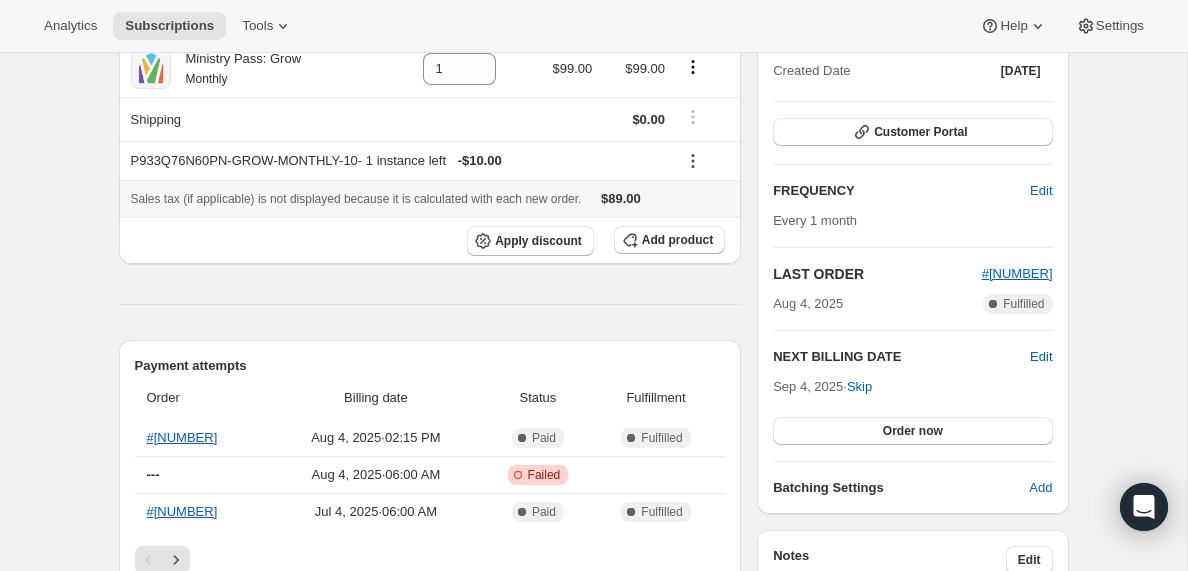 scroll, scrollTop: 0, scrollLeft: 0, axis: both 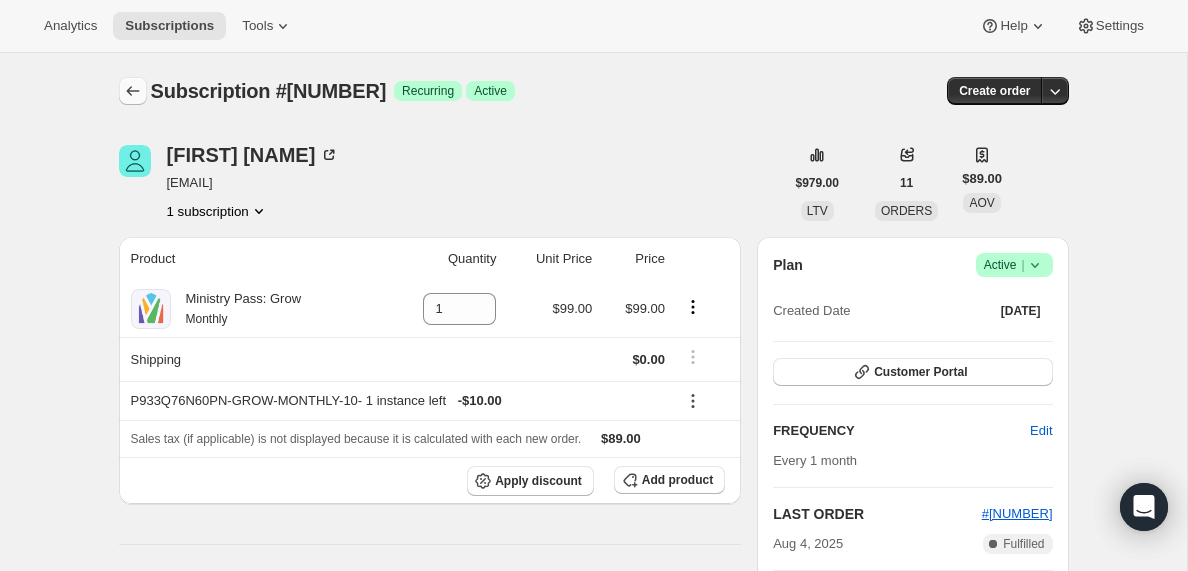 click 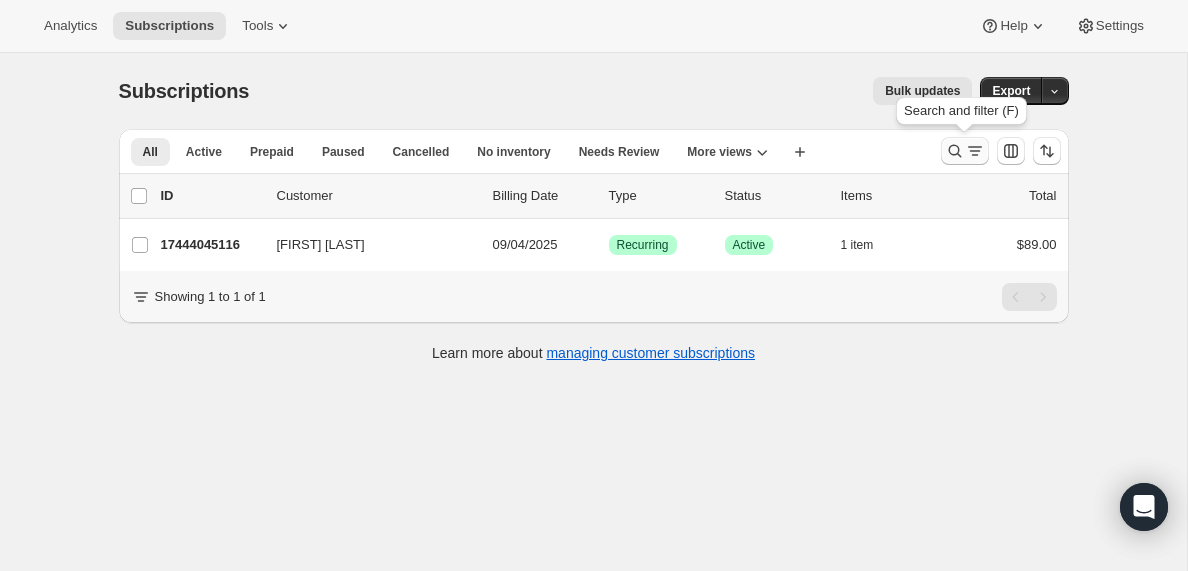 click 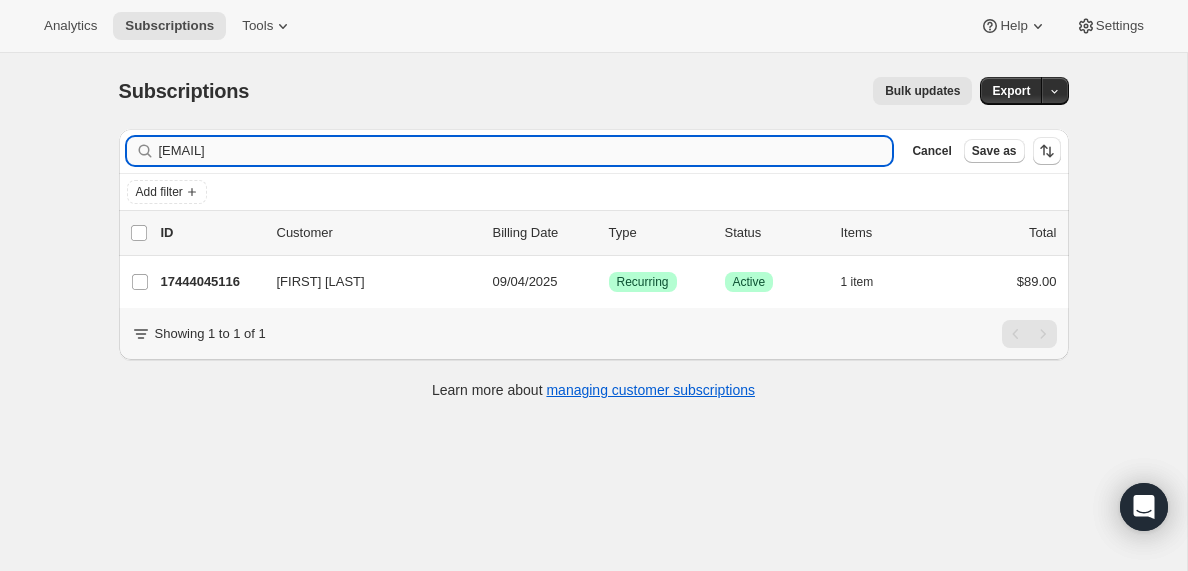 click on "[EMAIL]" at bounding box center [526, 151] 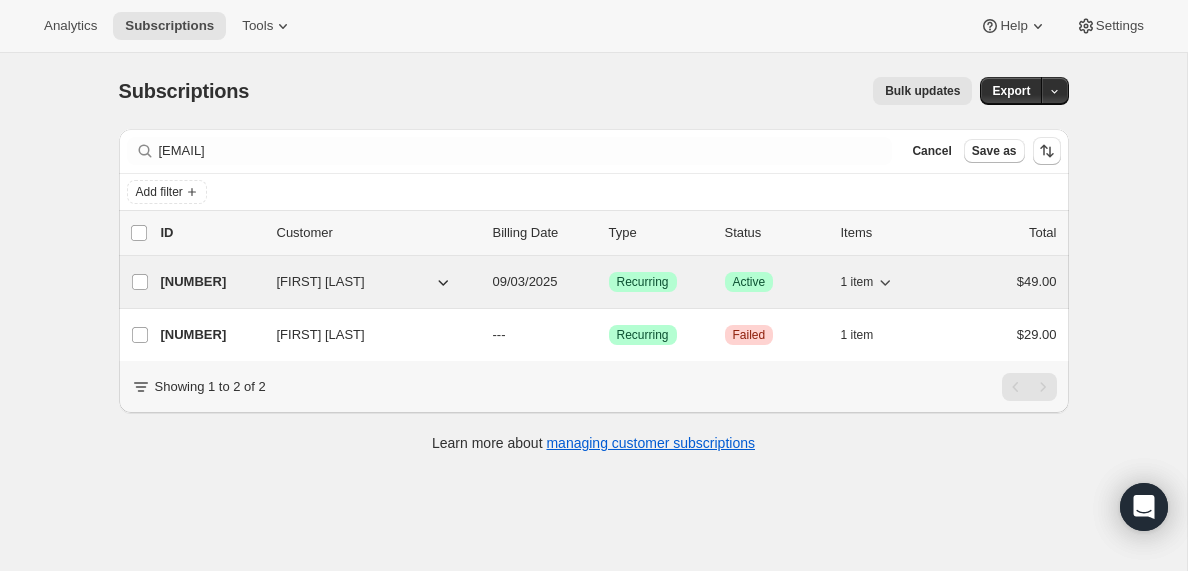 click on "[NUMBER]" at bounding box center [211, 282] 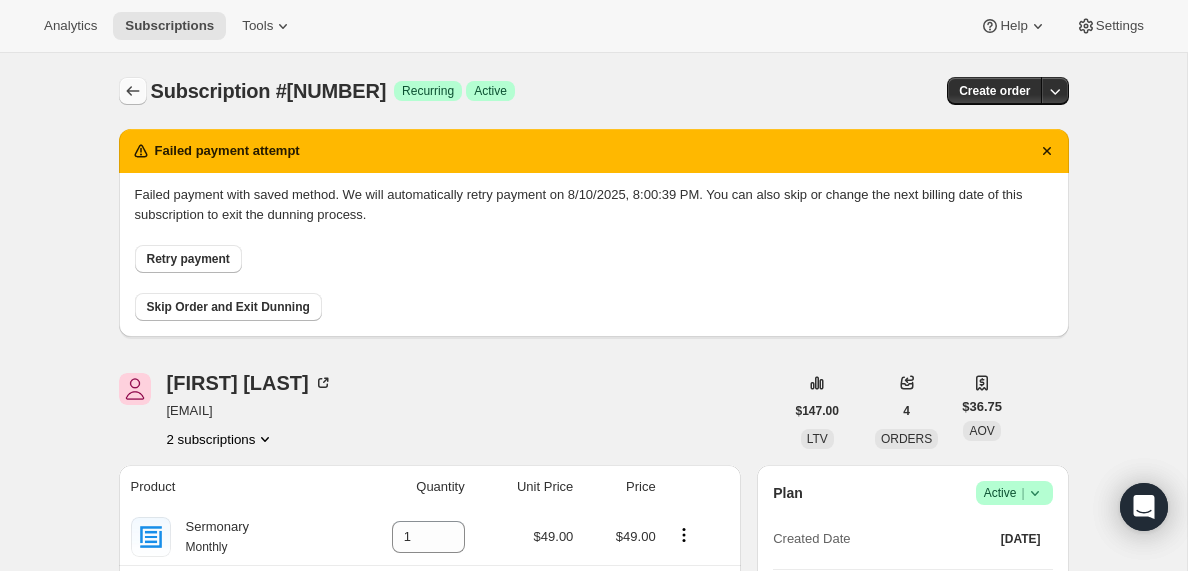 click 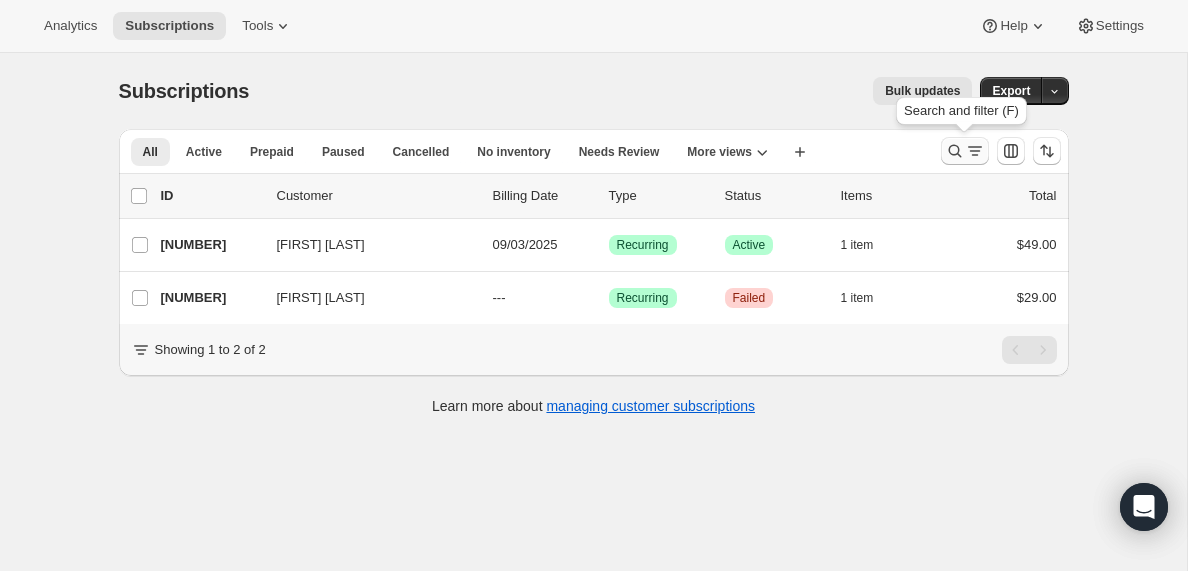 click 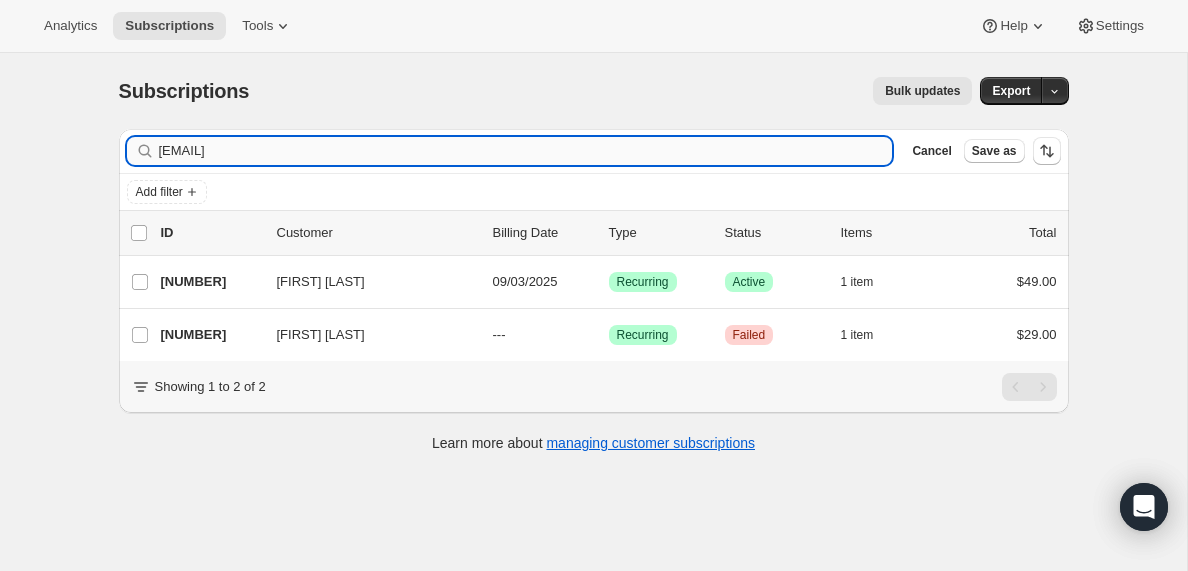 click on "[EMAIL]" at bounding box center (526, 151) 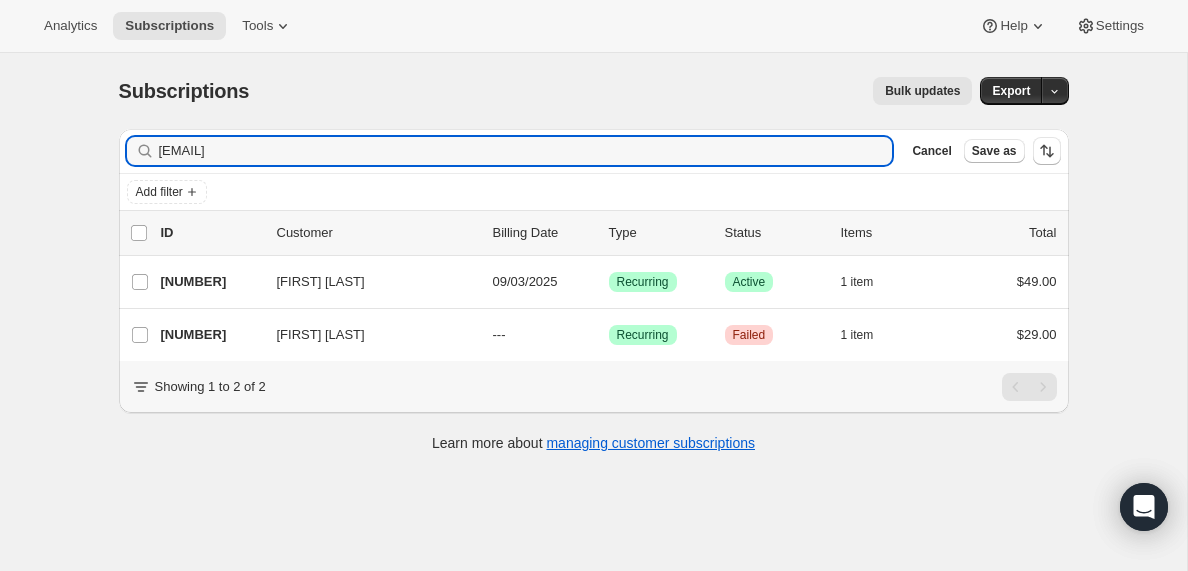 type on "[EMAIL]" 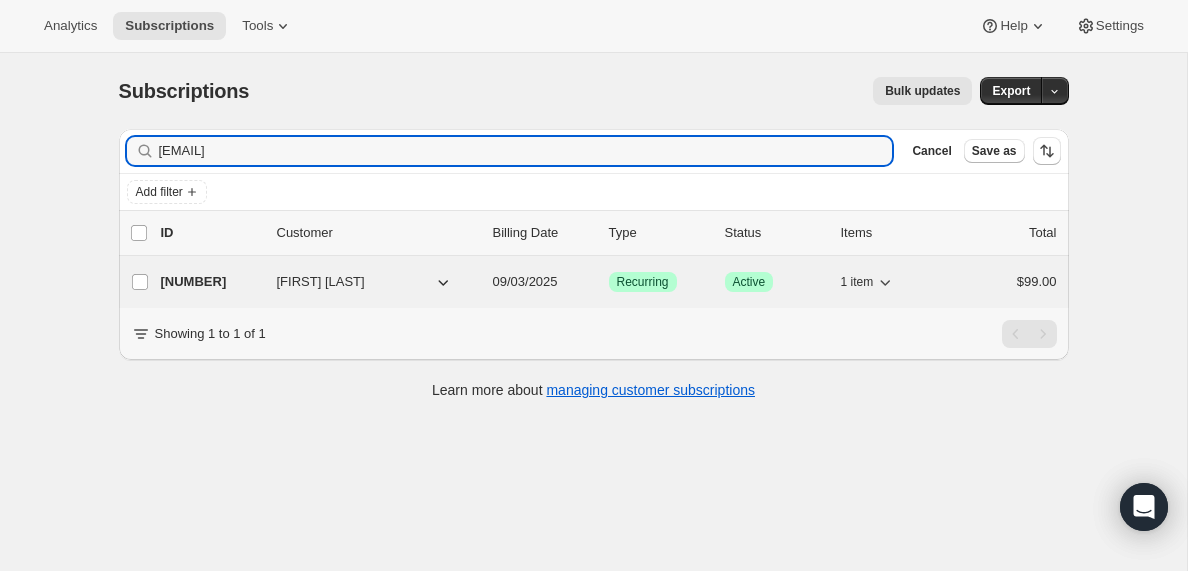 click on "[NUMBER]" at bounding box center (211, 282) 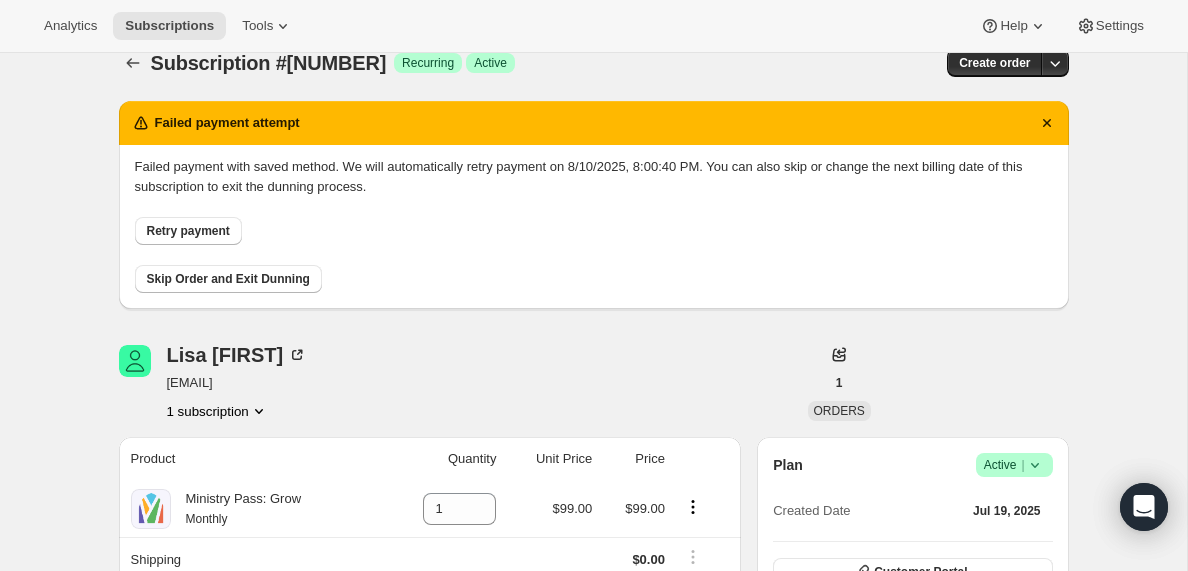 scroll, scrollTop: 0, scrollLeft: 0, axis: both 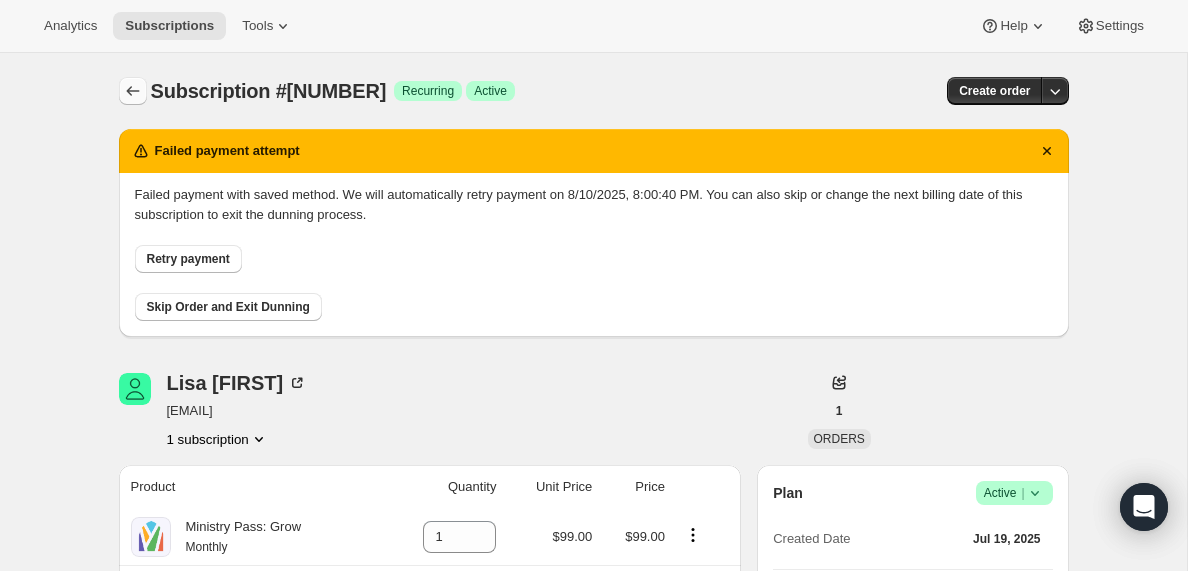 click 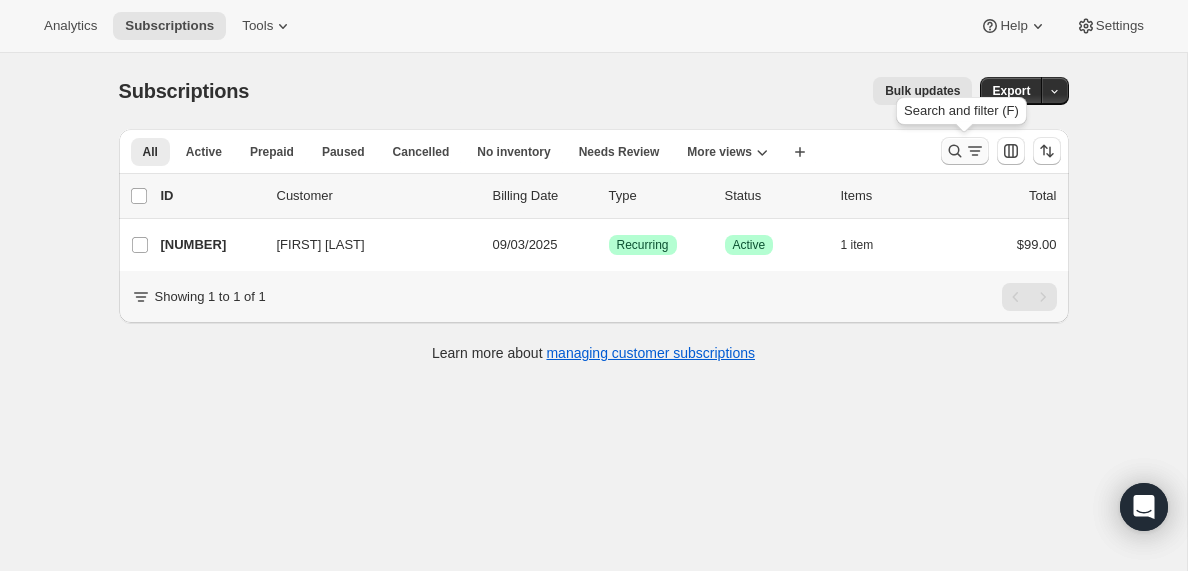 click 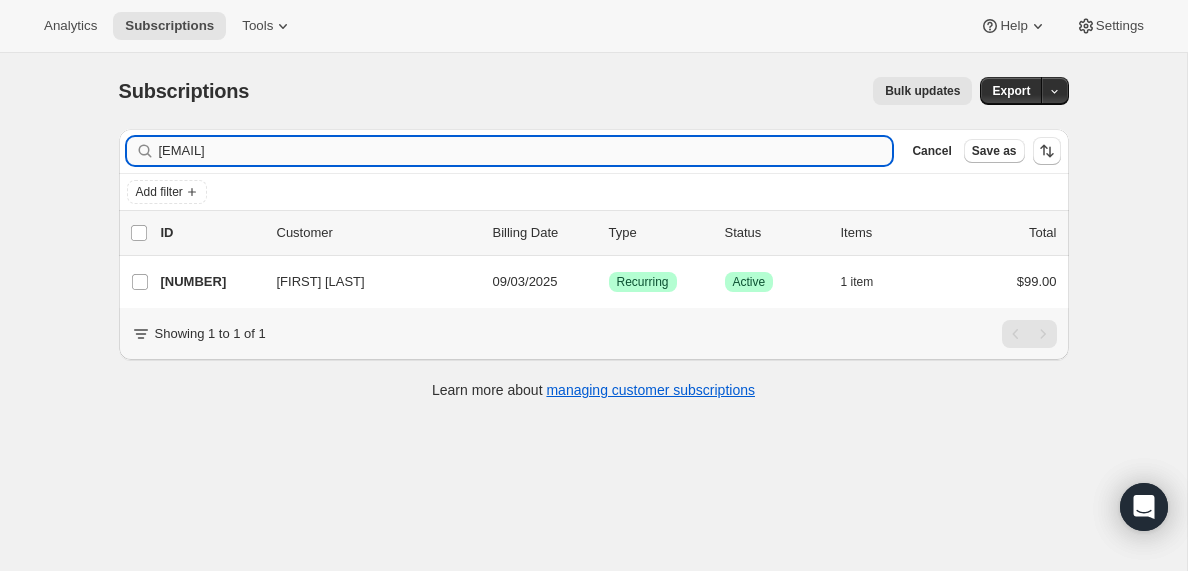 click on "[EMAIL]" at bounding box center [526, 151] 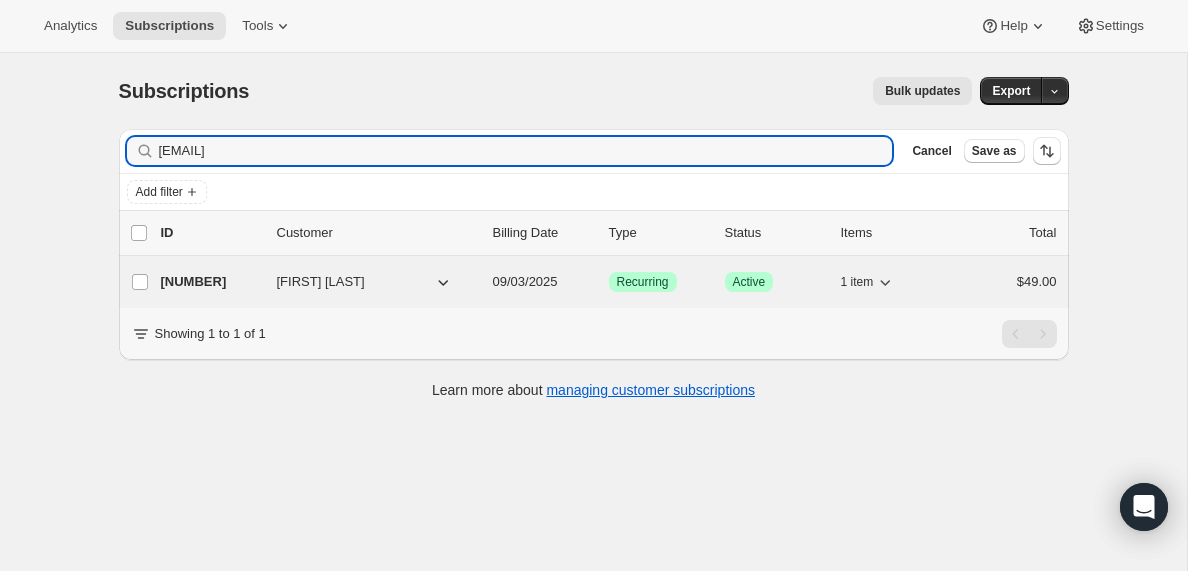 click on "[NUMBER]" at bounding box center [211, 282] 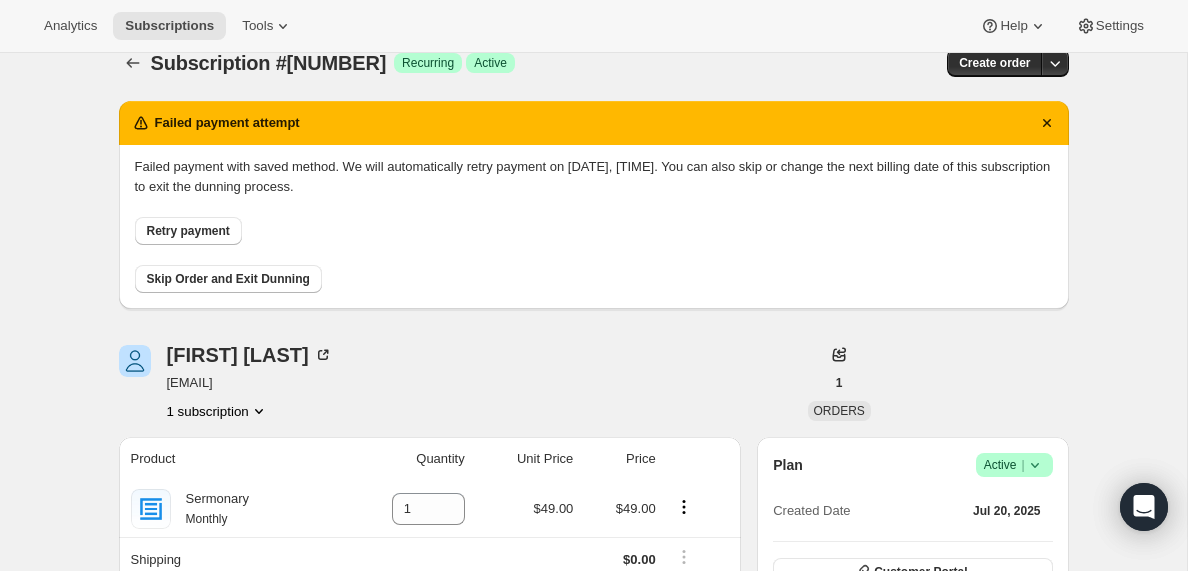 scroll, scrollTop: 0, scrollLeft: 0, axis: both 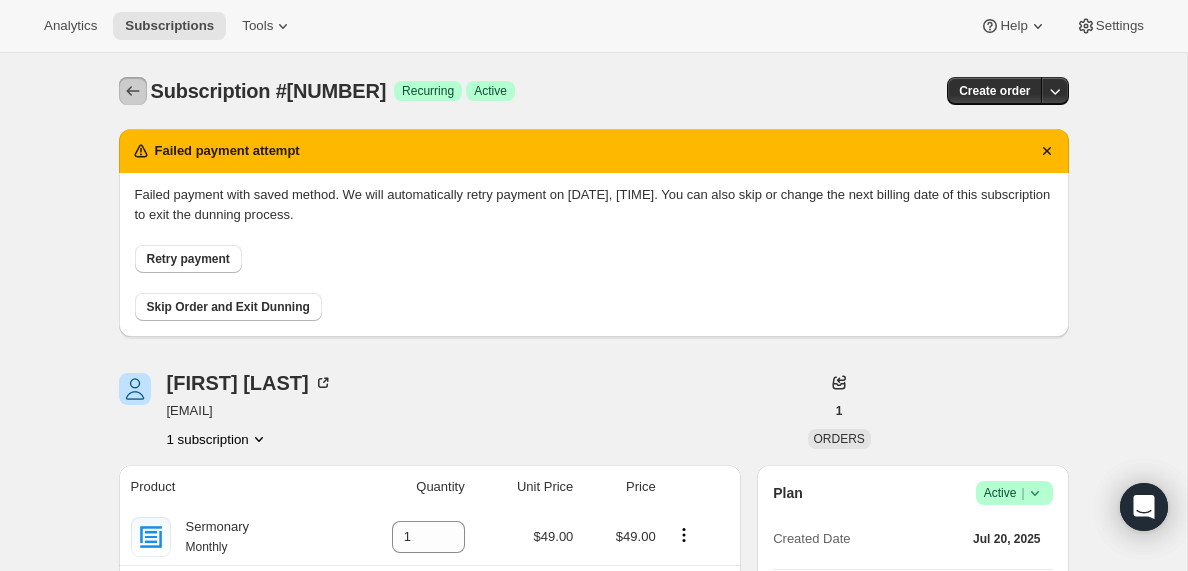 click 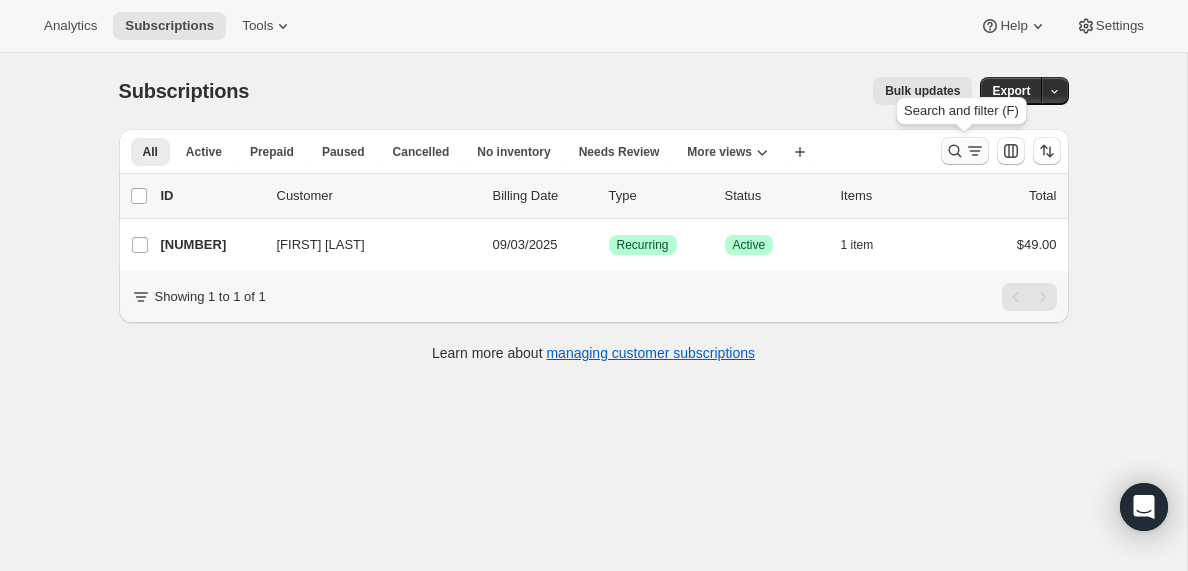 click 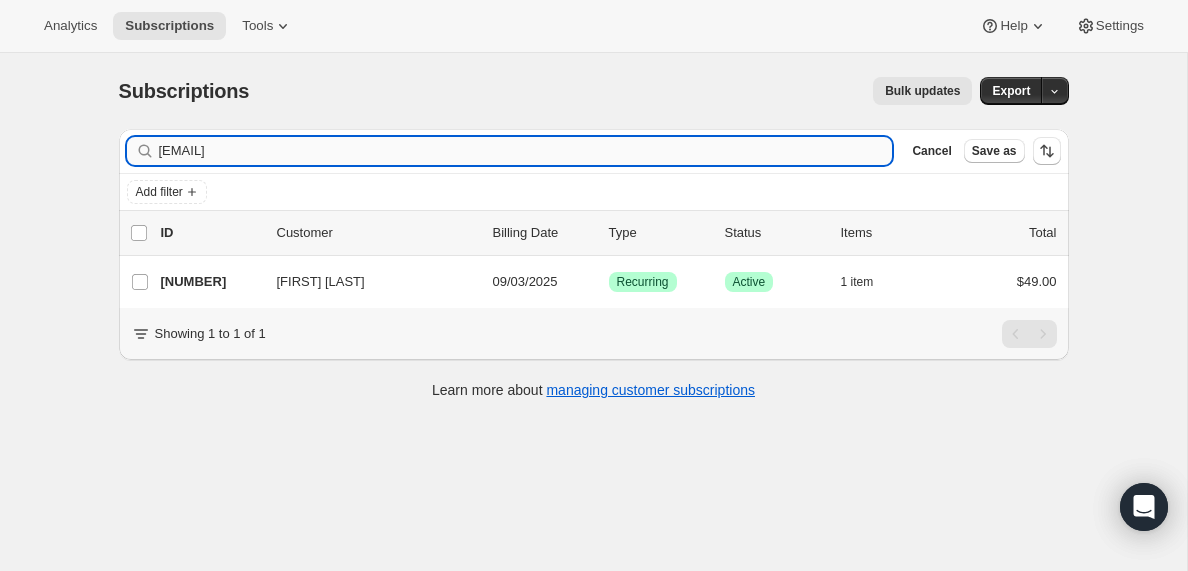 click on "[EMAIL]" at bounding box center [526, 151] 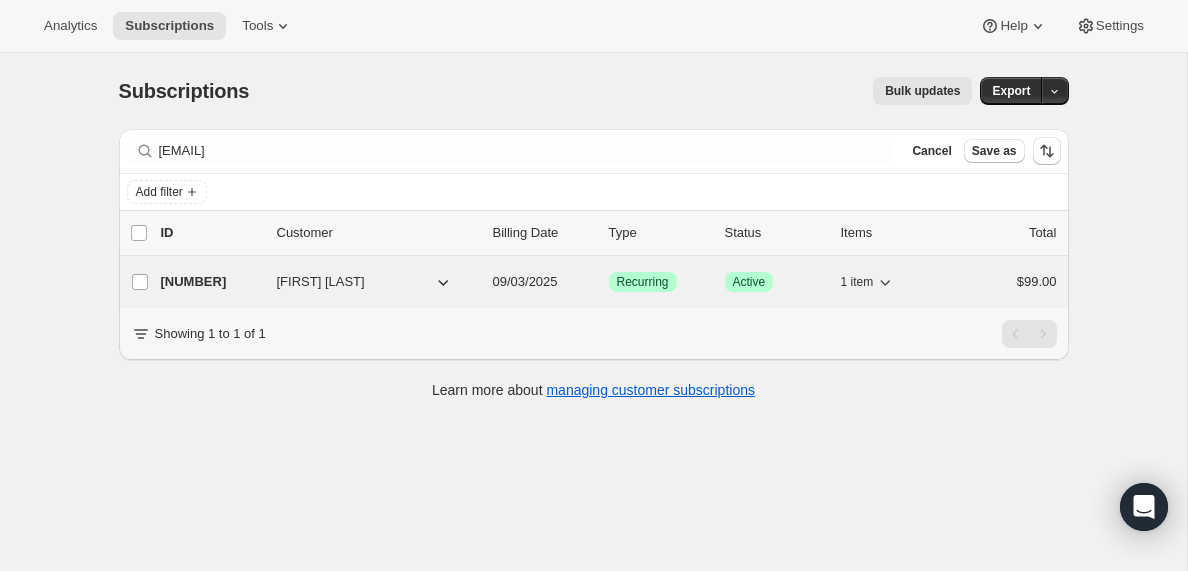 click on "[NUMBER]" at bounding box center [211, 282] 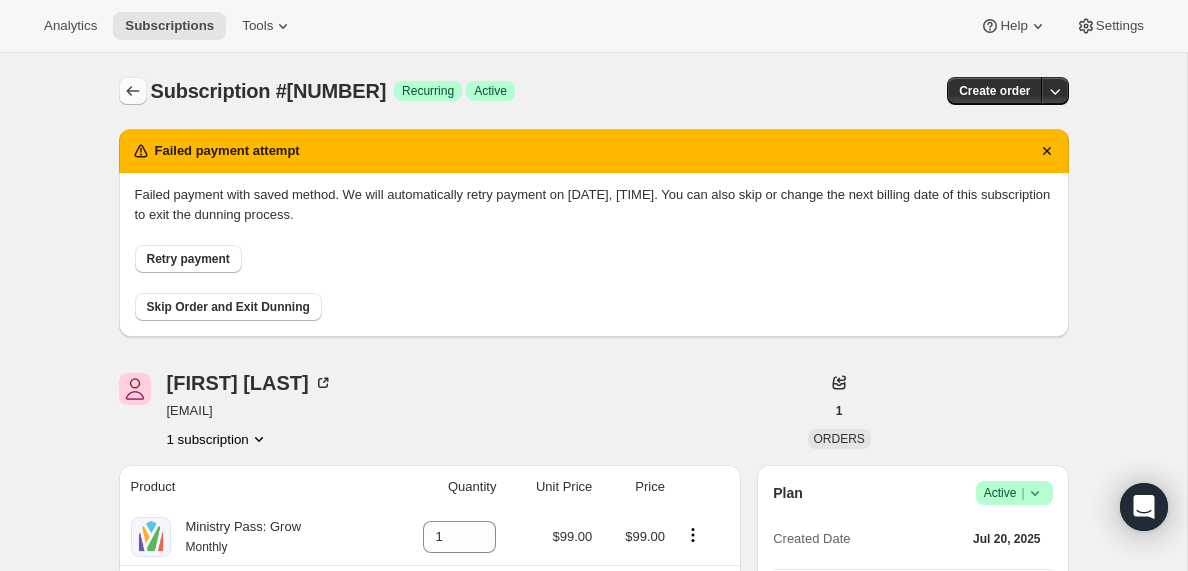 click 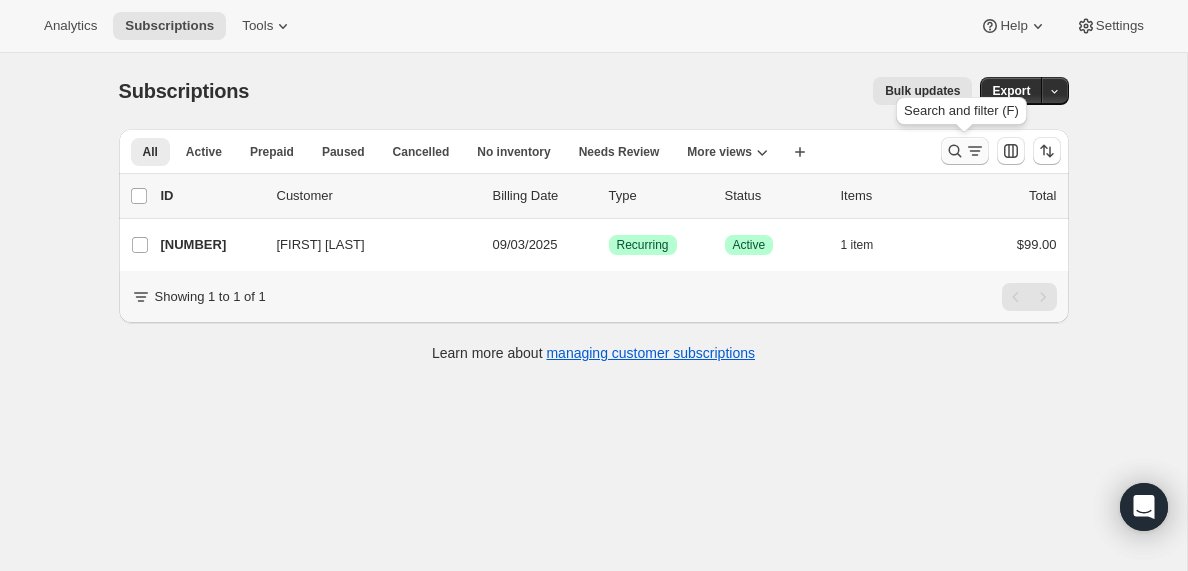 click 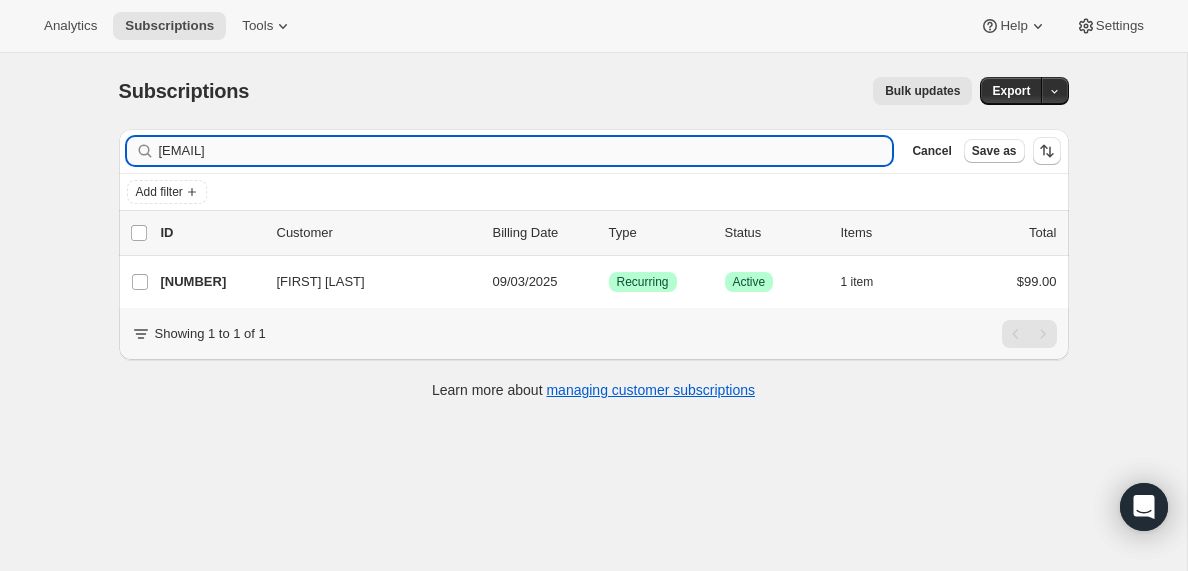 click on "[EMAIL]" at bounding box center [526, 151] 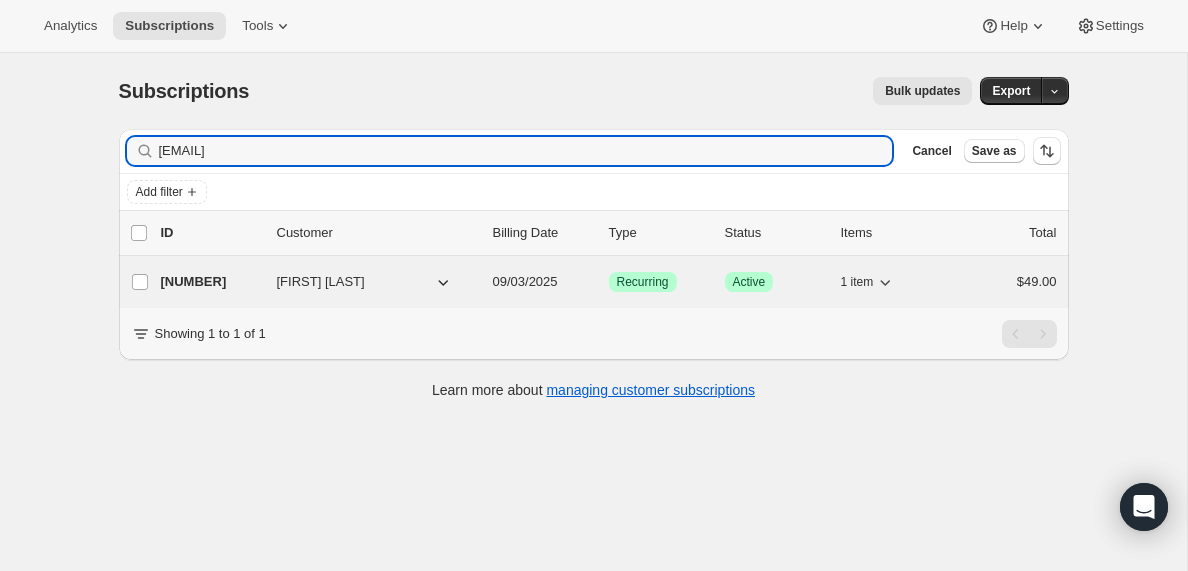 click on "[NUMBER]" at bounding box center [211, 282] 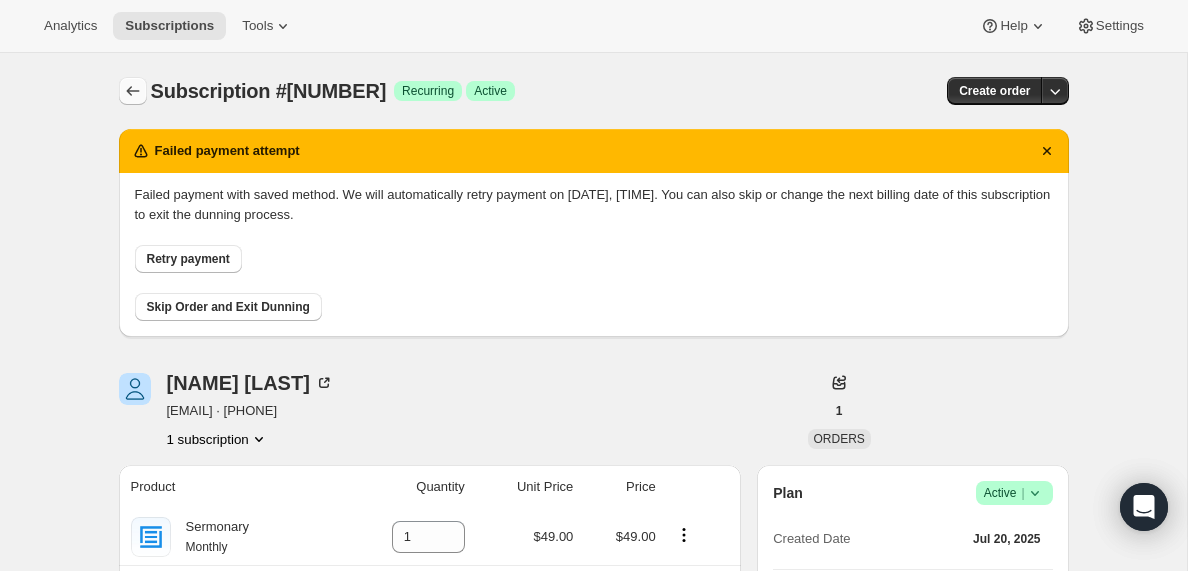 click 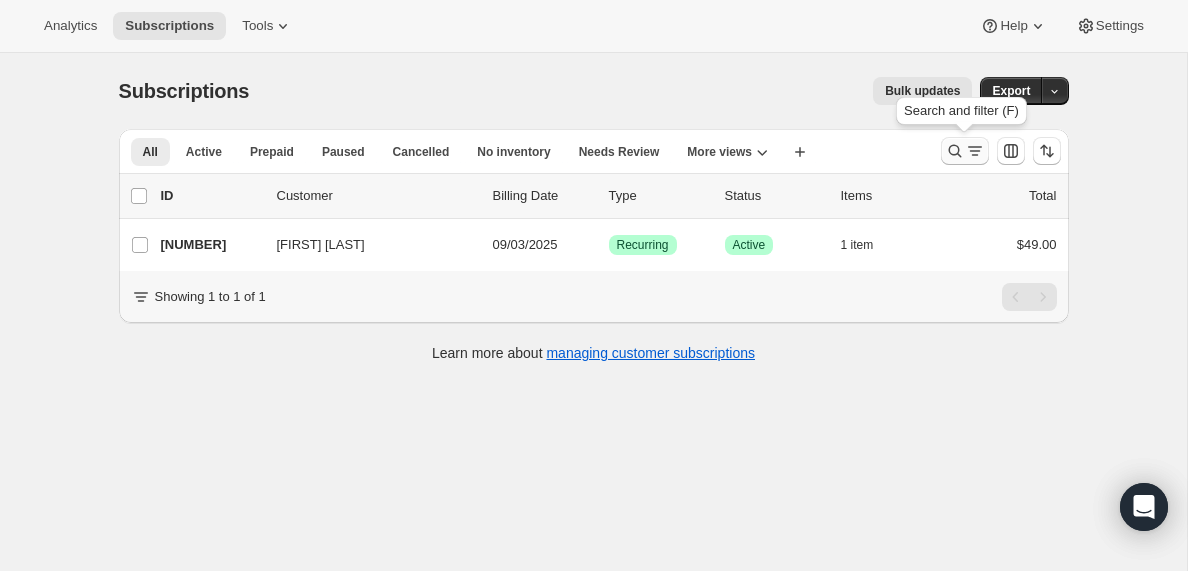 click 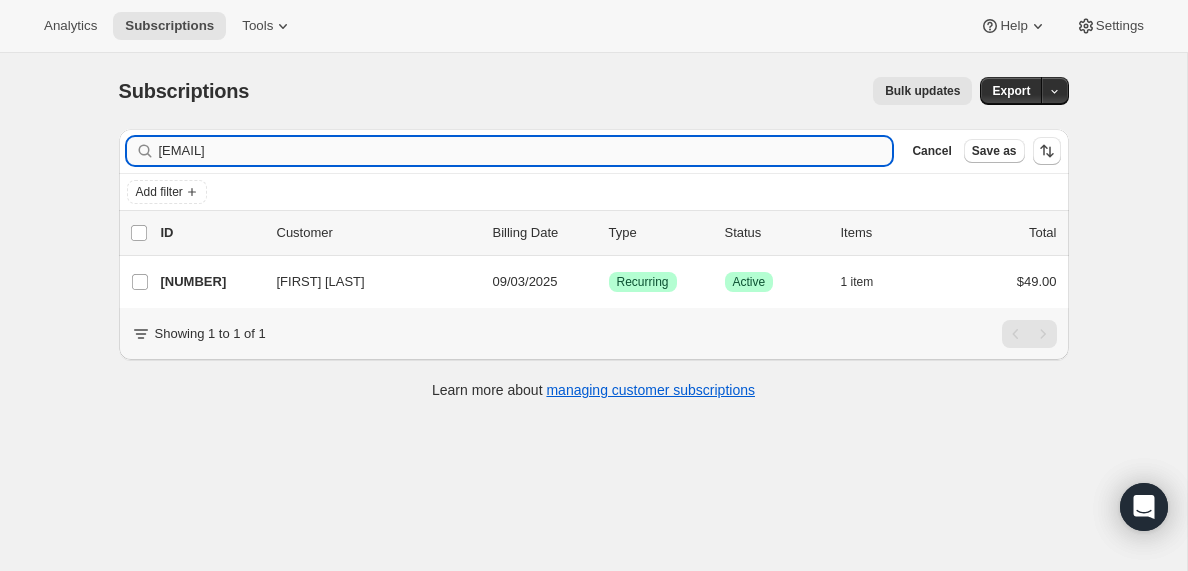 click on "[EMAIL]" at bounding box center [526, 151] 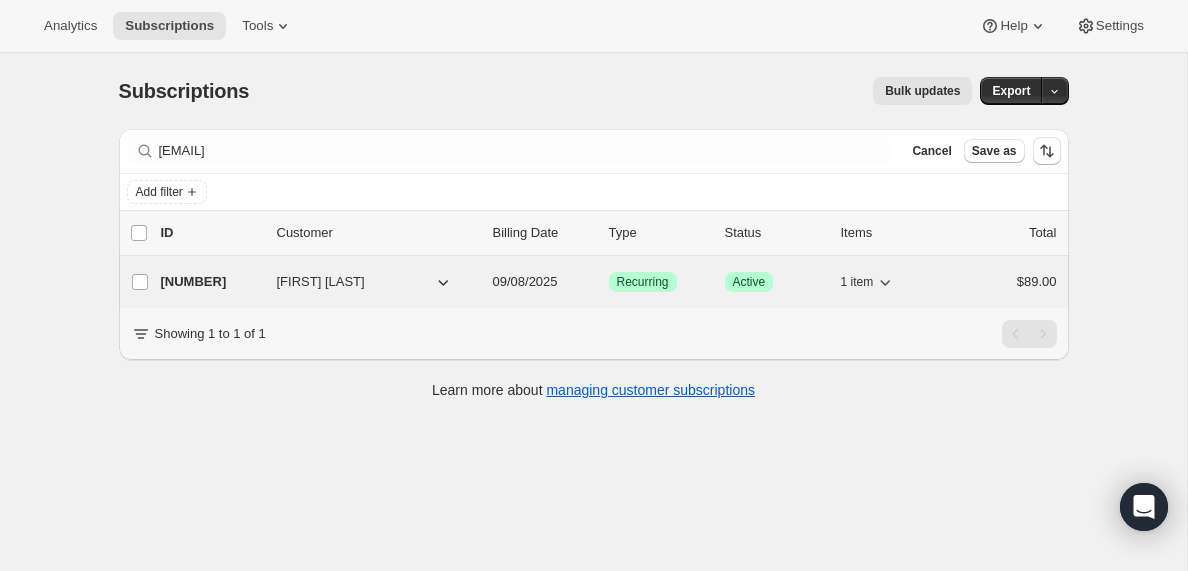 click on "[NUMBER]" at bounding box center [211, 282] 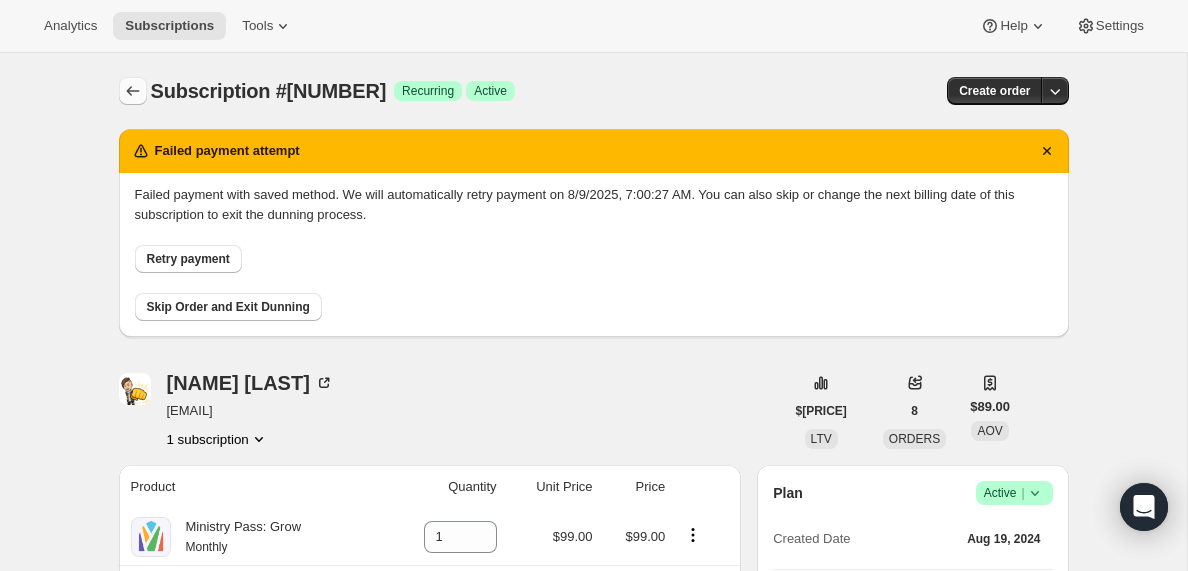 click 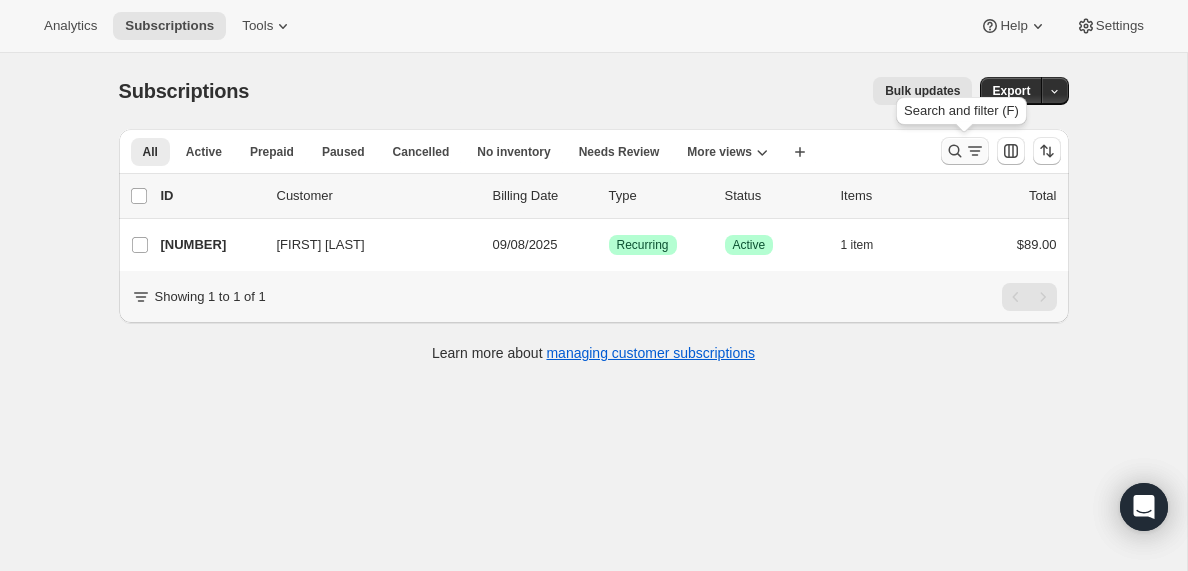click 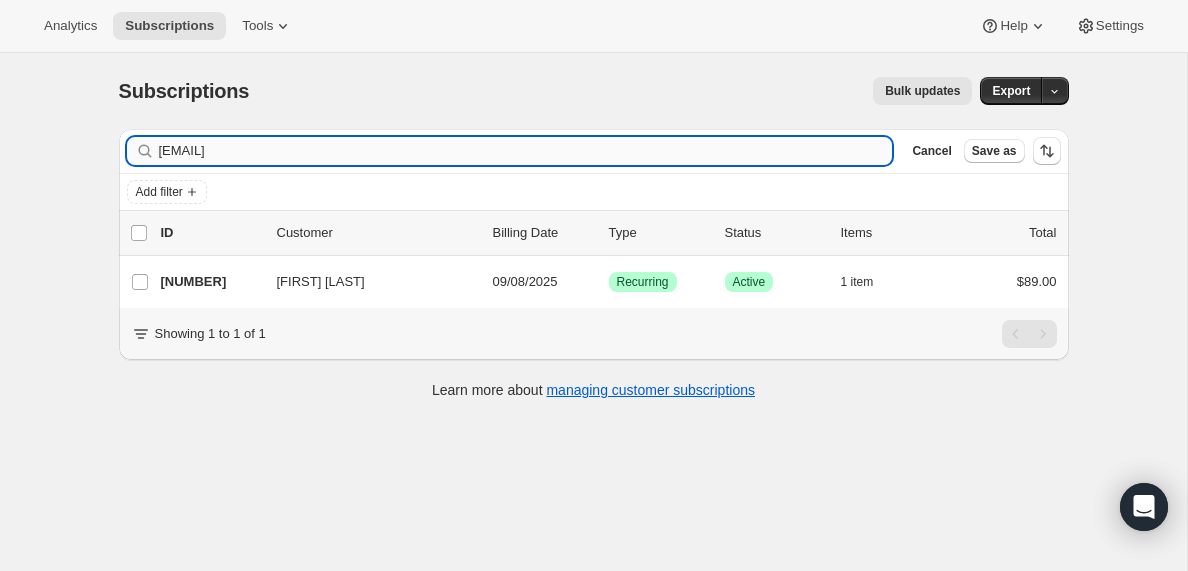 click on "[EMAIL]" at bounding box center [526, 151] 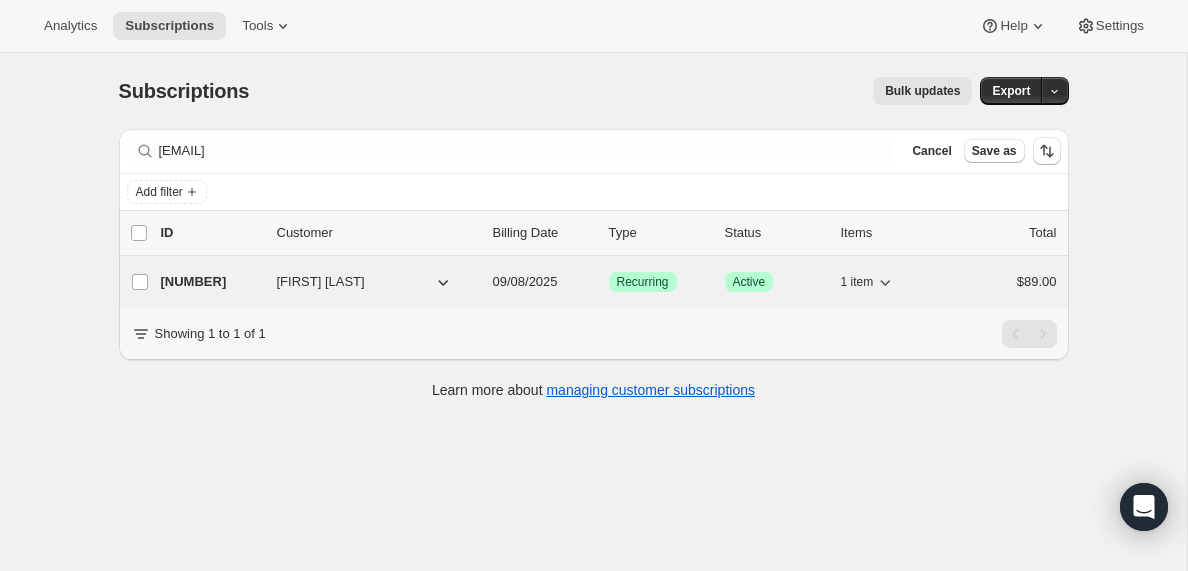 click on "[NUMBER]" at bounding box center [211, 282] 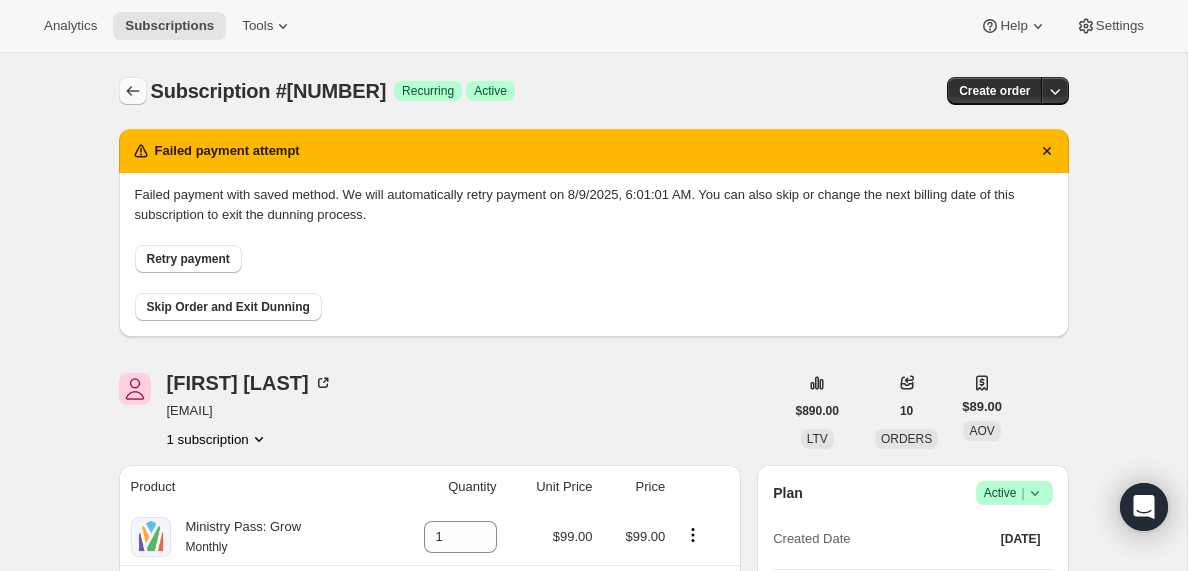 click at bounding box center [133, 91] 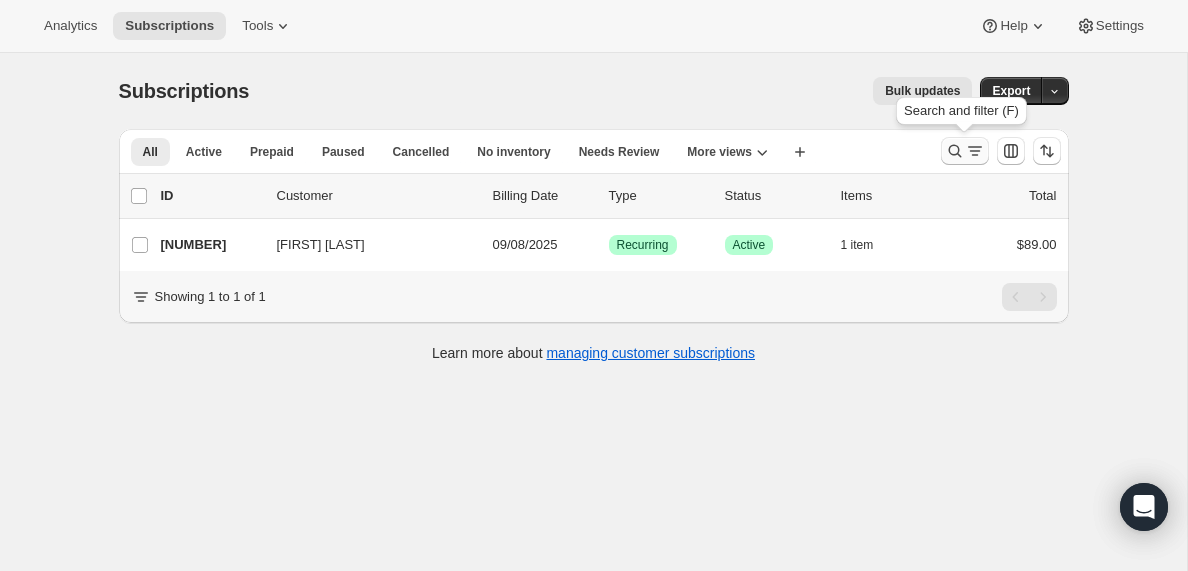 click 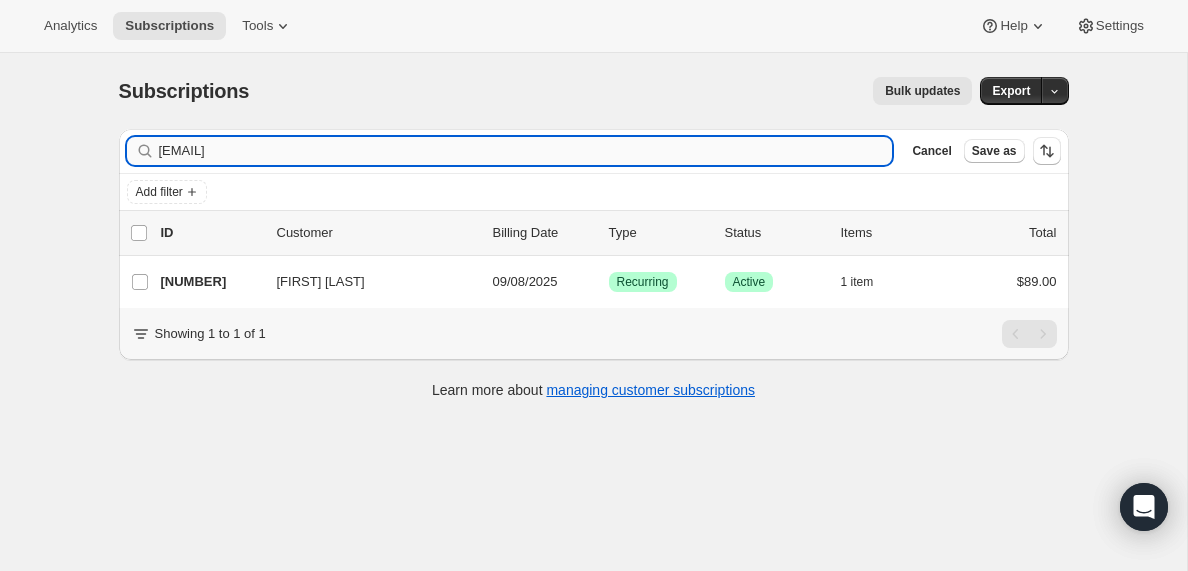 click on "[EMAIL]" at bounding box center [526, 151] 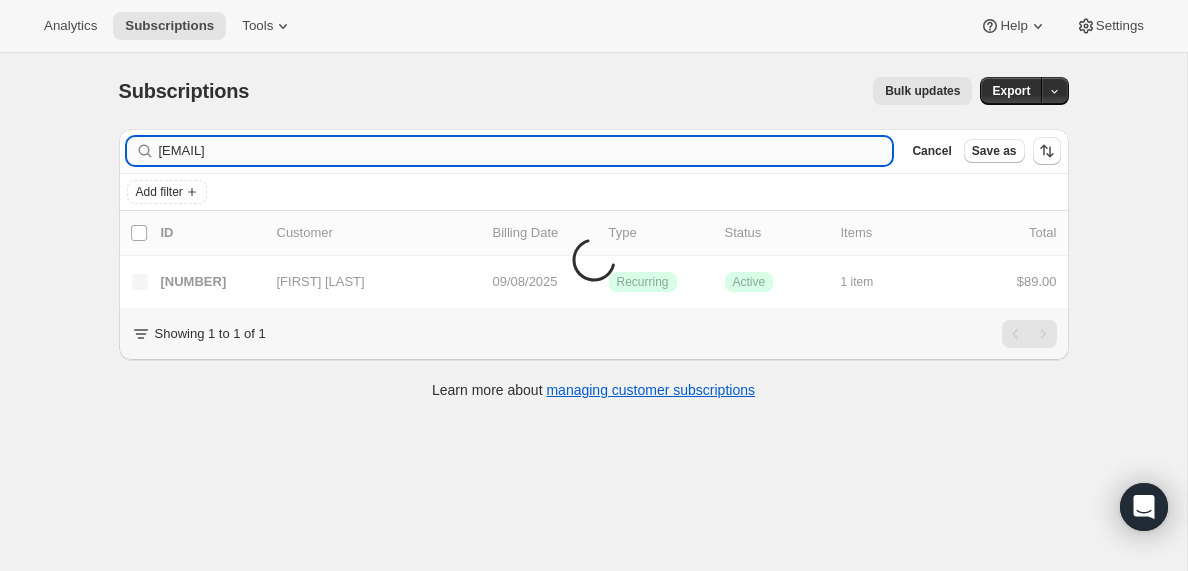 type on "[EMAIL]" 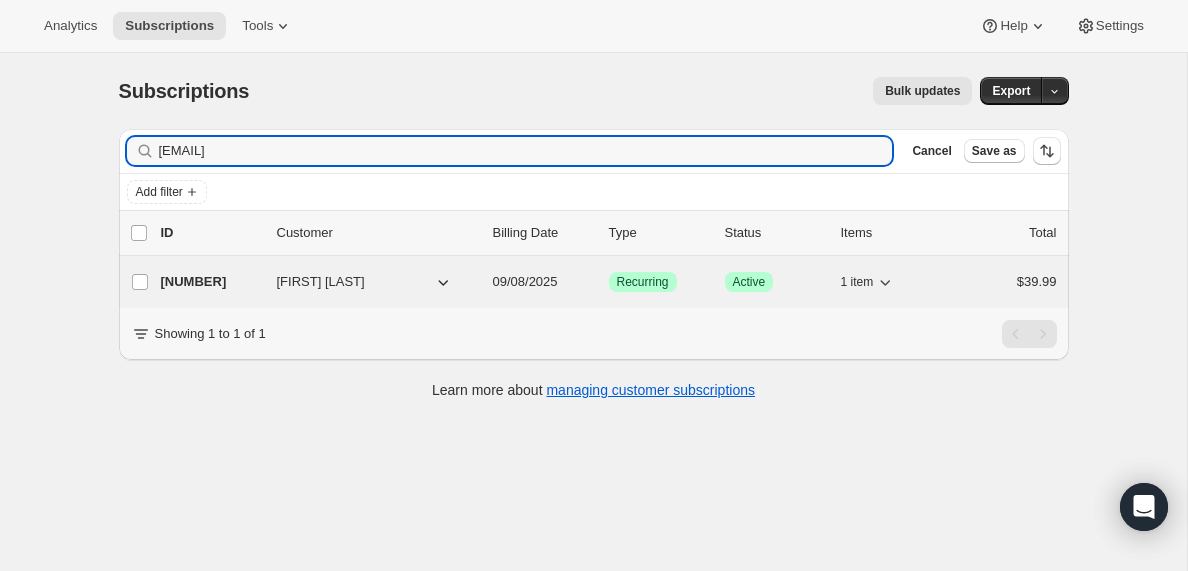 click on "[NUMBER]" at bounding box center [211, 282] 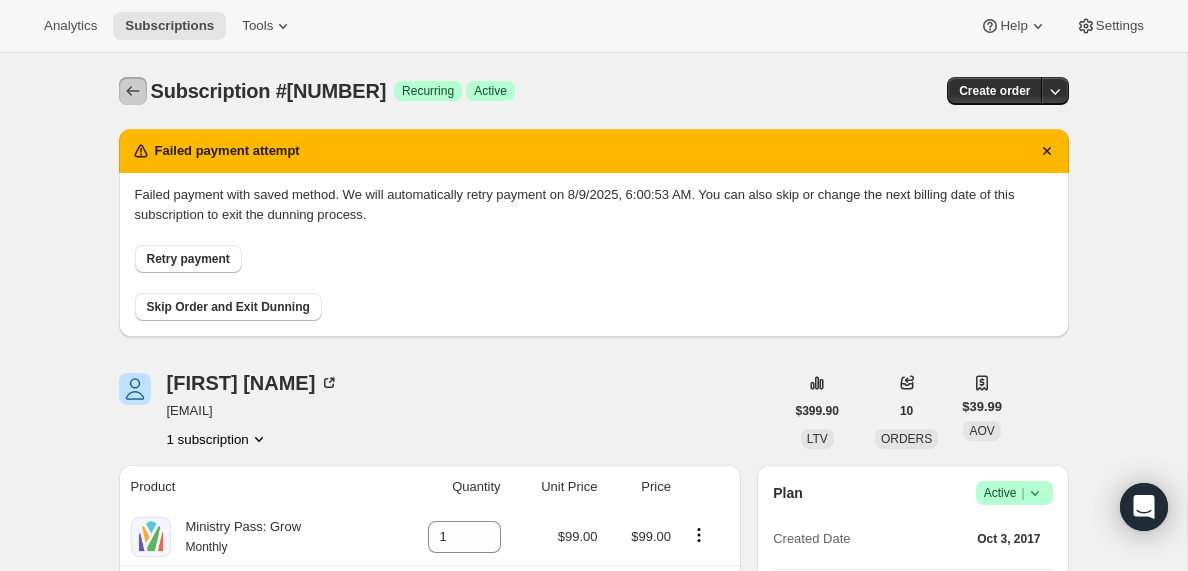 click 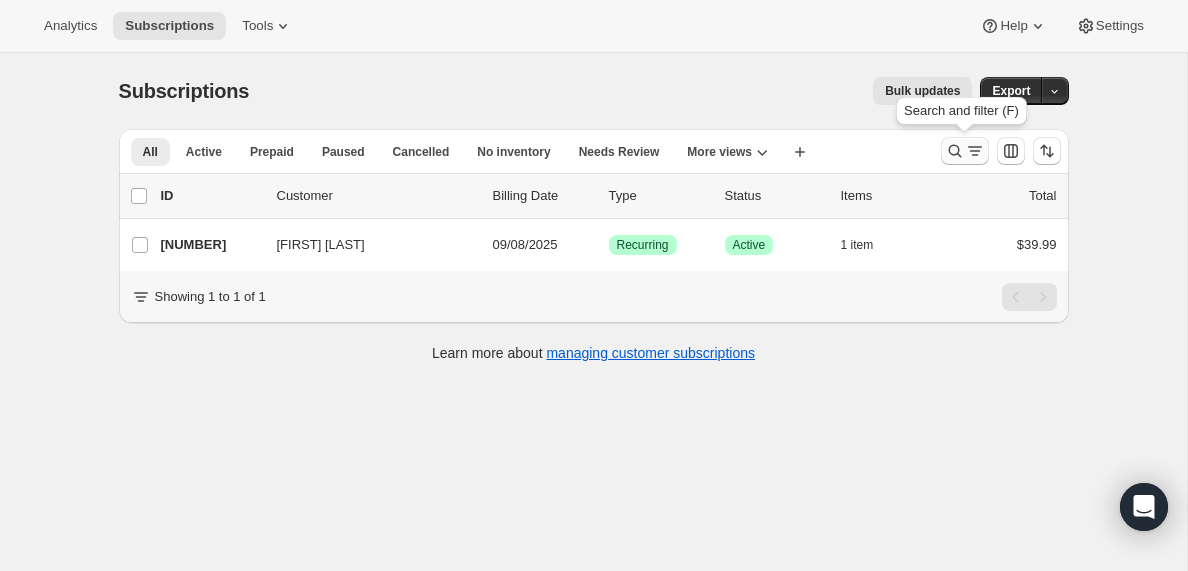 click 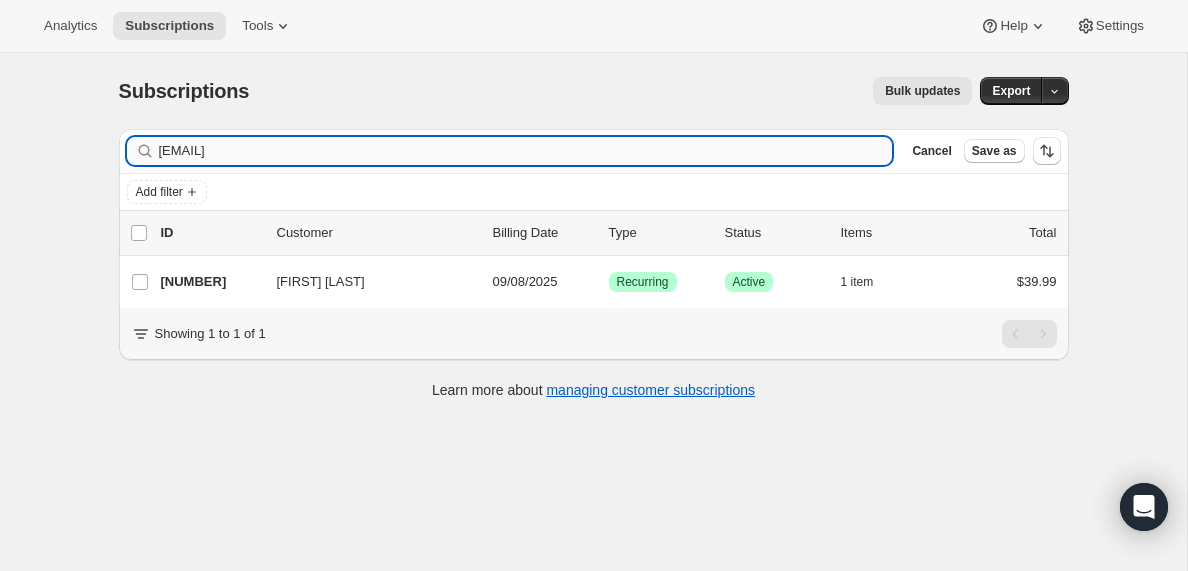 click on "[EMAIL]" at bounding box center [526, 151] 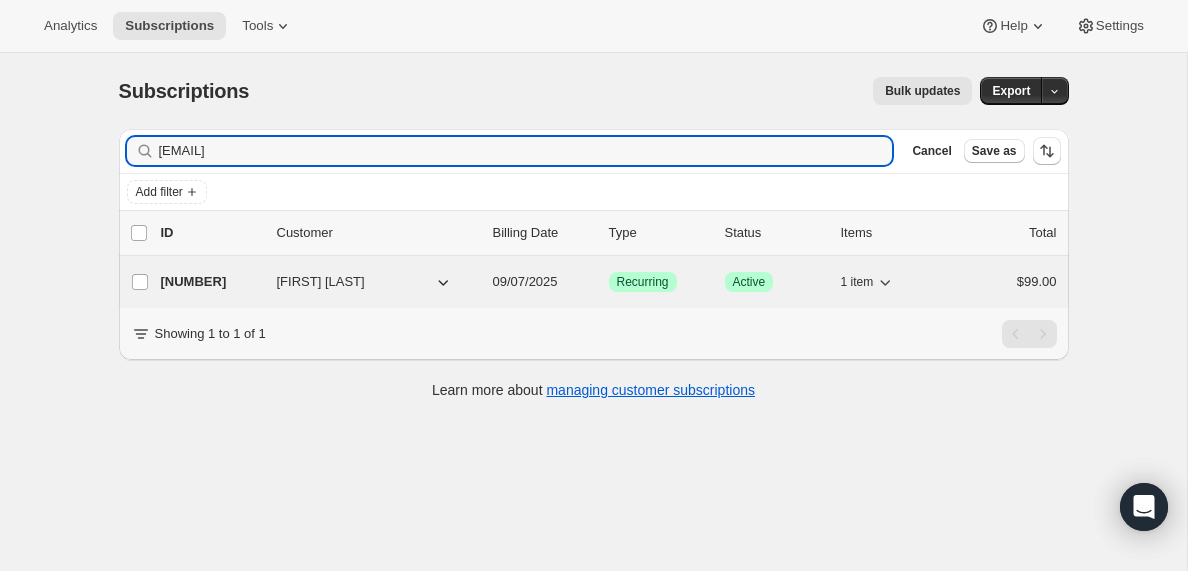 click on "[NUMBER]" at bounding box center [211, 282] 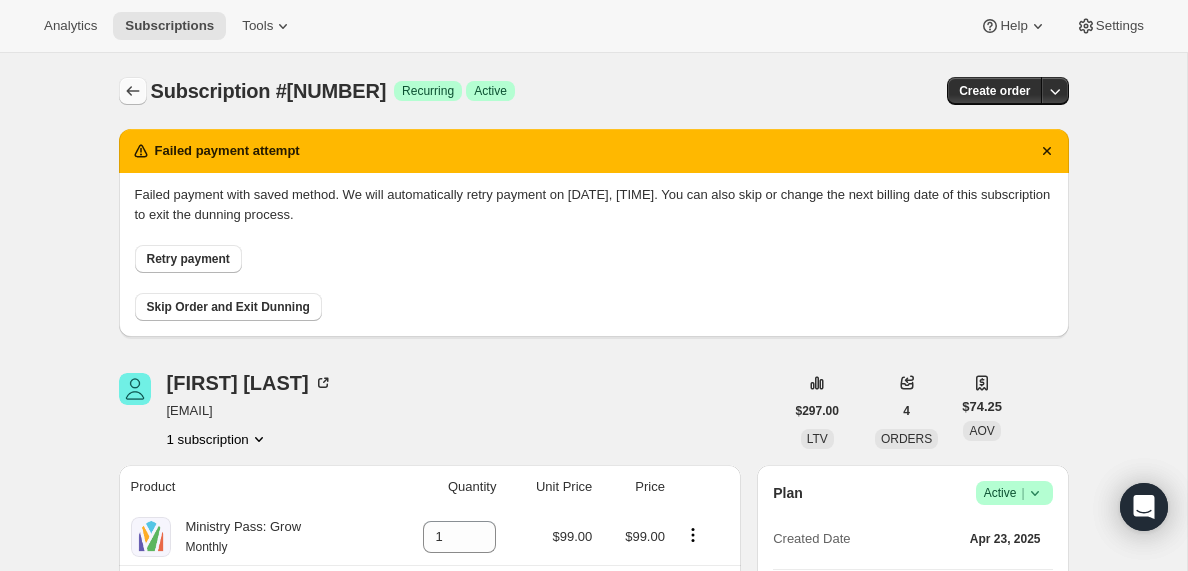 click 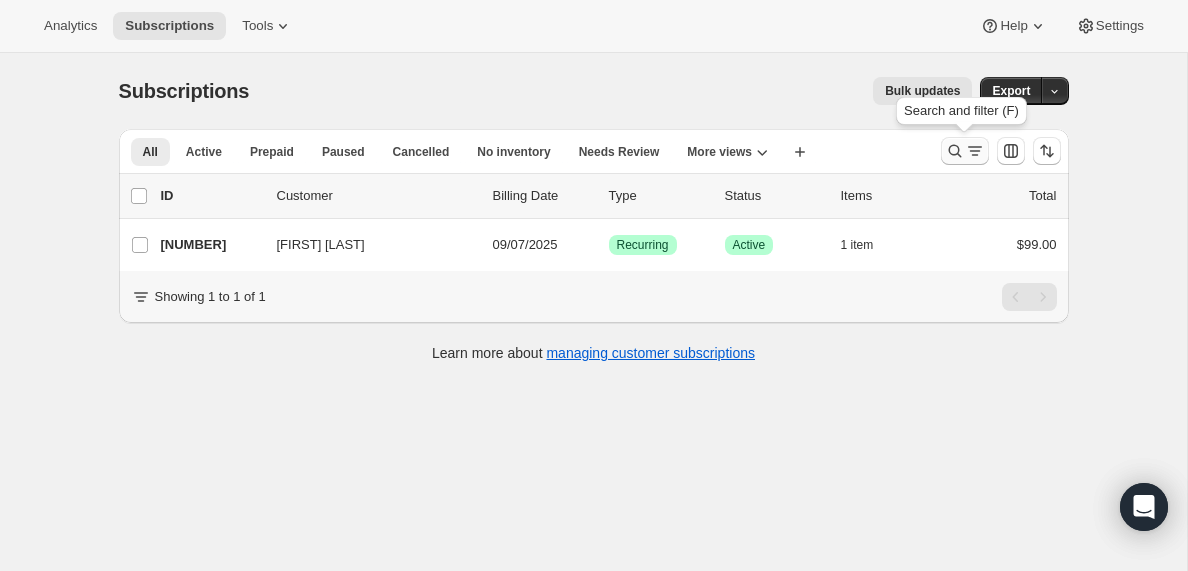 click 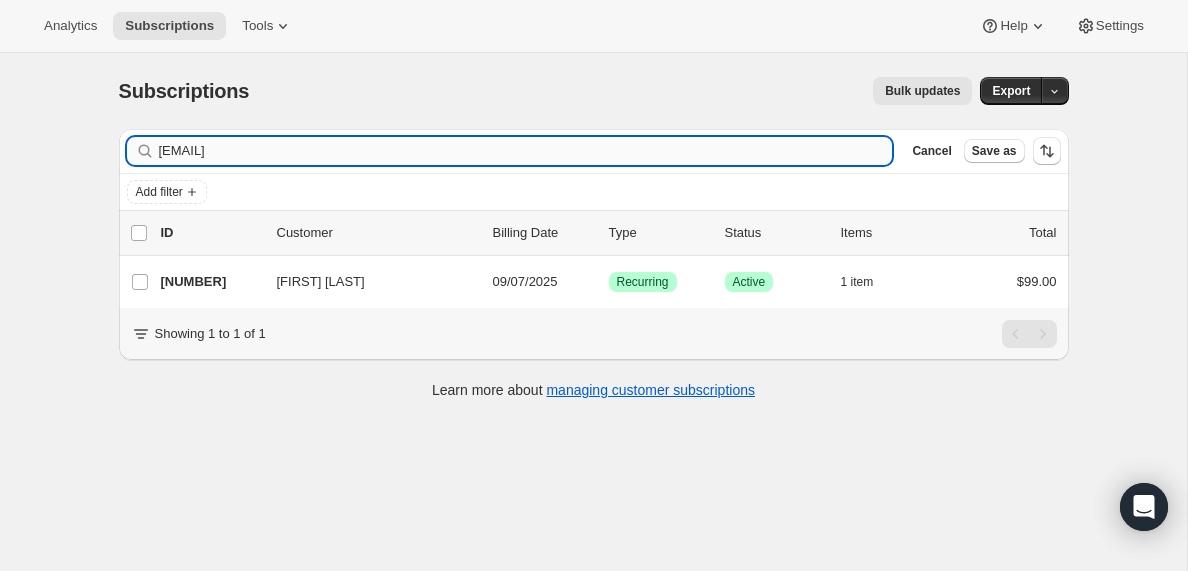 click on "[EMAIL]" at bounding box center (526, 151) 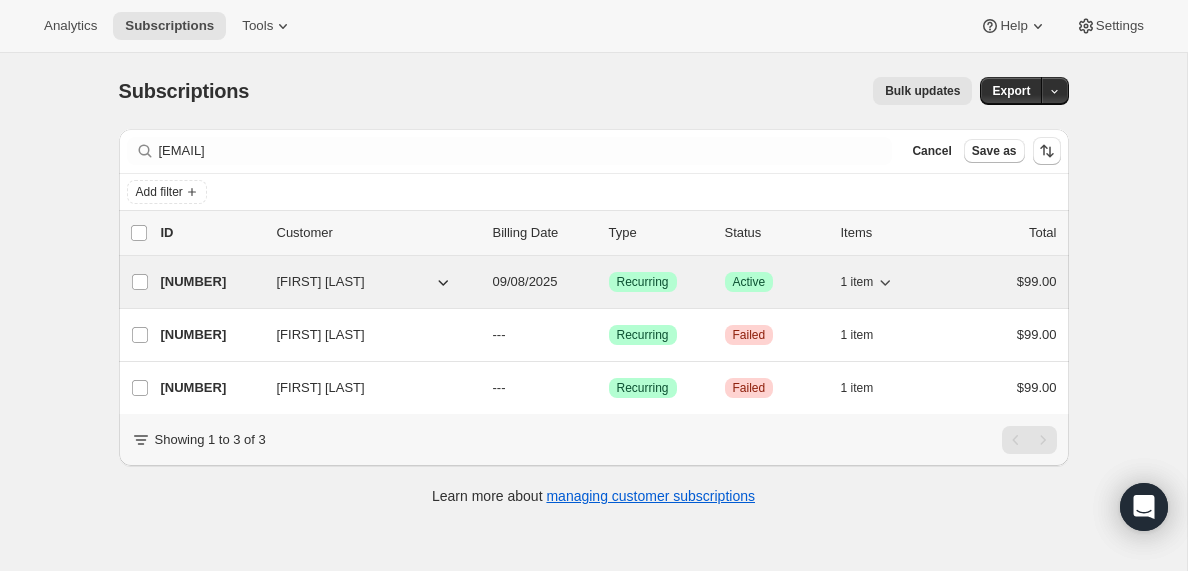 click on "[NUMBER]" at bounding box center (211, 282) 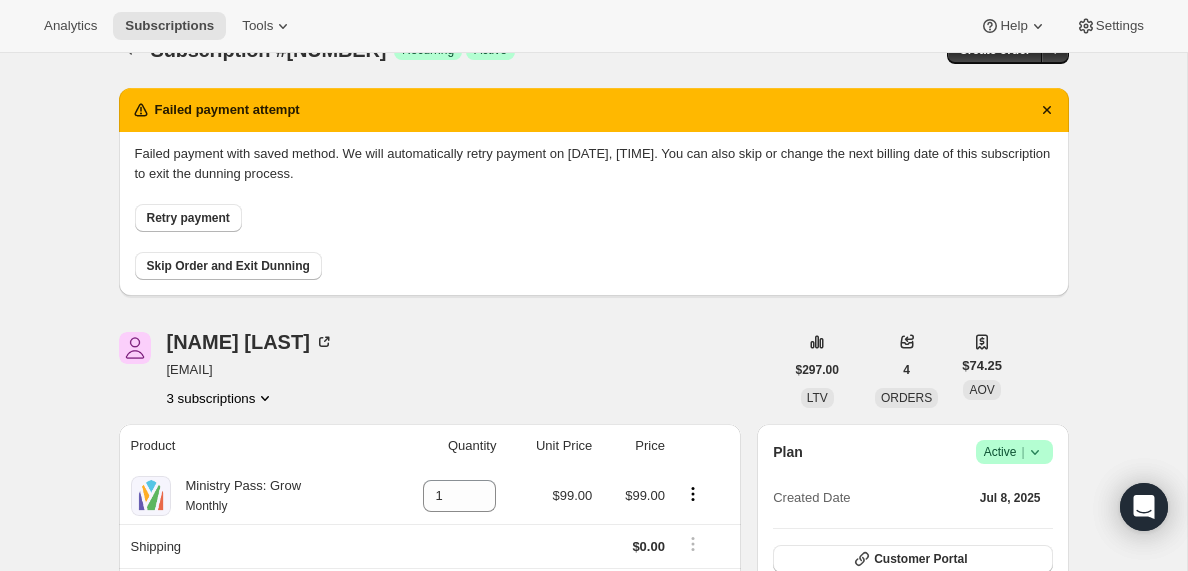 scroll, scrollTop: 0, scrollLeft: 0, axis: both 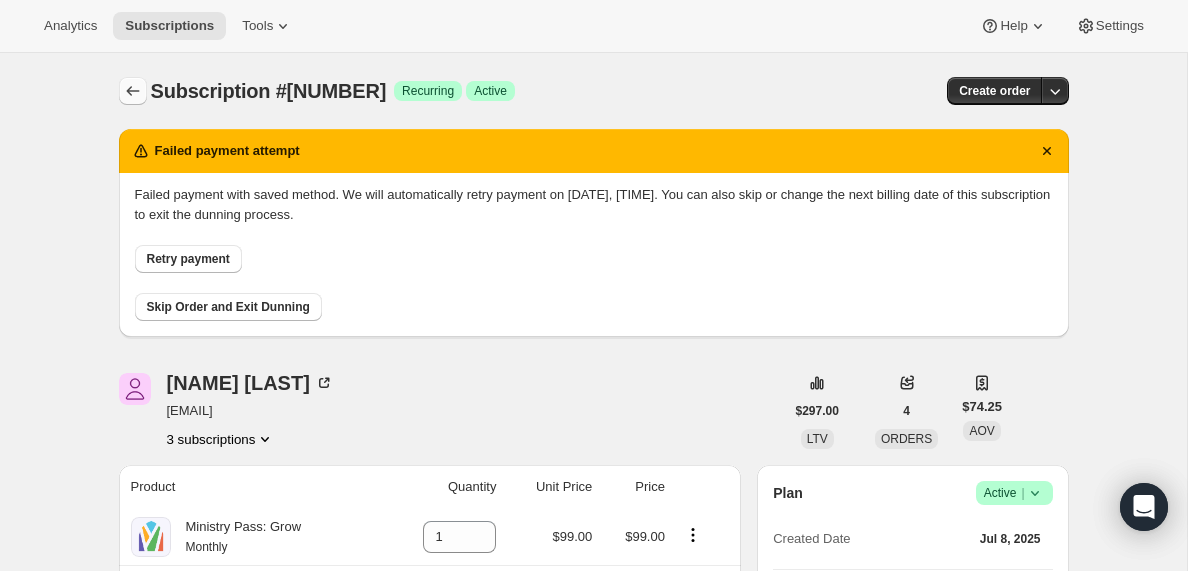click 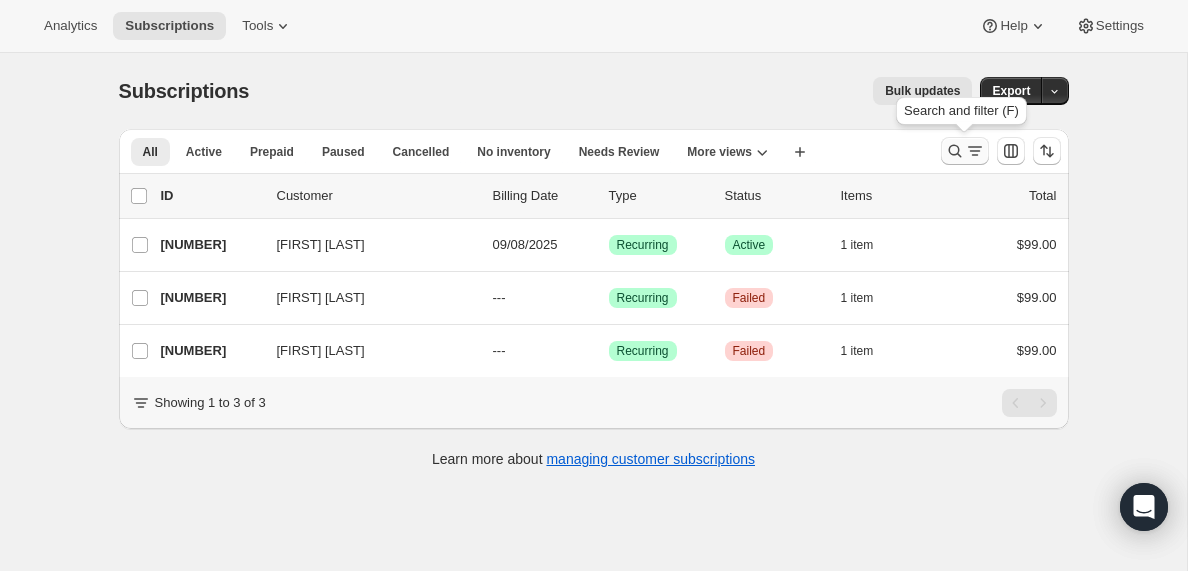 click 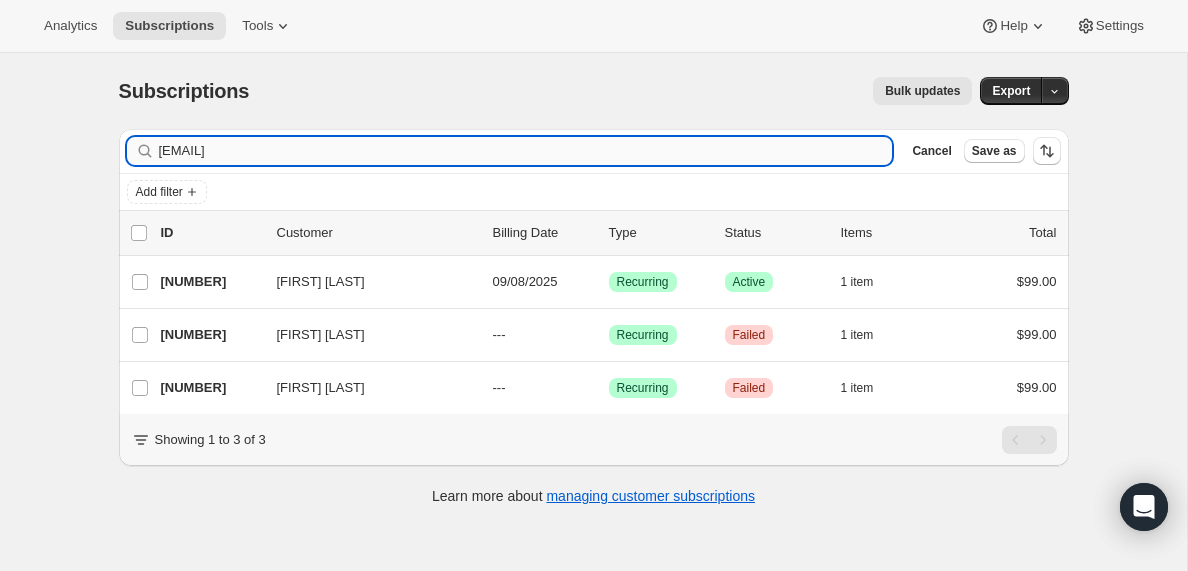 click on "[EMAIL]" at bounding box center [526, 151] 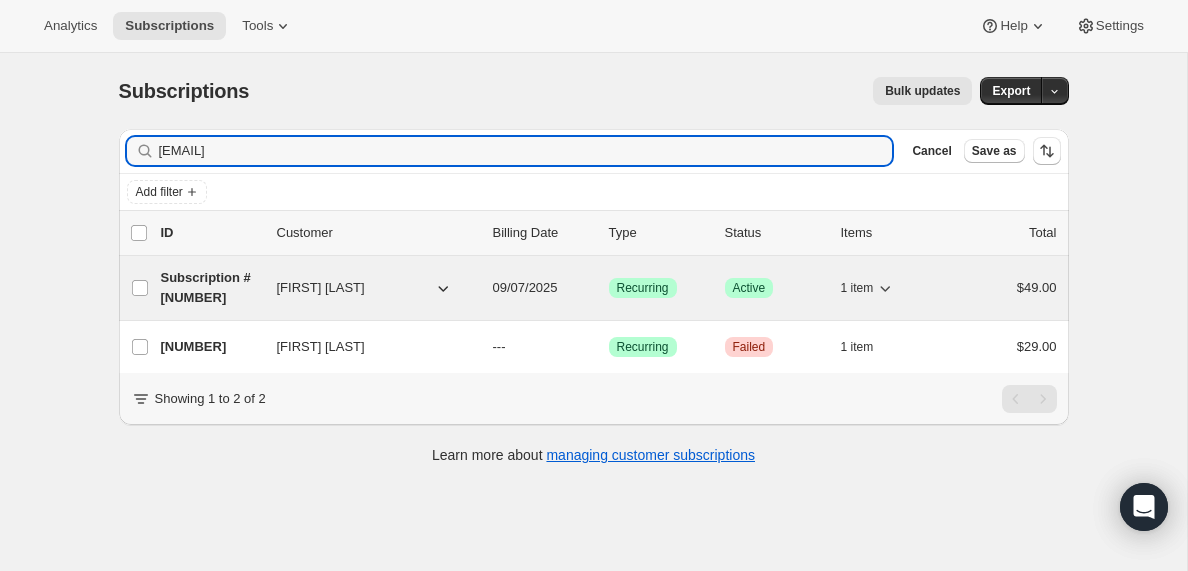 click on "Subscription #[NUMBER]" at bounding box center (211, 288) 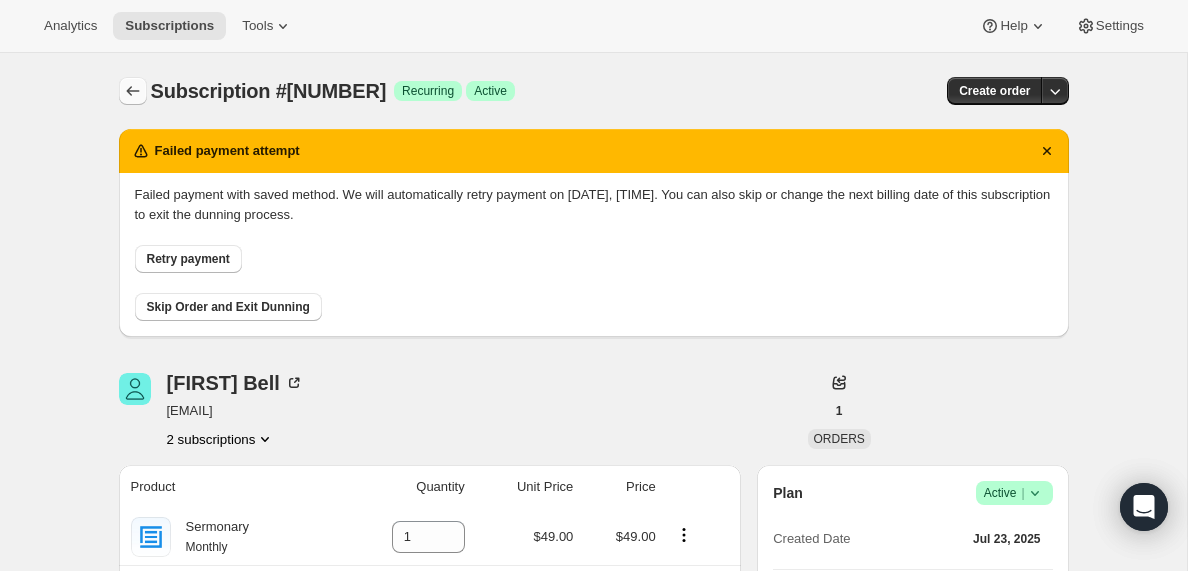 click 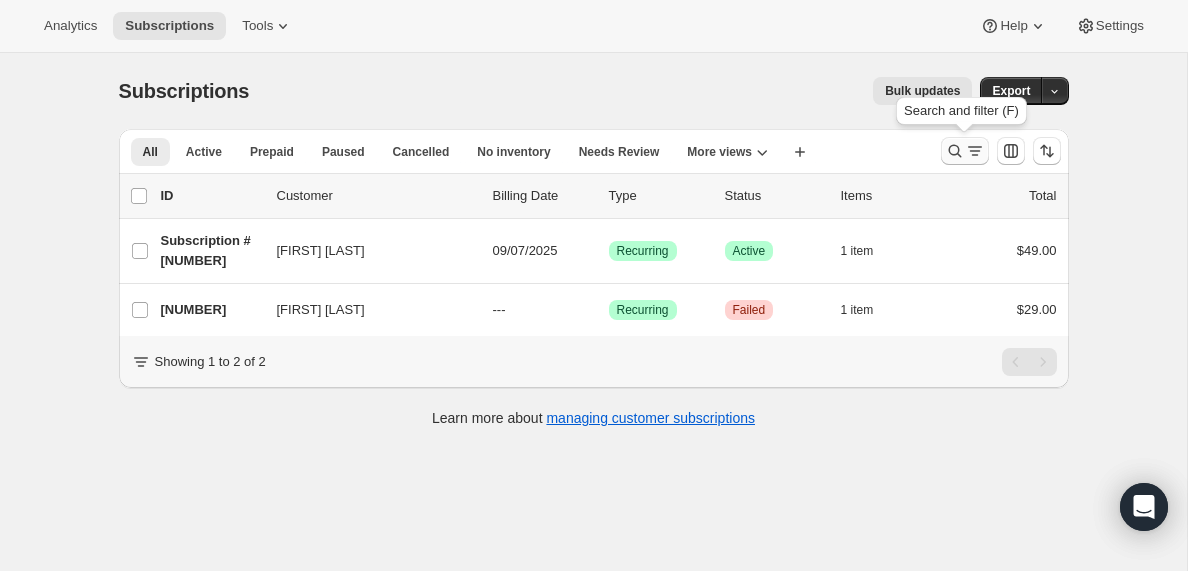 click 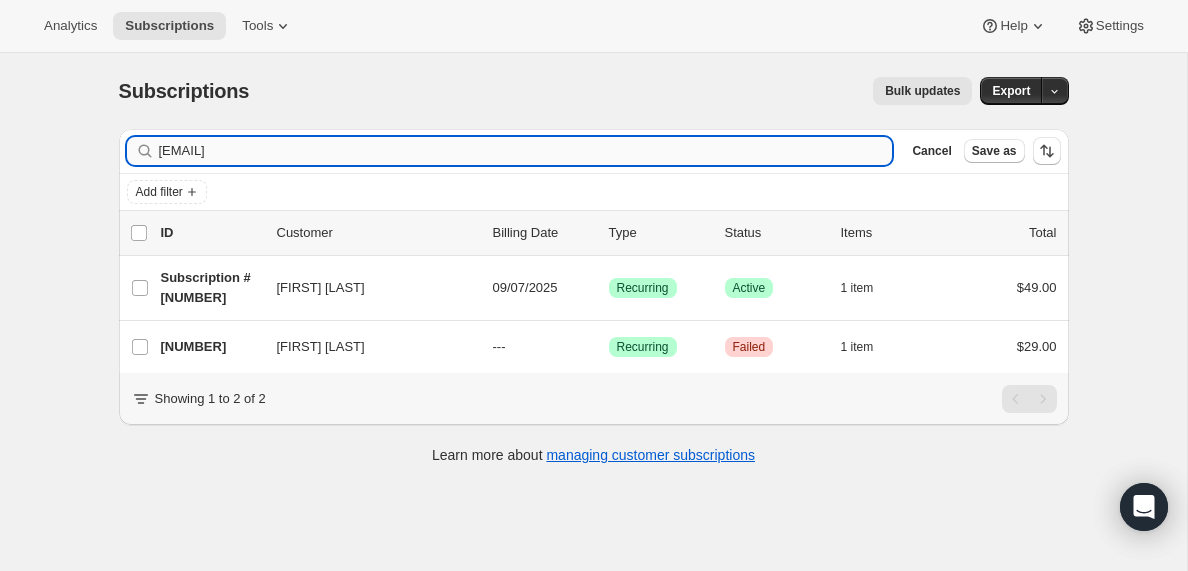click on "[EMAIL]" at bounding box center [526, 151] 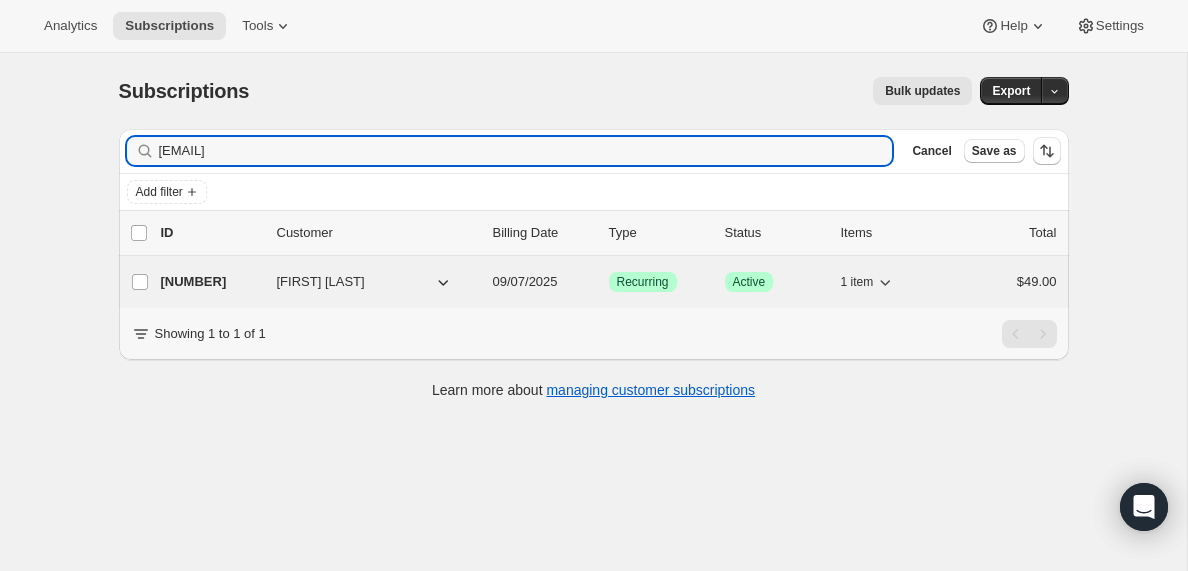 click on "[NUMBER]" at bounding box center (211, 282) 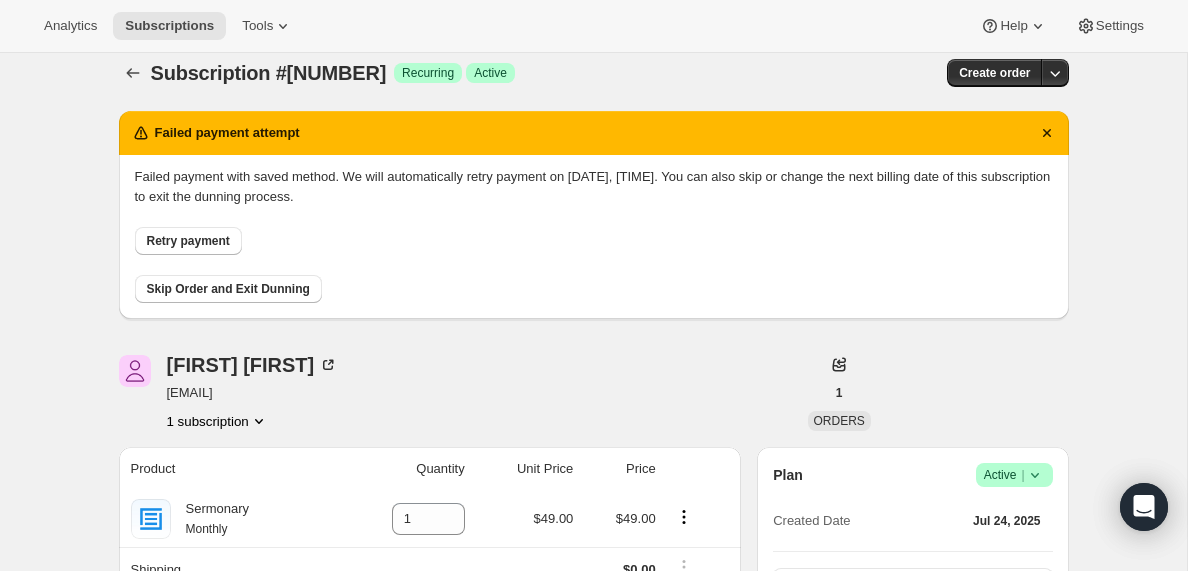 scroll, scrollTop: 0, scrollLeft: 0, axis: both 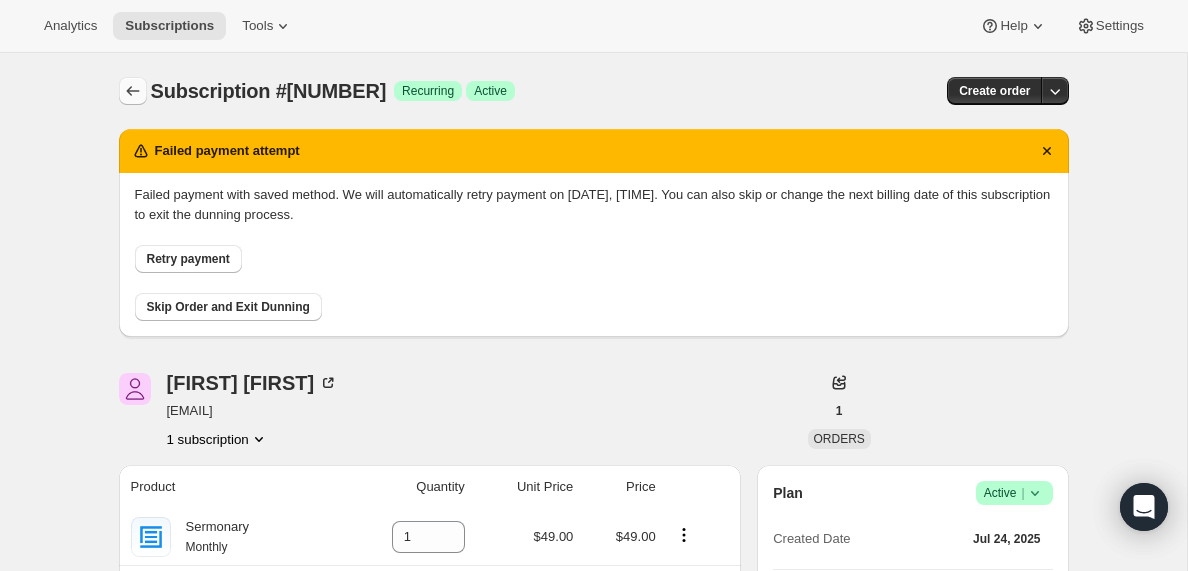 click 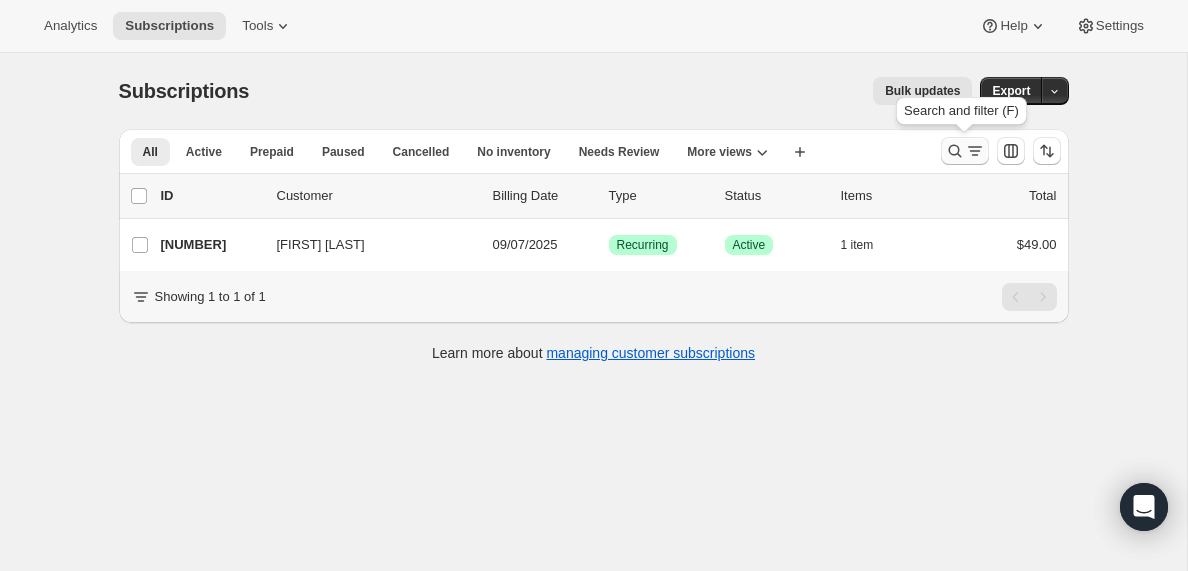 click 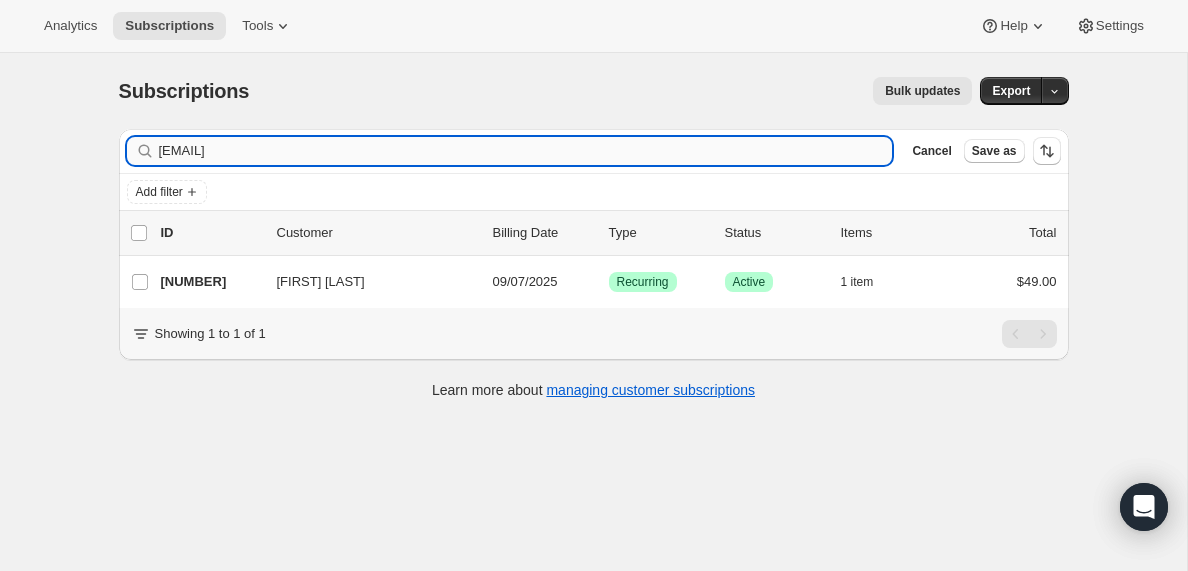 click on "[EMAIL]" at bounding box center (526, 151) 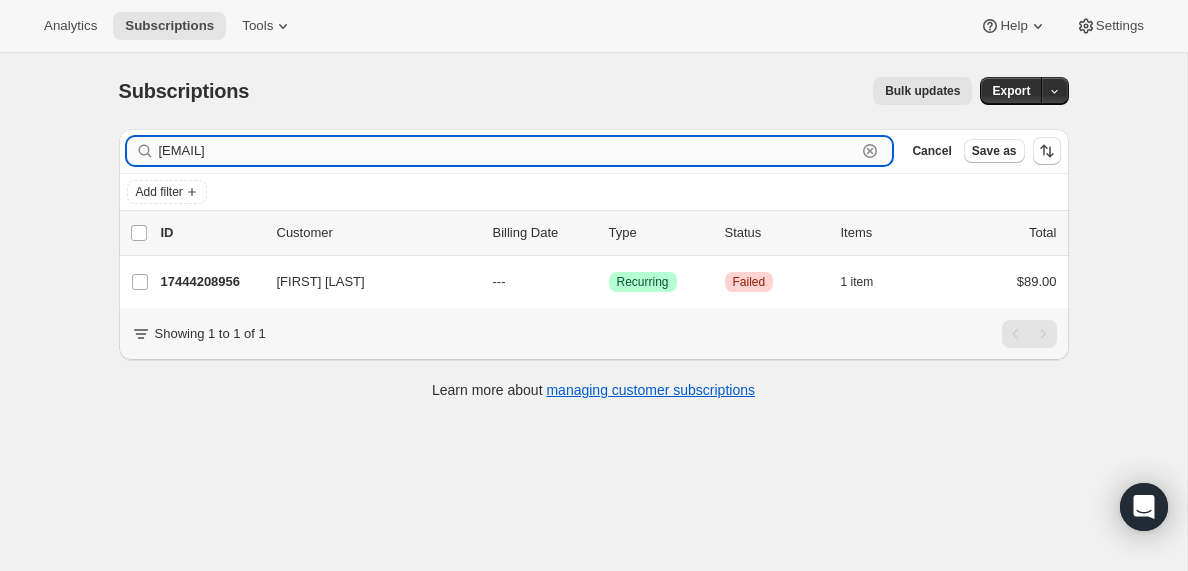 click on "[EMAIL]" at bounding box center (508, 151) 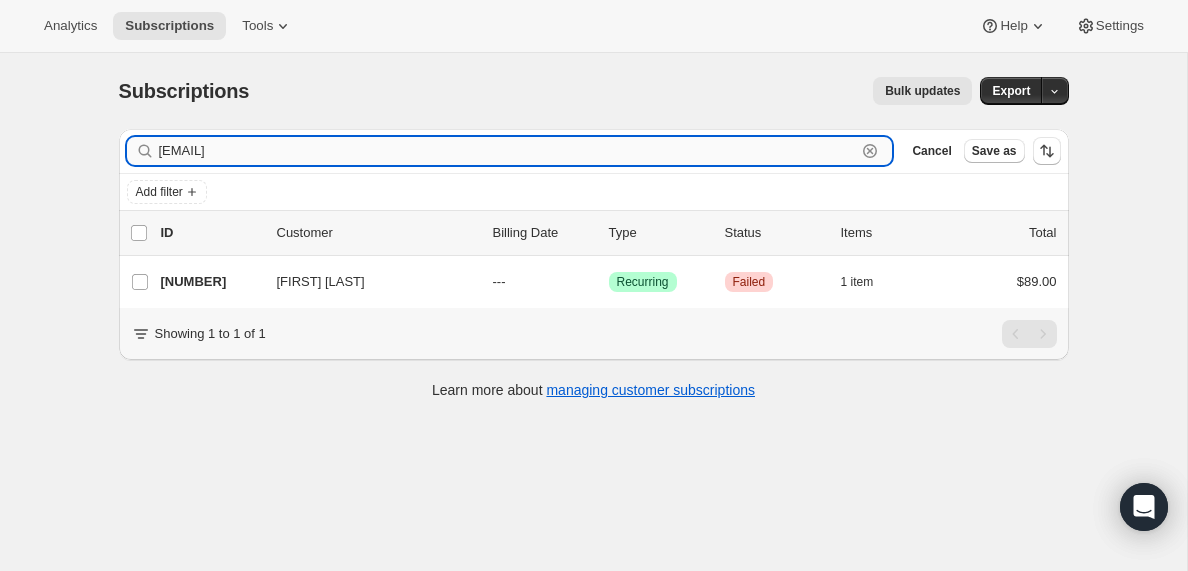 click on "[EMAIL]" at bounding box center [508, 151] 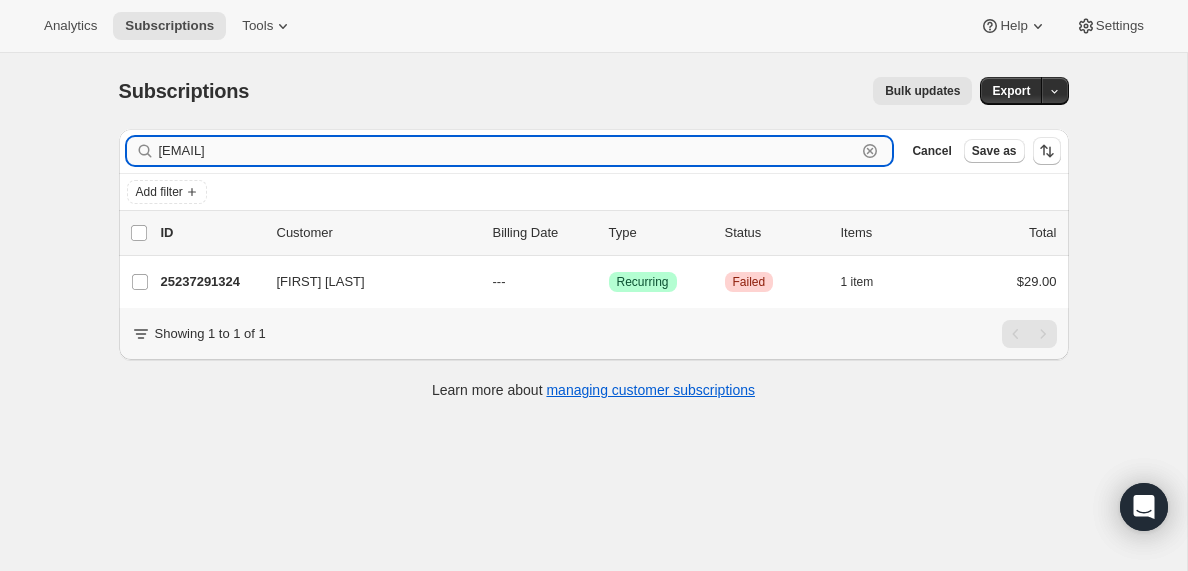 click on "[EMAIL]" at bounding box center [508, 151] 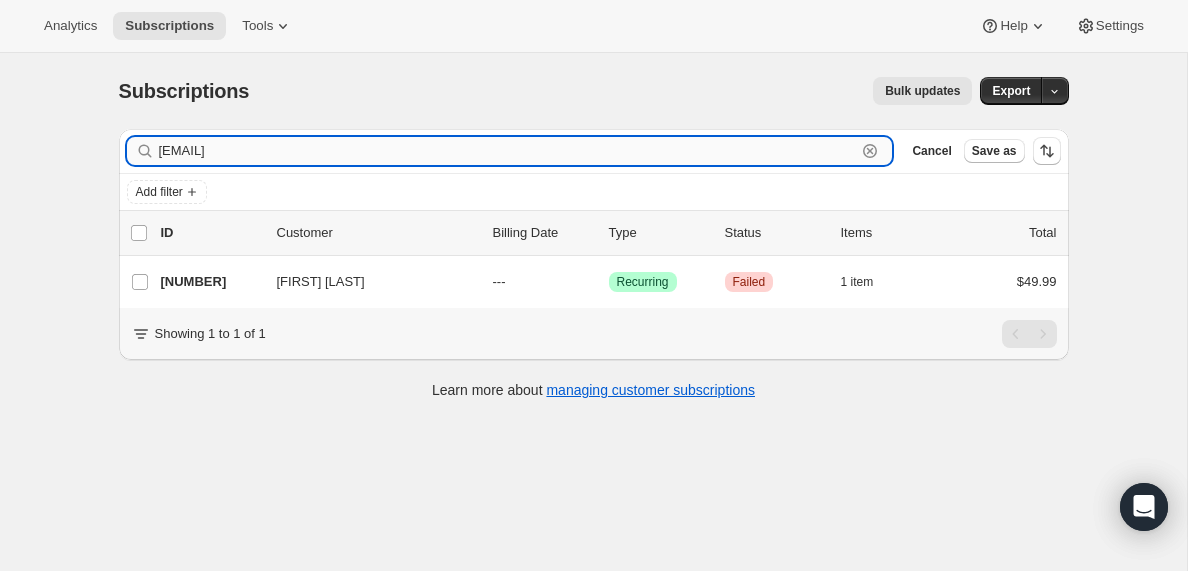 click on "[EMAIL]" at bounding box center (508, 151) 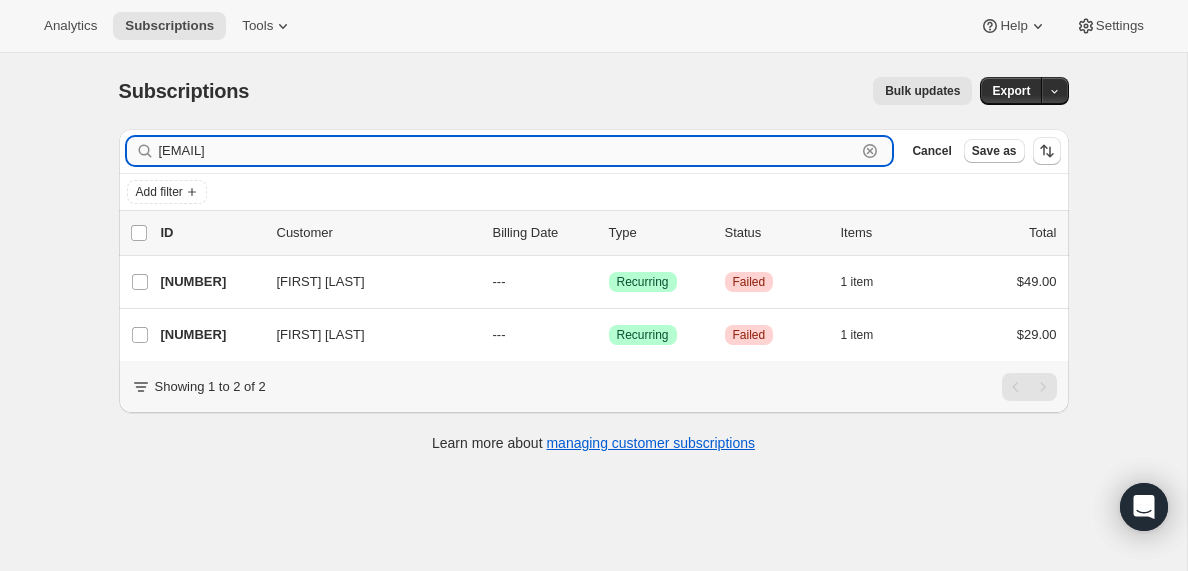 click on "[EMAIL]" at bounding box center [508, 151] 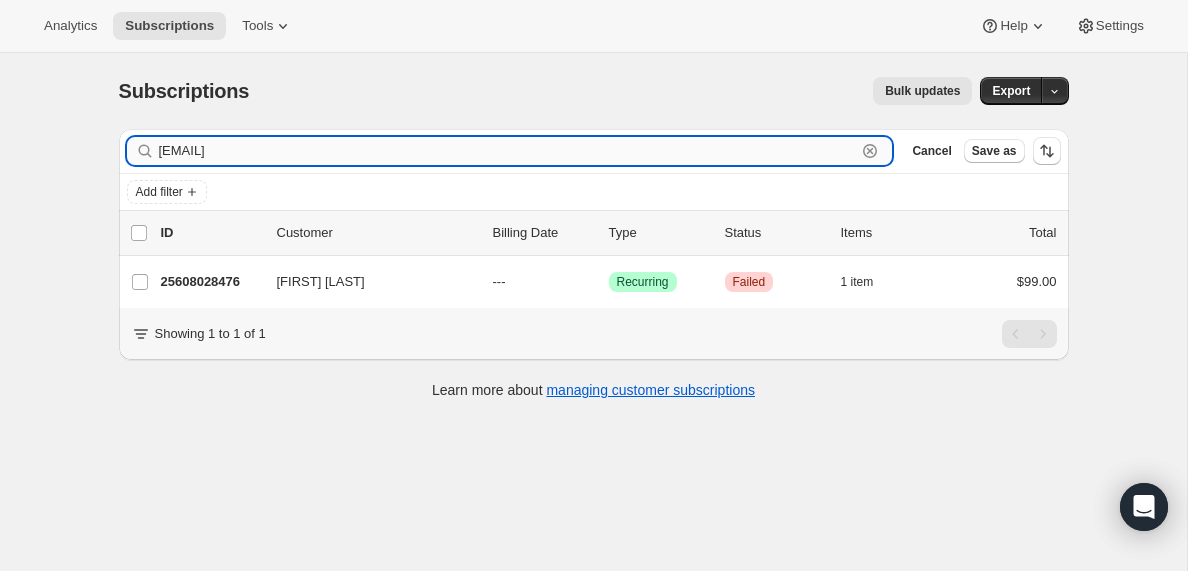click on "[EMAIL]" at bounding box center [508, 151] 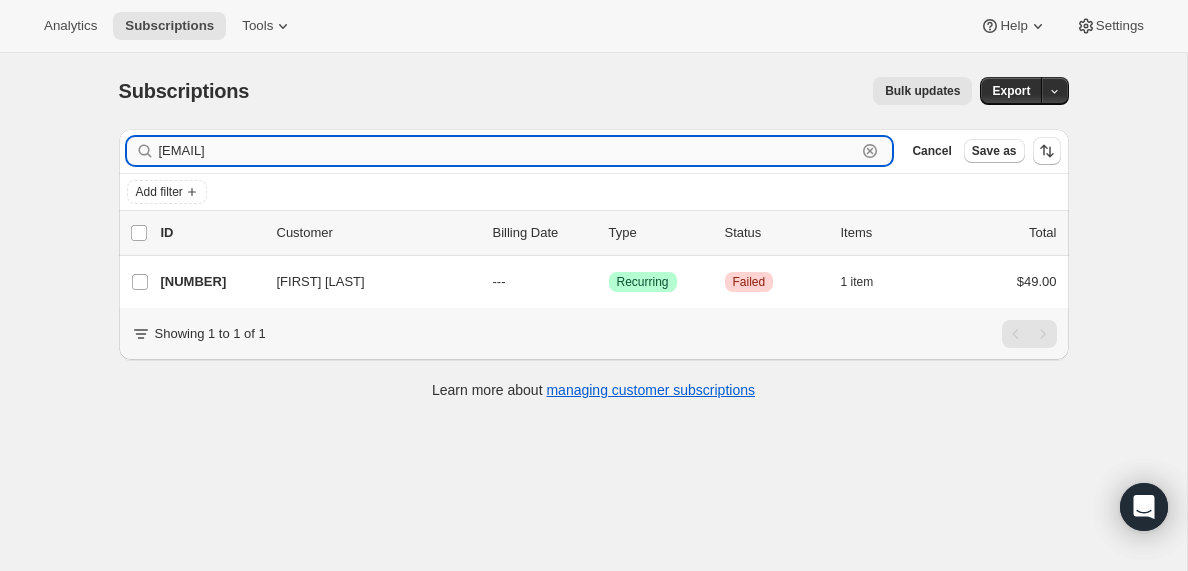click on "[EMAIL]" at bounding box center [508, 151] 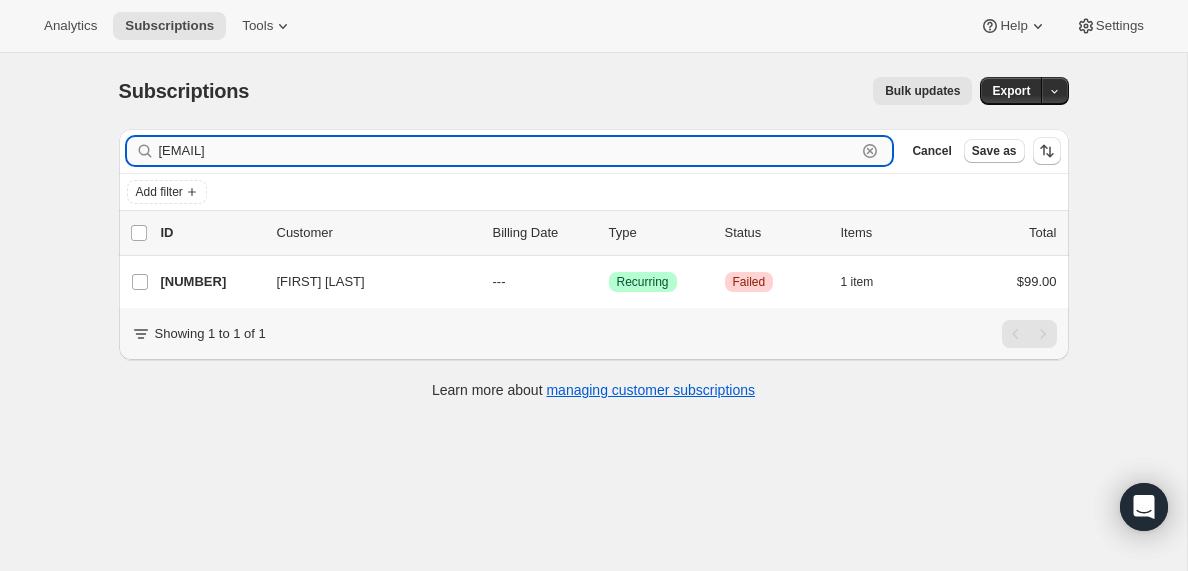 click on "[EMAIL]" at bounding box center (508, 151) 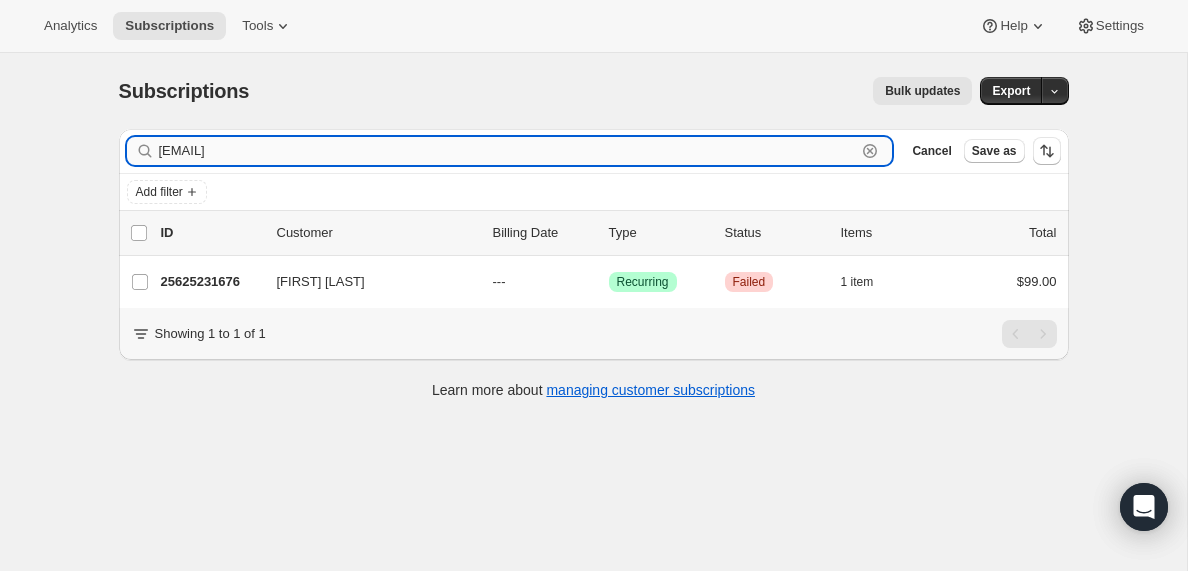 click on "[EMAIL]" at bounding box center (508, 151) 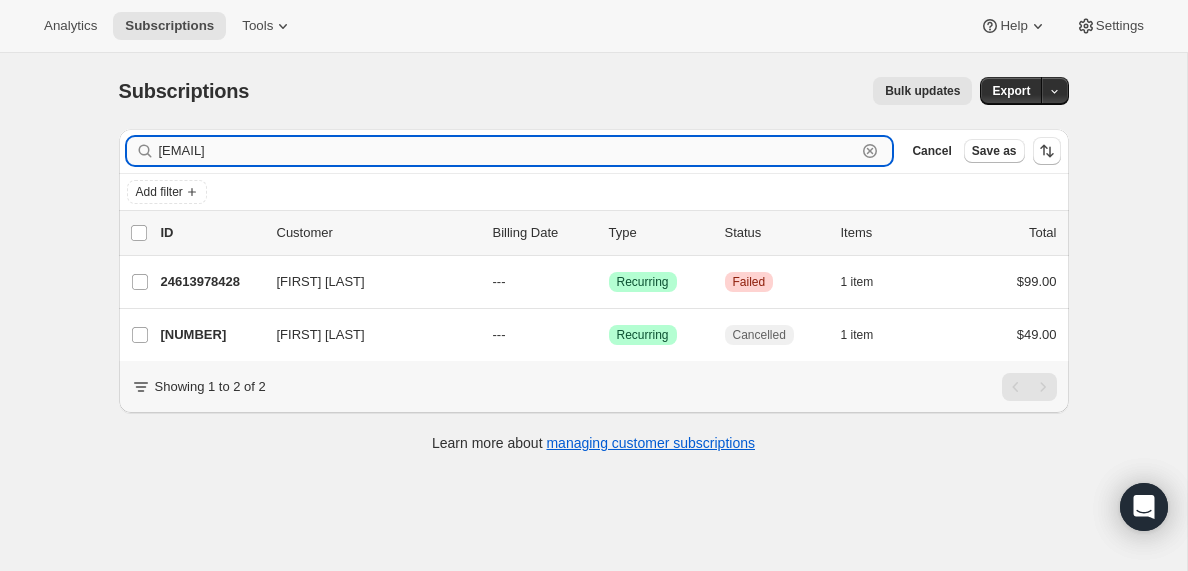 click on "[EMAIL]" at bounding box center [508, 151] 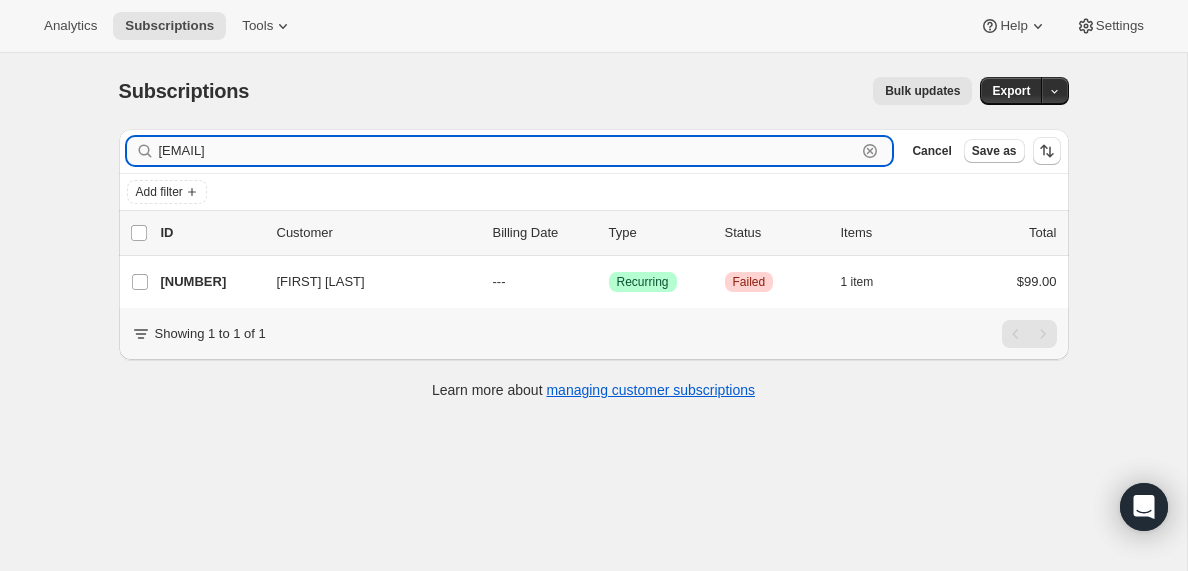 click on "[EMAIL]" at bounding box center [508, 151] 